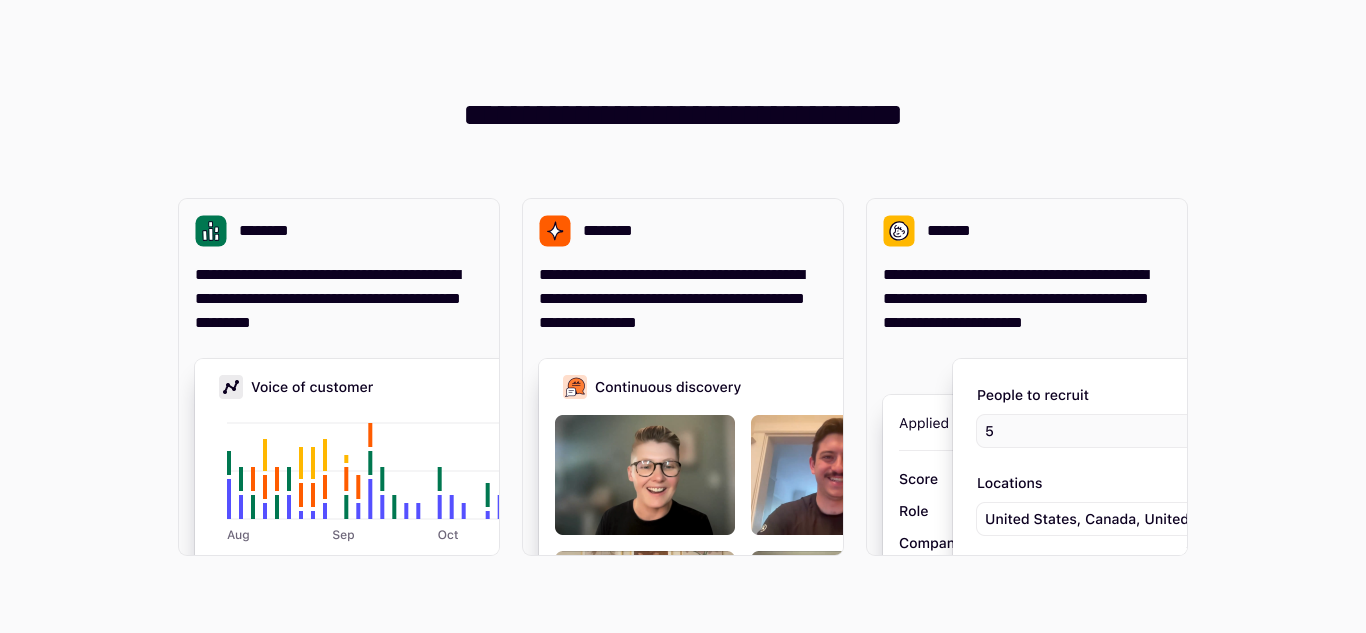 scroll, scrollTop: 0, scrollLeft: 0, axis: both 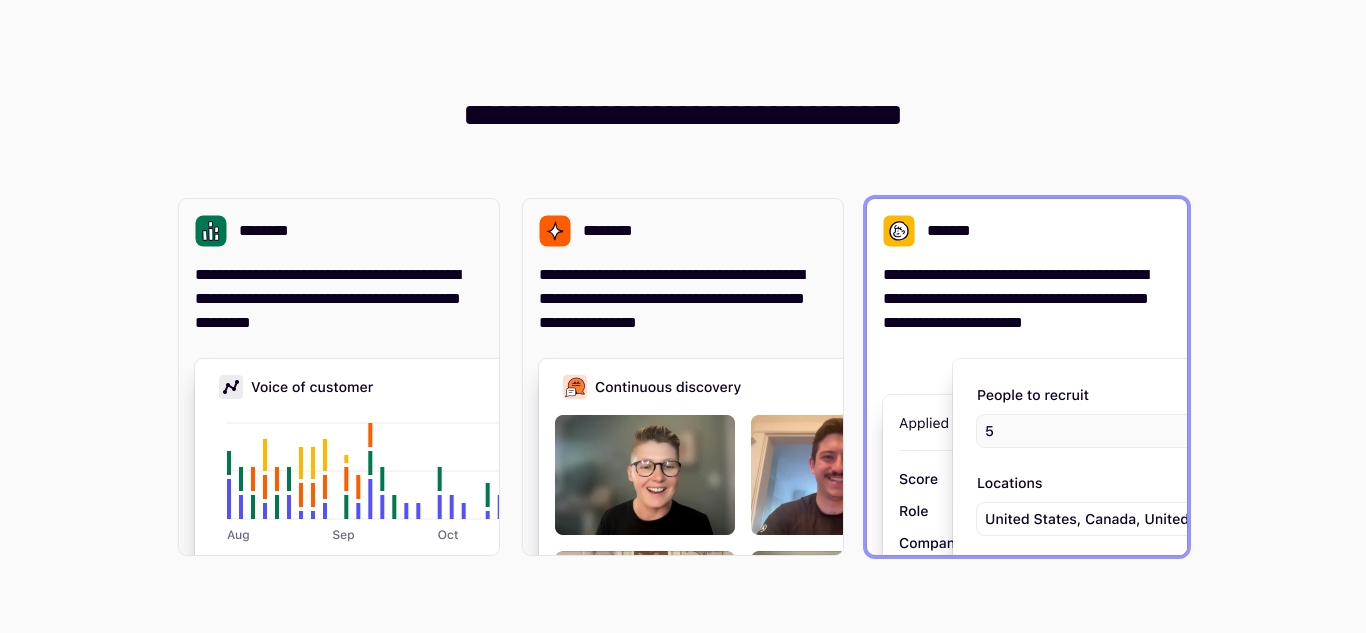 click on "**********" at bounding box center (1027, 377) 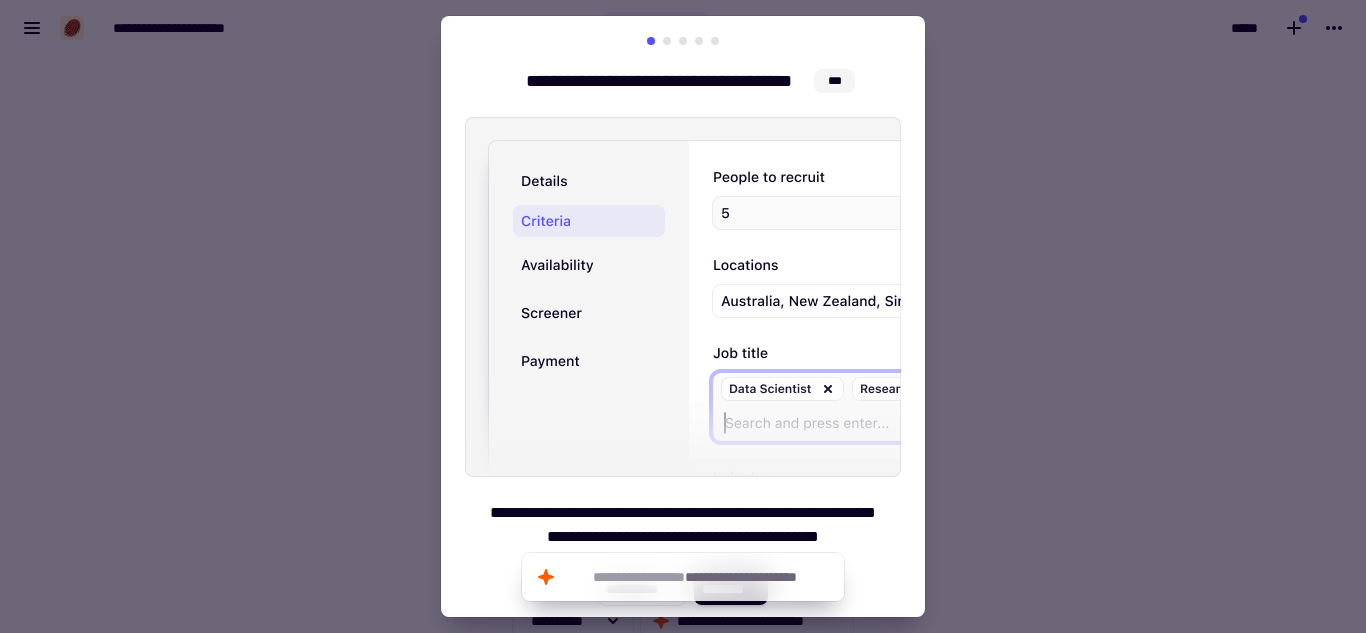 scroll, scrollTop: 0, scrollLeft: 0, axis: both 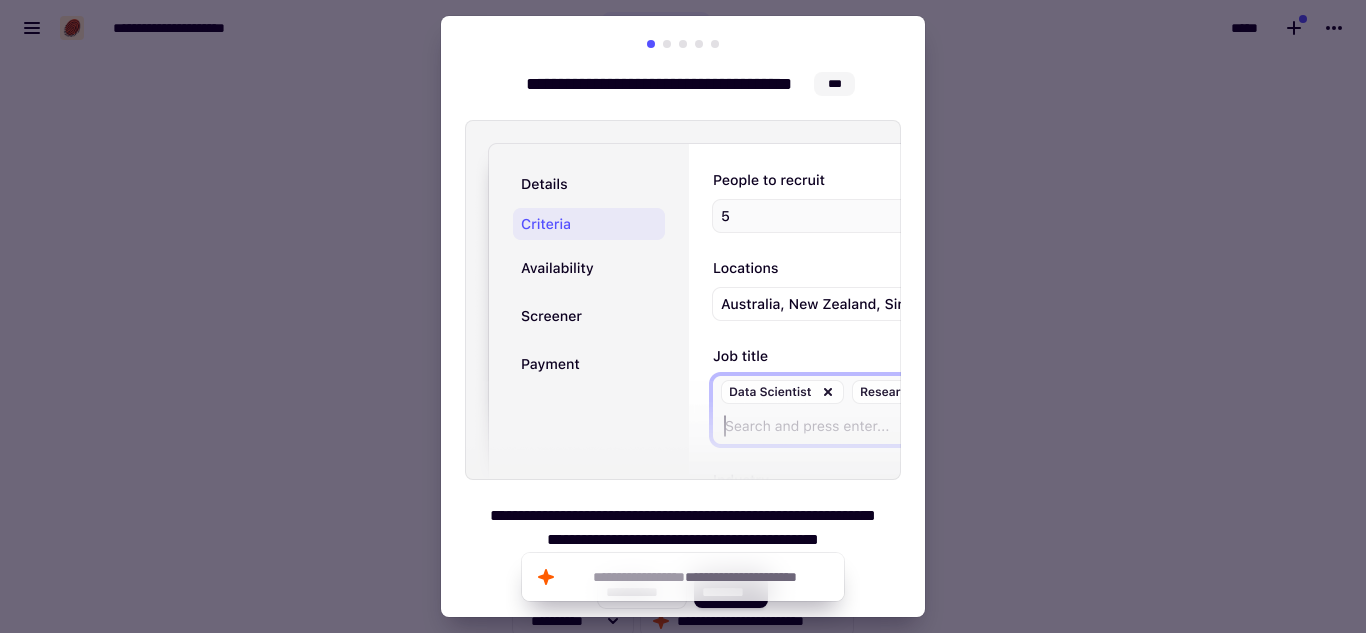 click at bounding box center (667, 44) 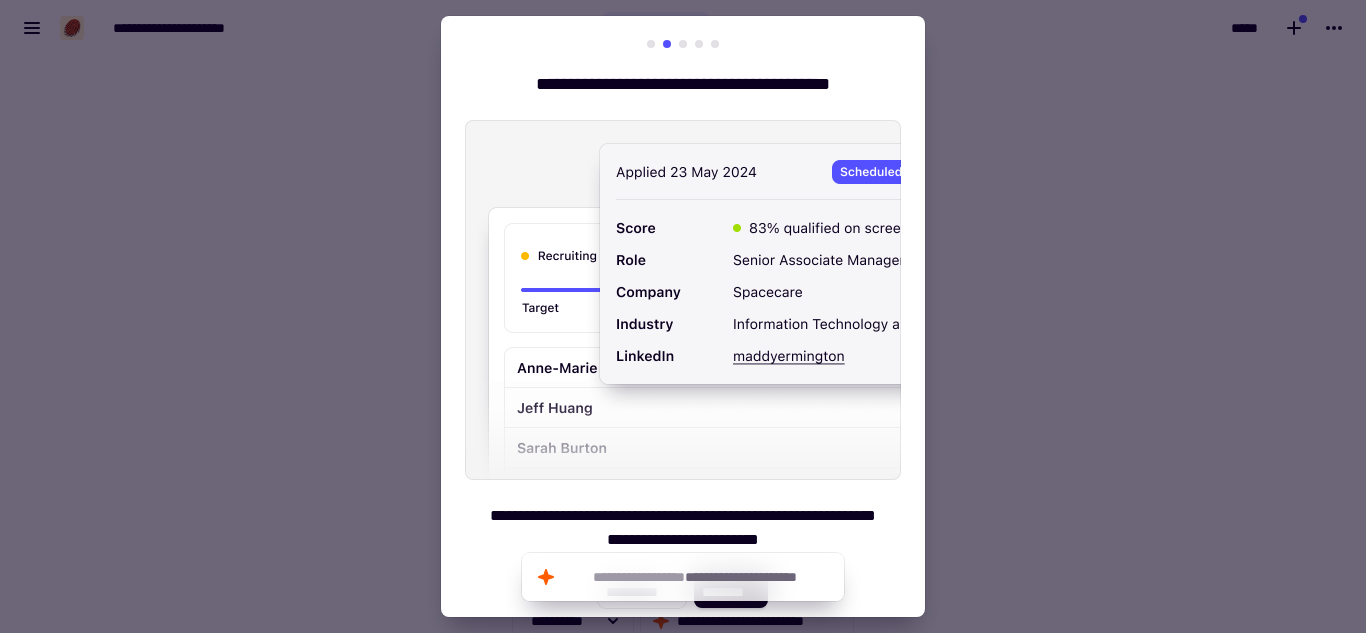 click at bounding box center [683, 44] 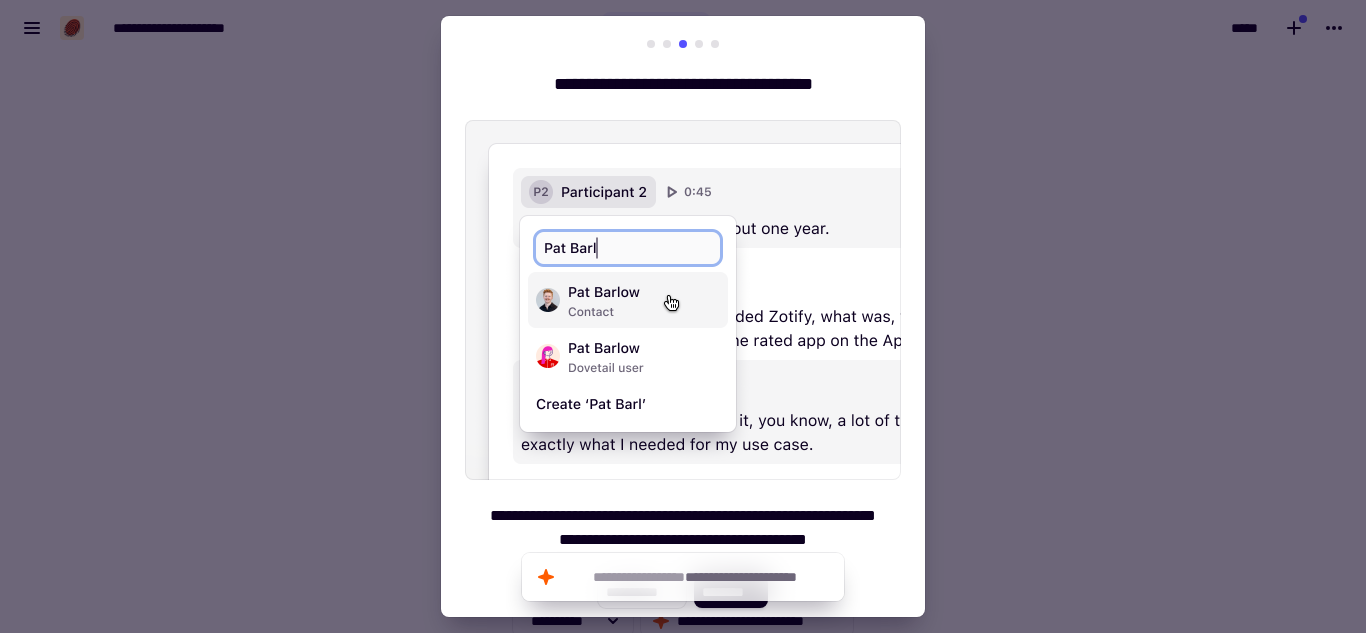 click on "**********" at bounding box center (683, 324) 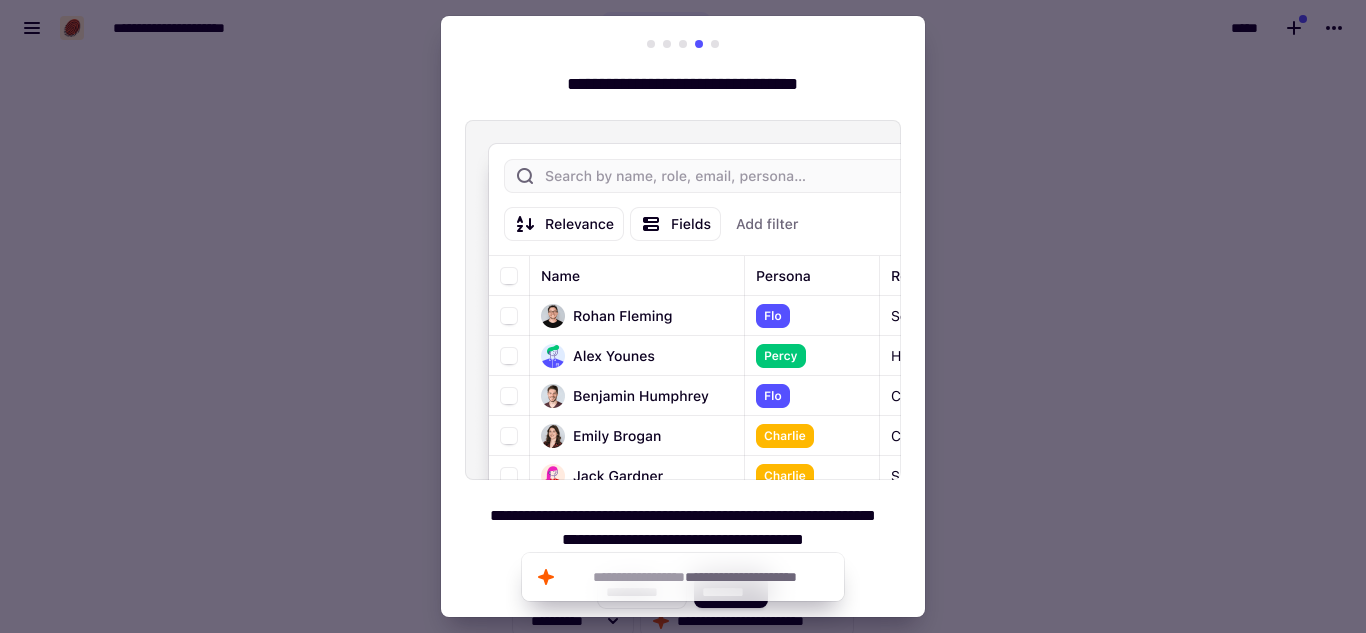 click at bounding box center [715, 44] 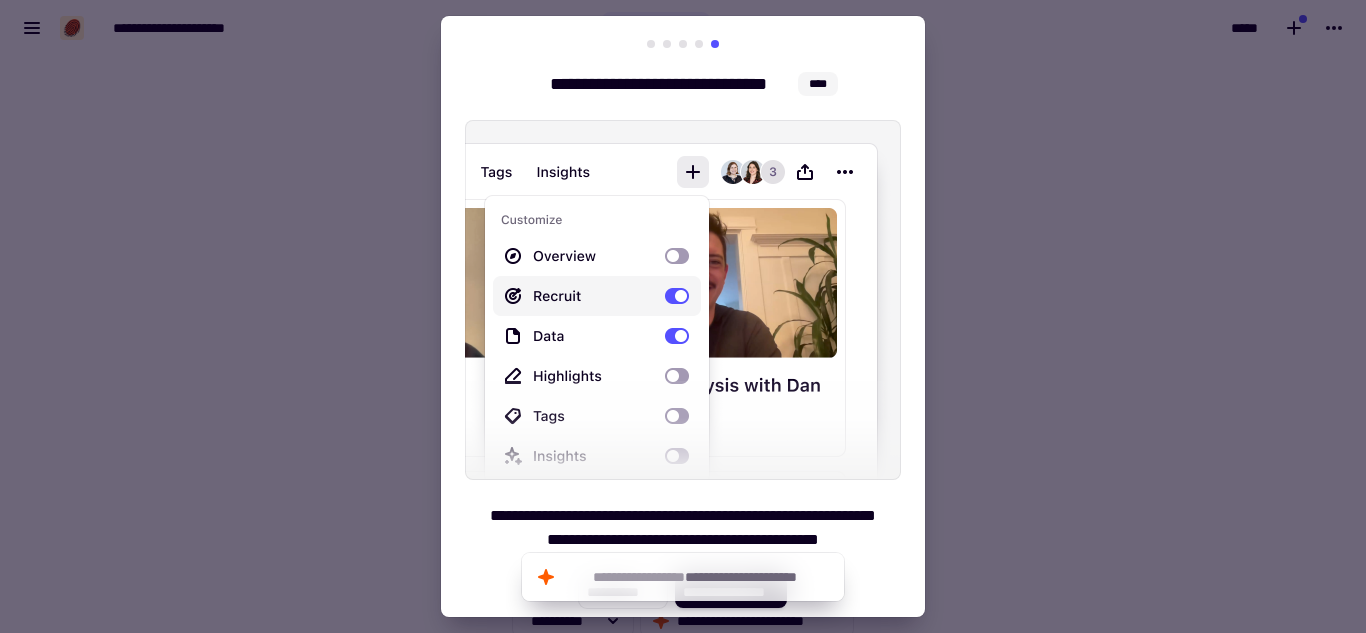 click at bounding box center (683, 316) 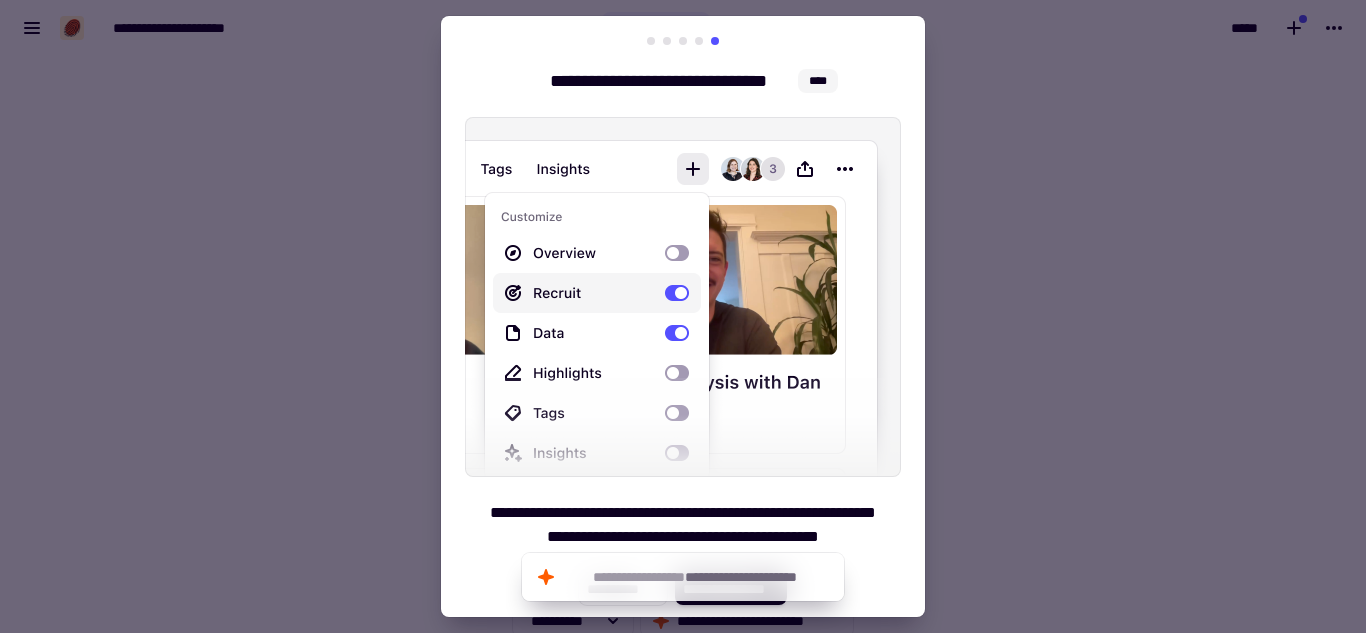 scroll, scrollTop: 0, scrollLeft: 0, axis: both 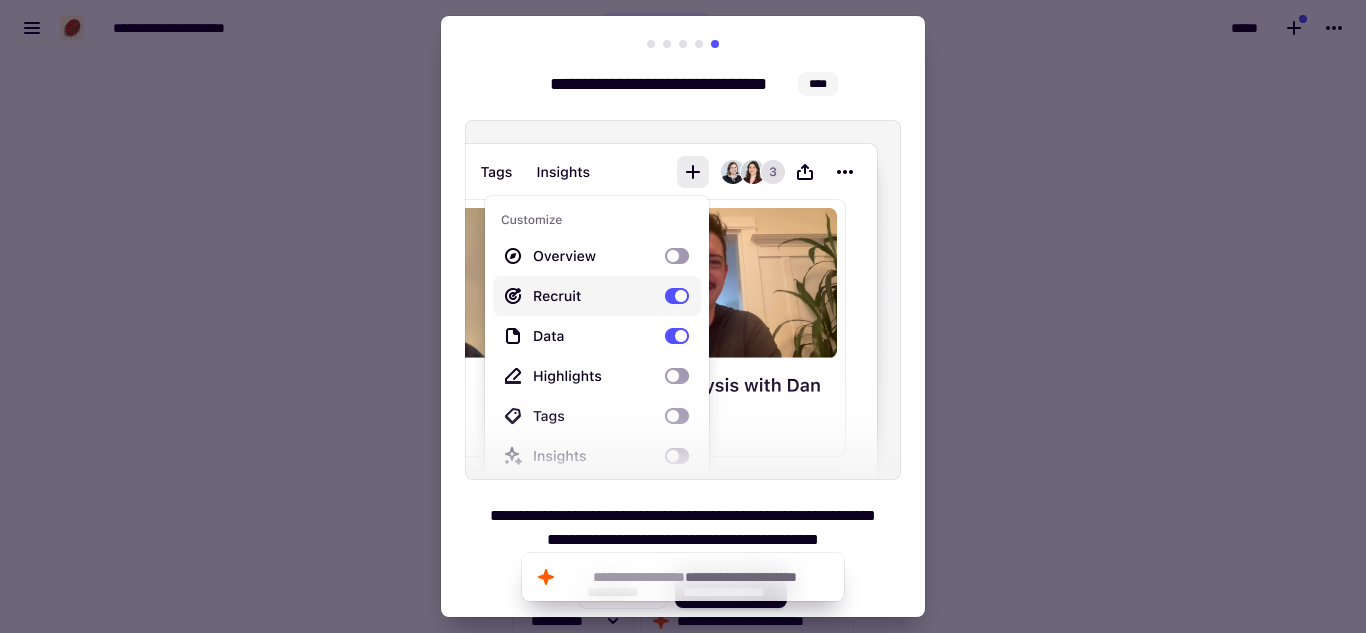 click at bounding box center (683, 316) 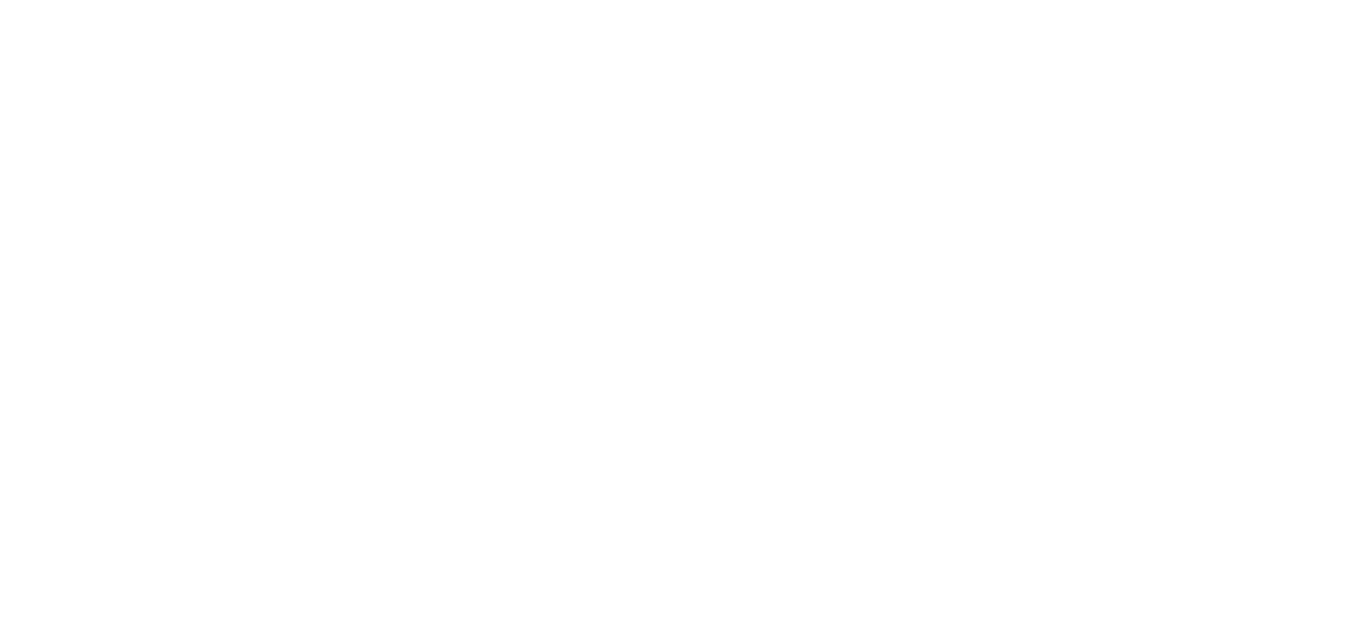 scroll, scrollTop: 0, scrollLeft: 0, axis: both 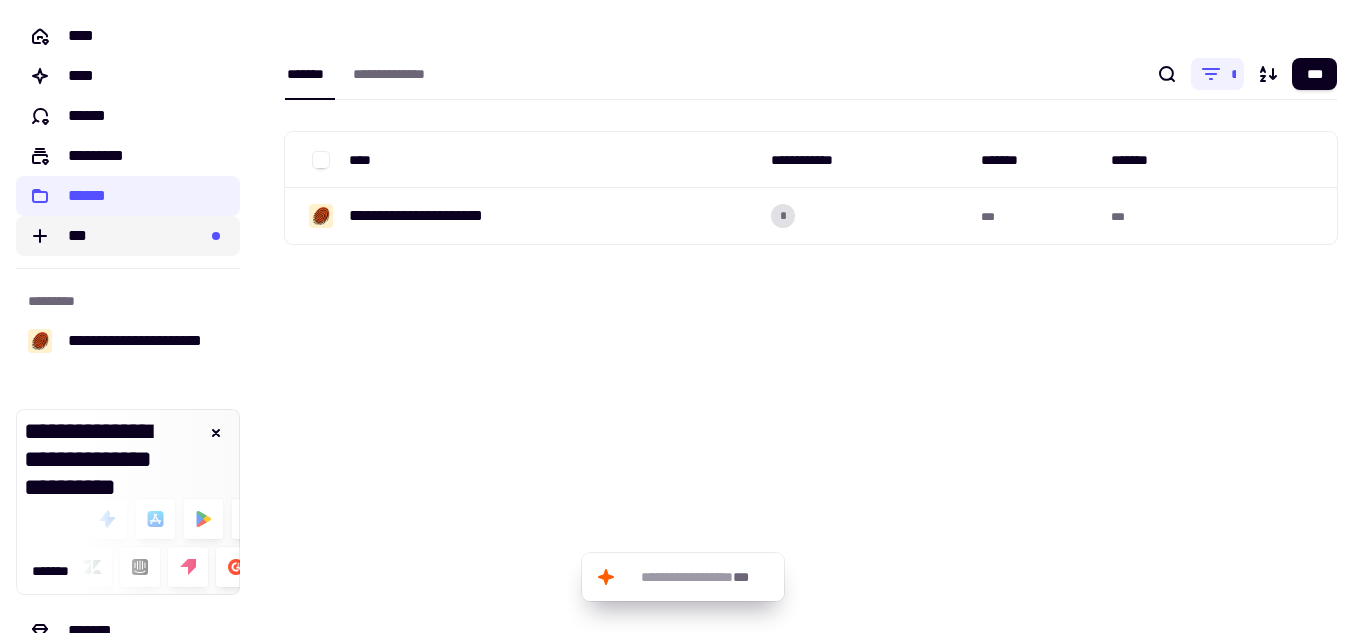 click on "***" 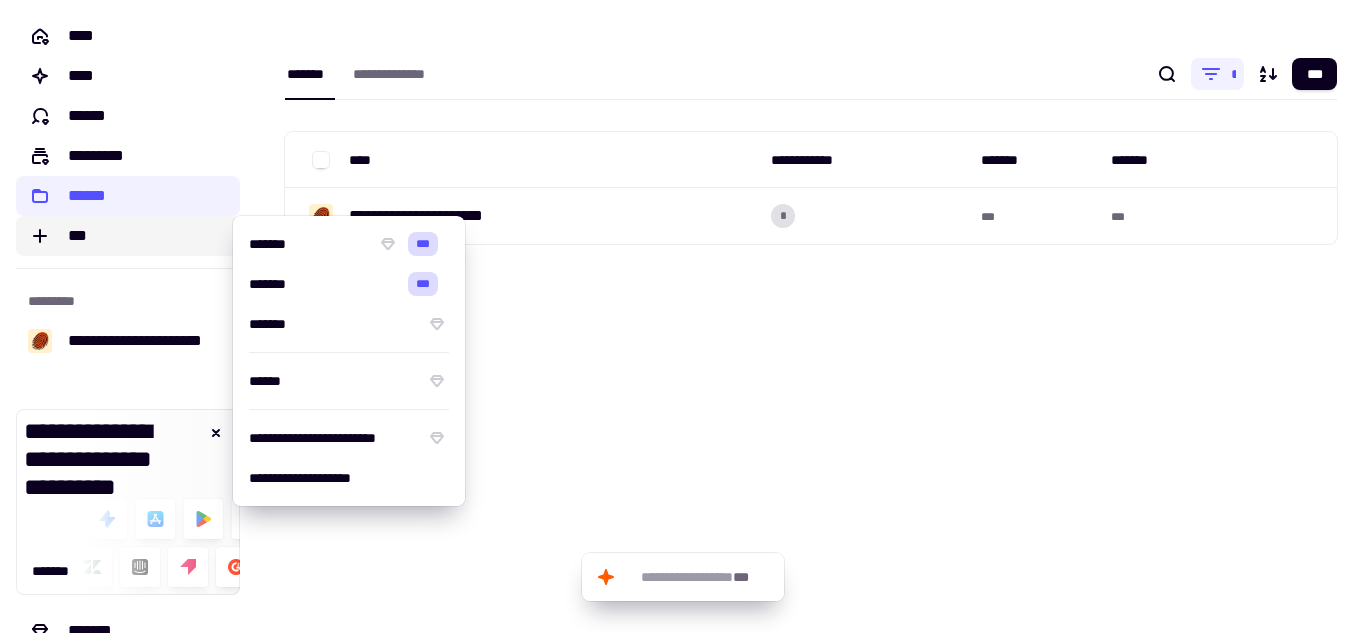 click on "***" 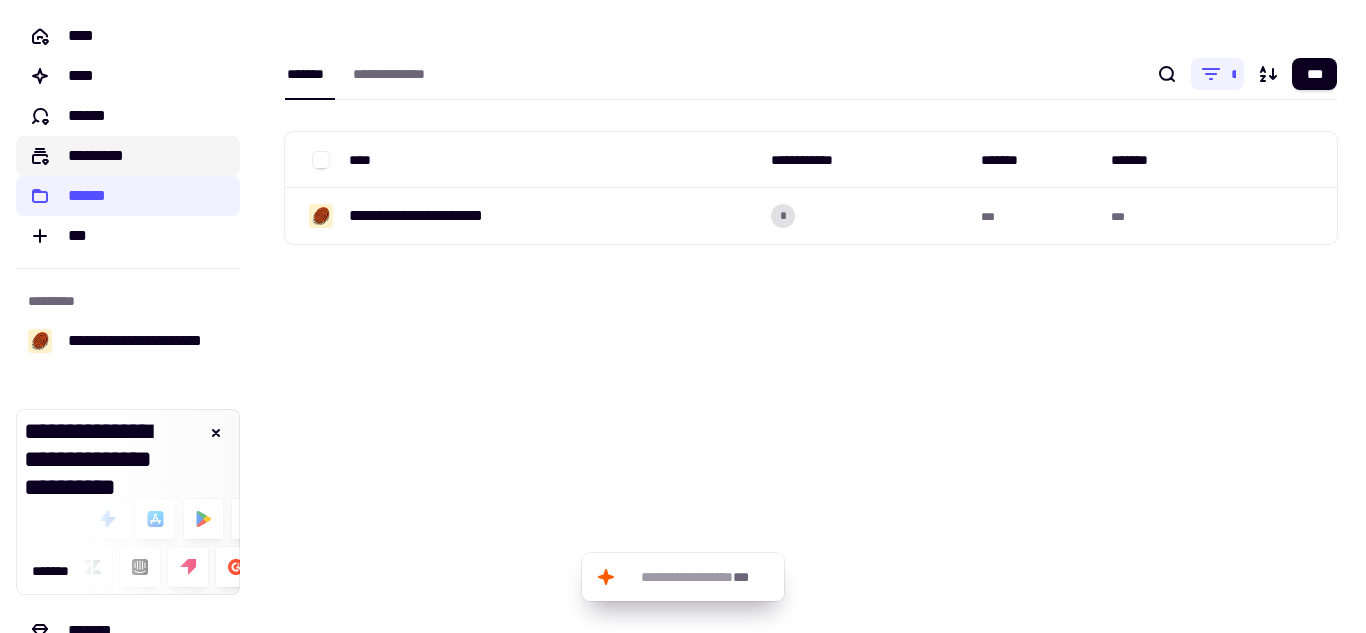 click on "*********" 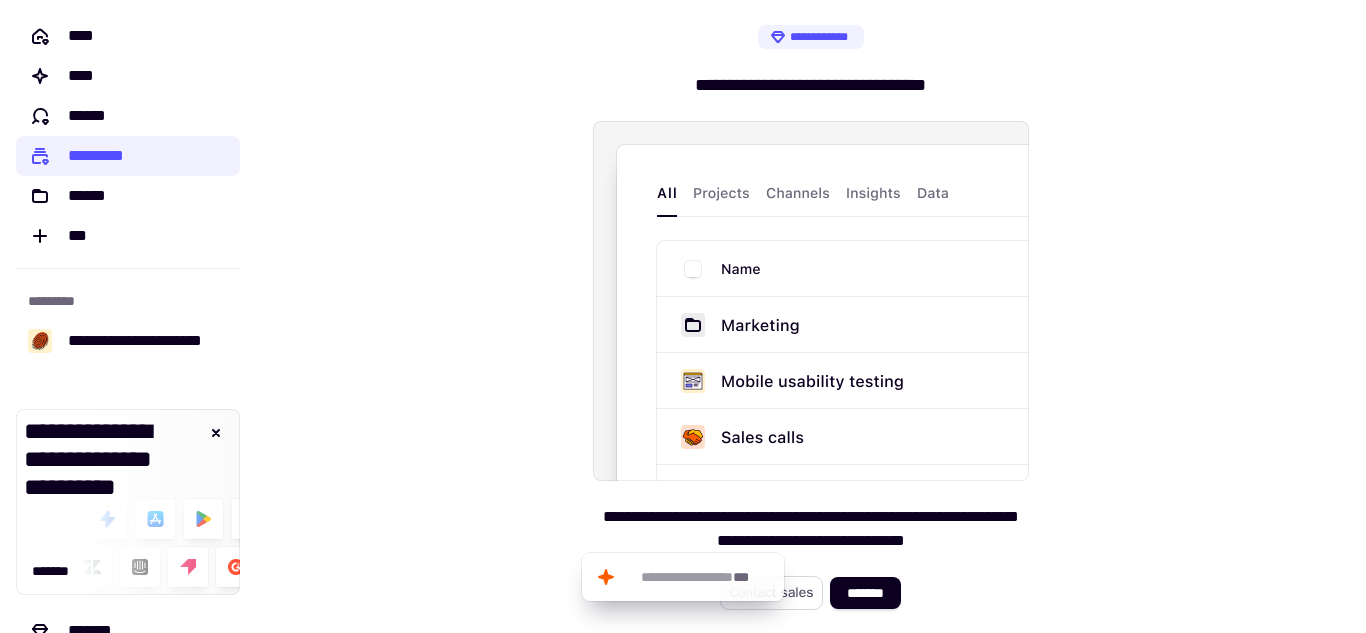 click on "Contact sales" 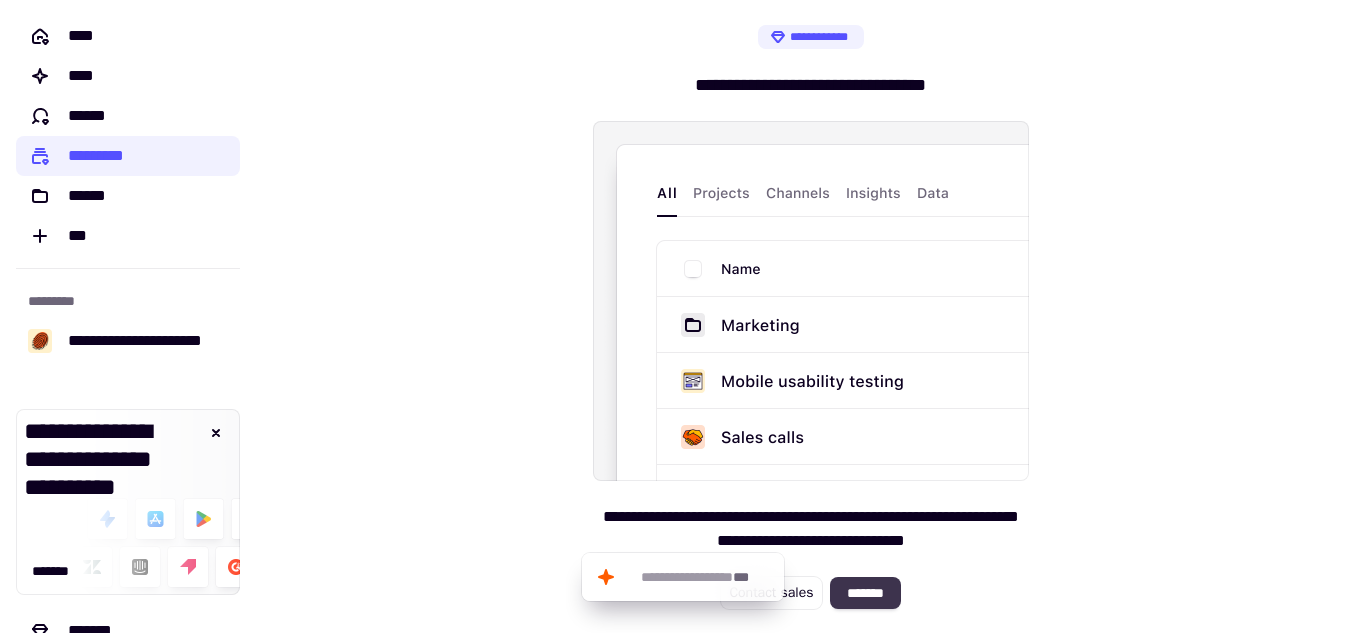 click on "*******" 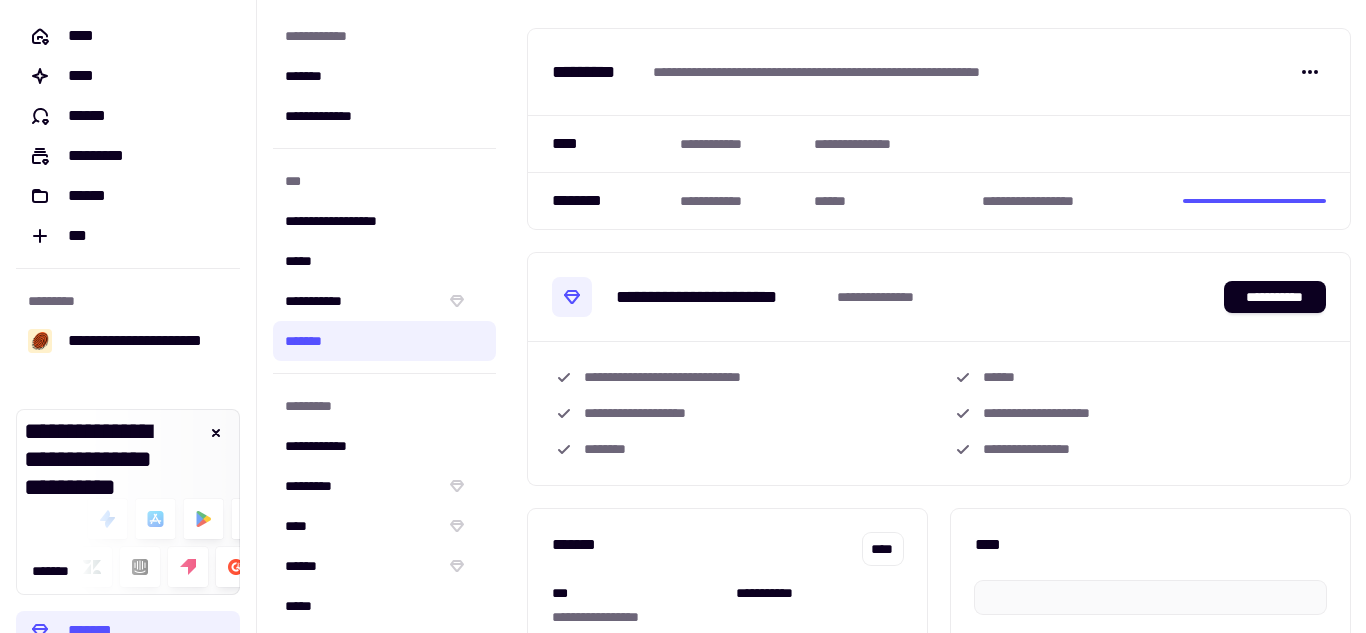 scroll, scrollTop: 0, scrollLeft: 0, axis: both 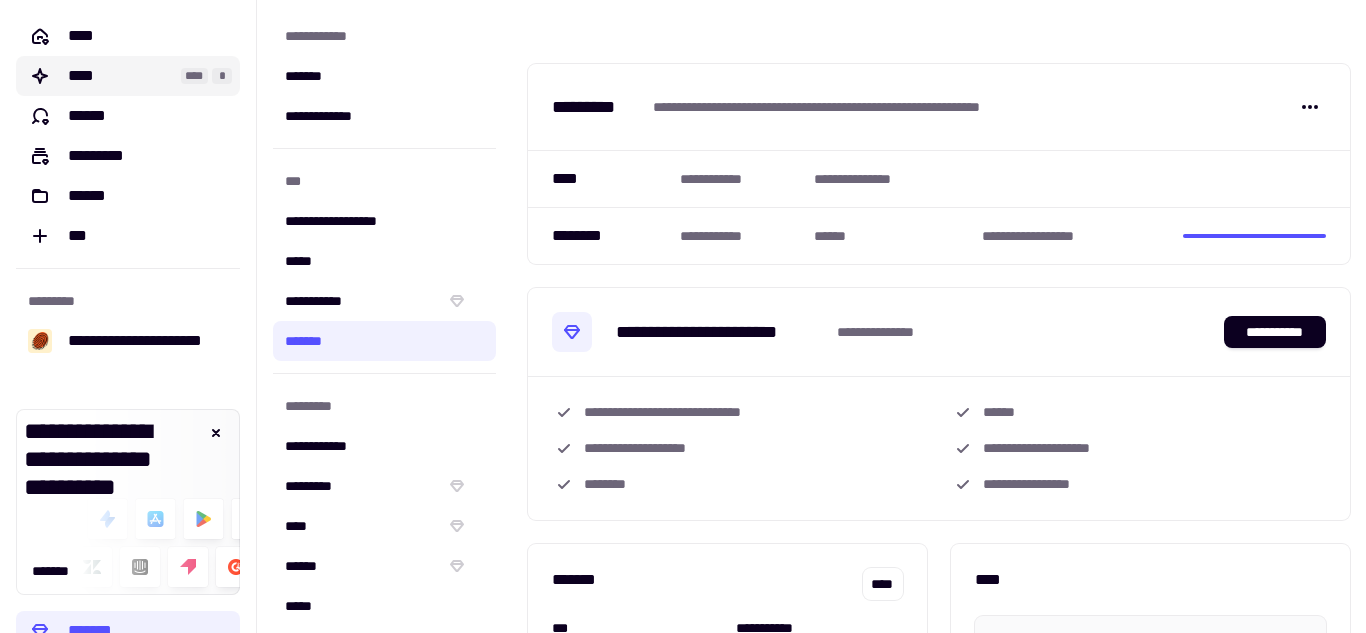 click on "****" 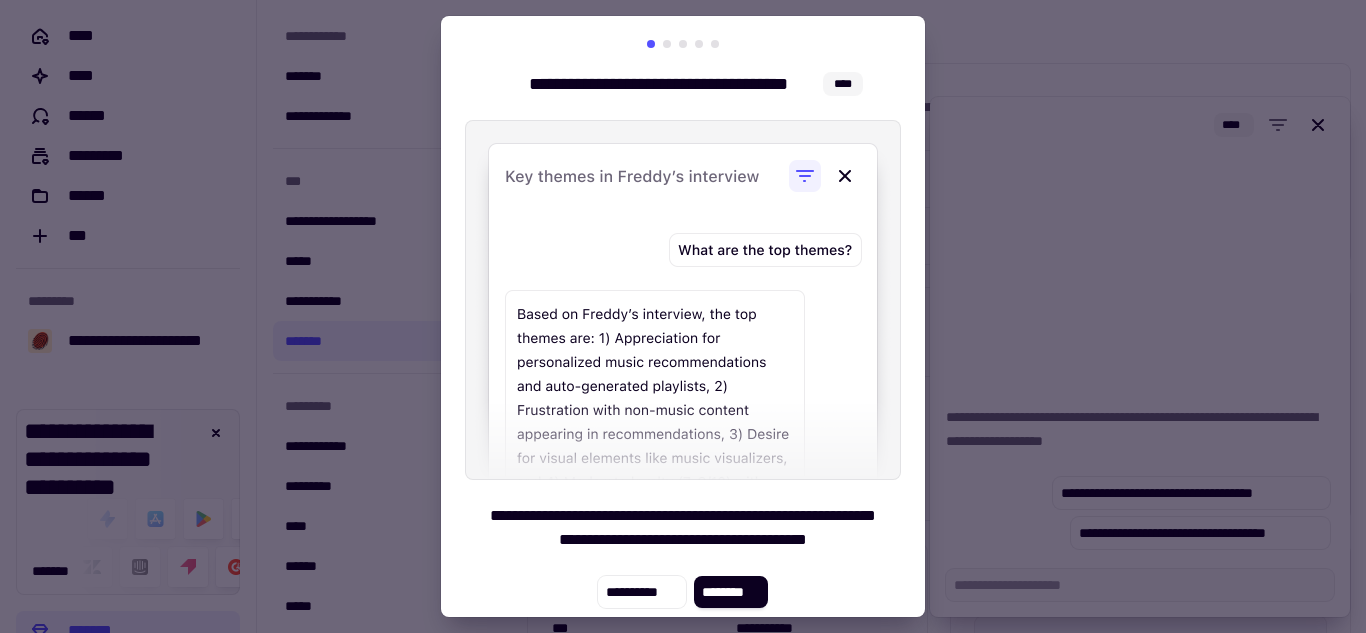 scroll, scrollTop: 3, scrollLeft: 0, axis: vertical 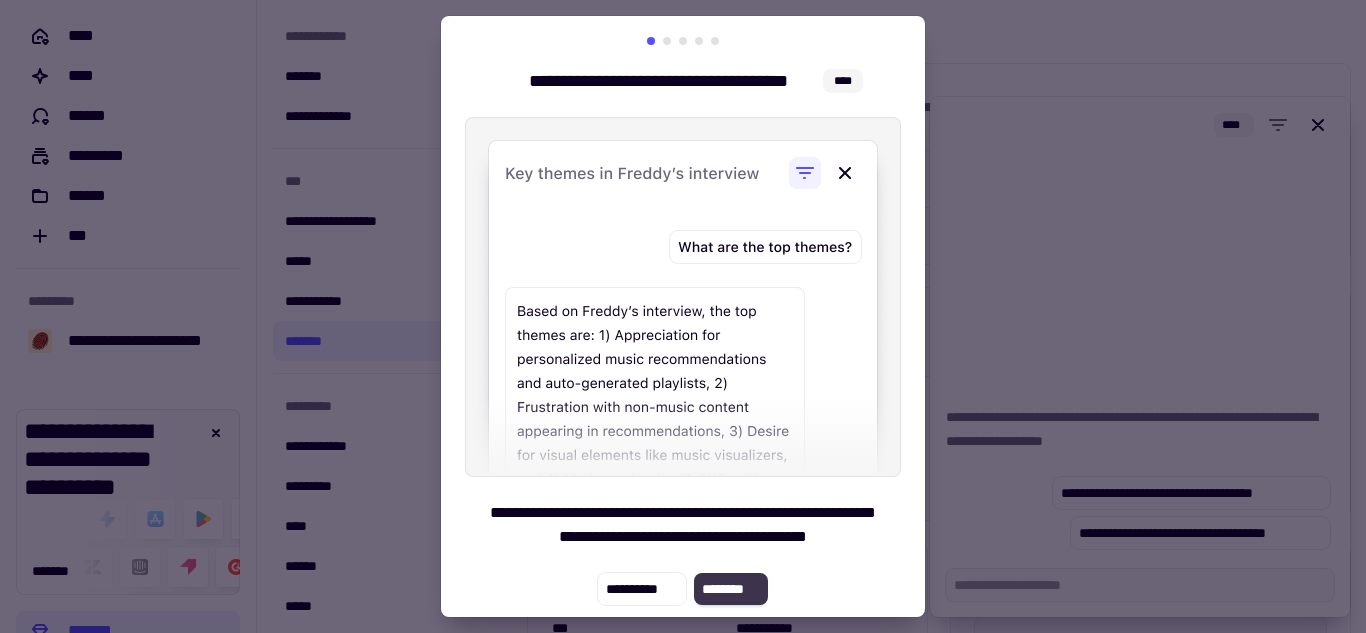 click on "********" 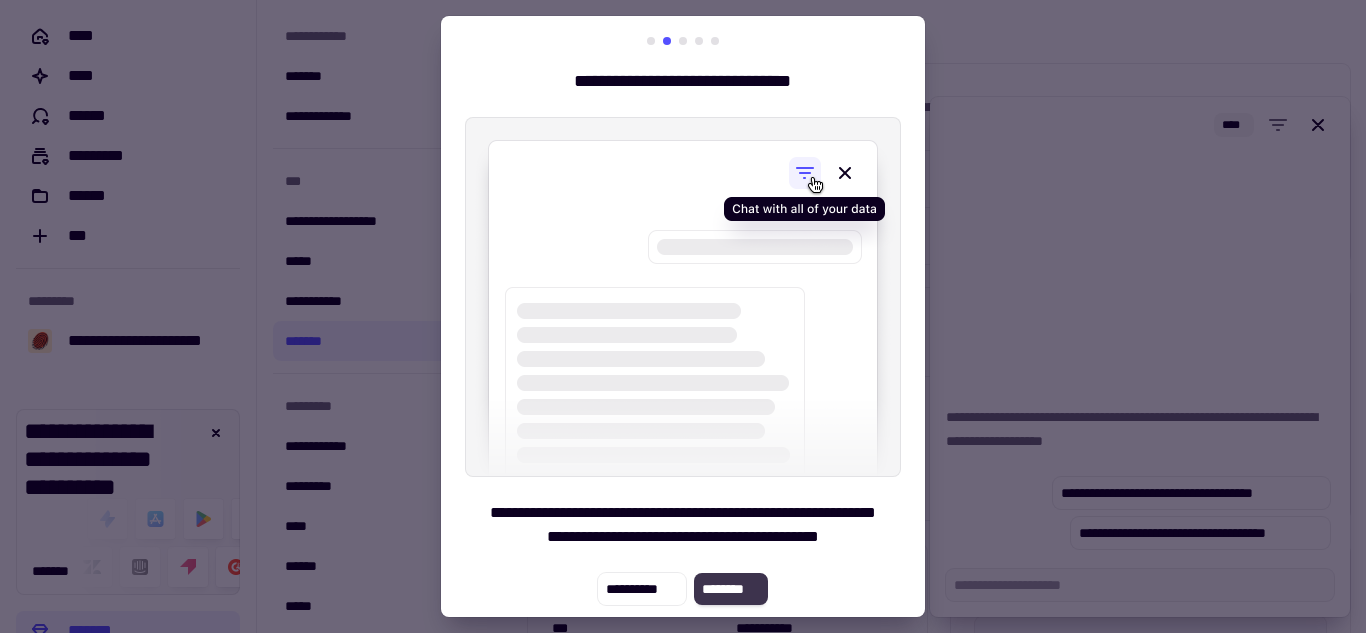 click on "********" 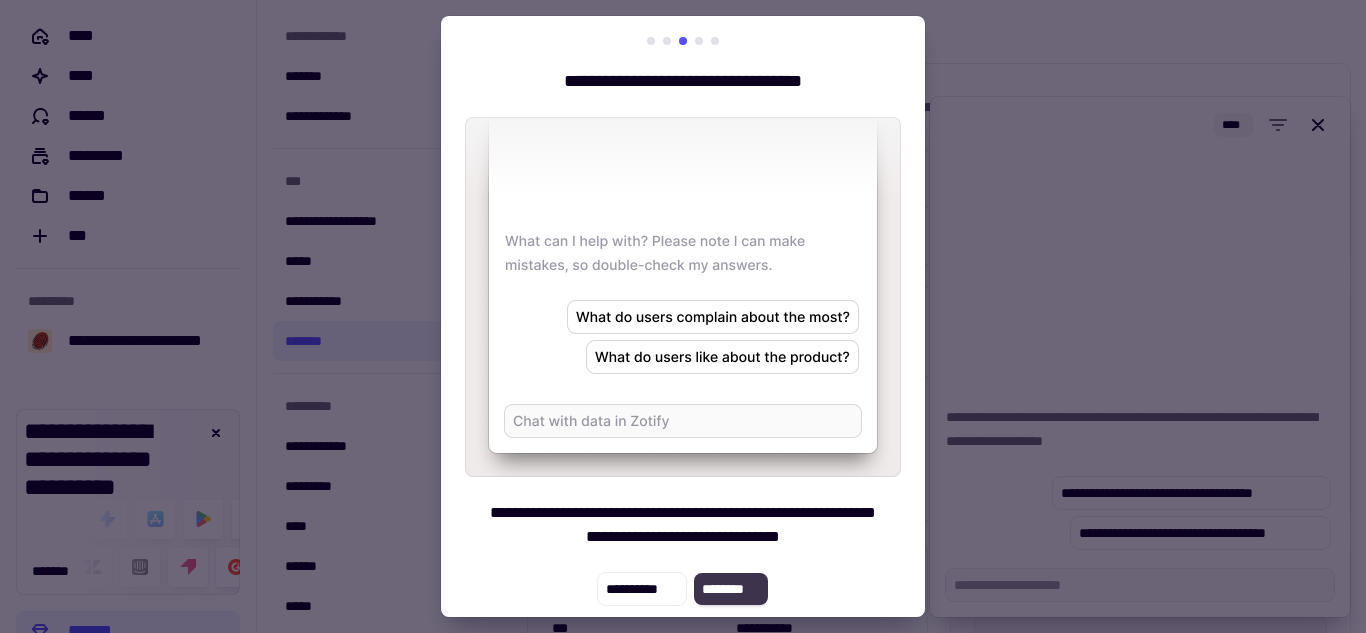 click on "********" 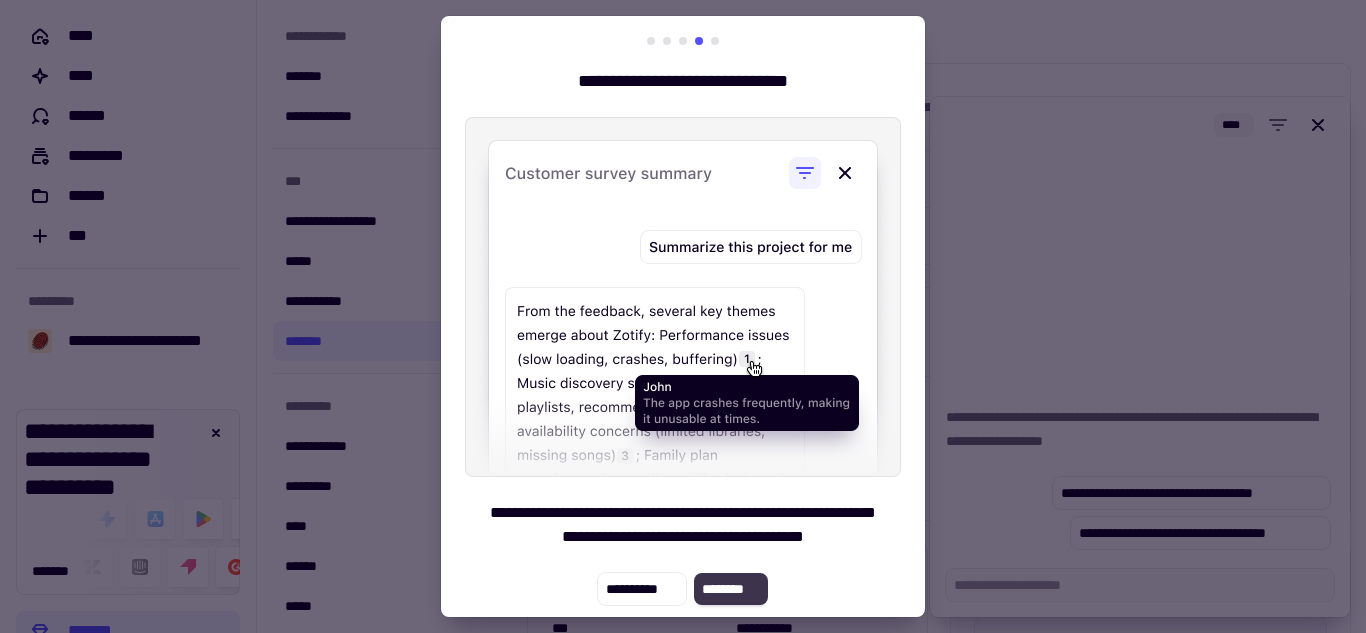 click on "********" 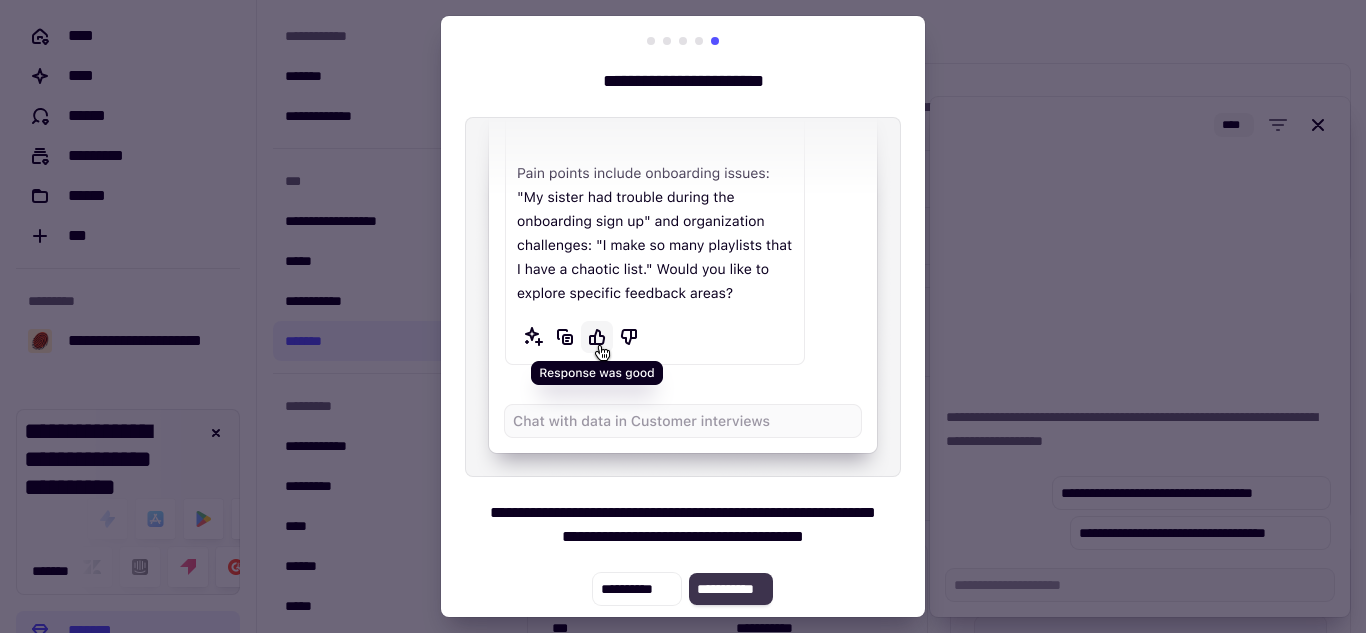 click on "**********" 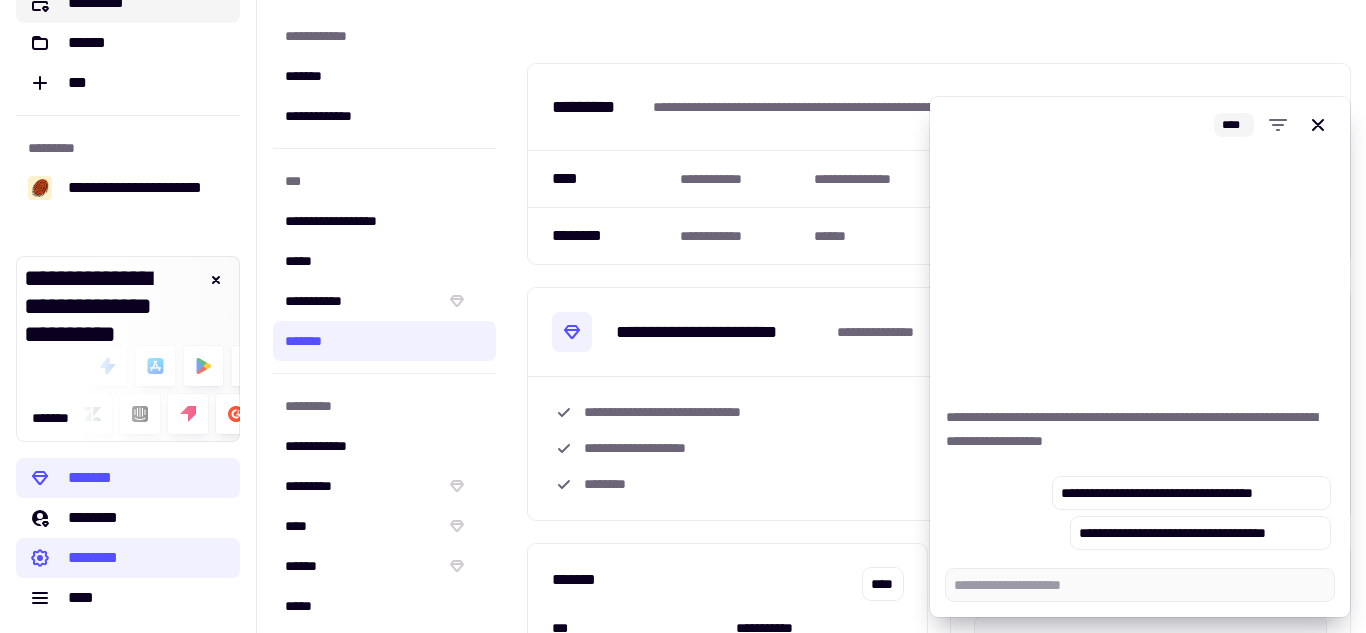 scroll, scrollTop: 154, scrollLeft: 0, axis: vertical 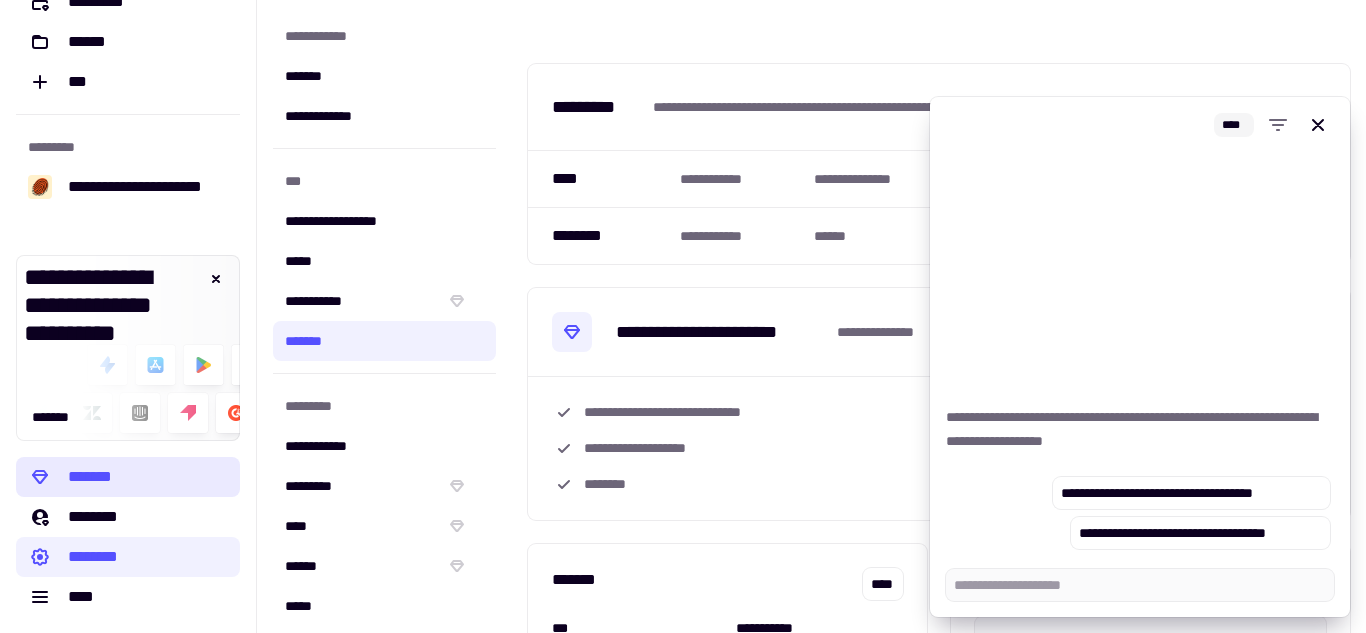 click on "*******" 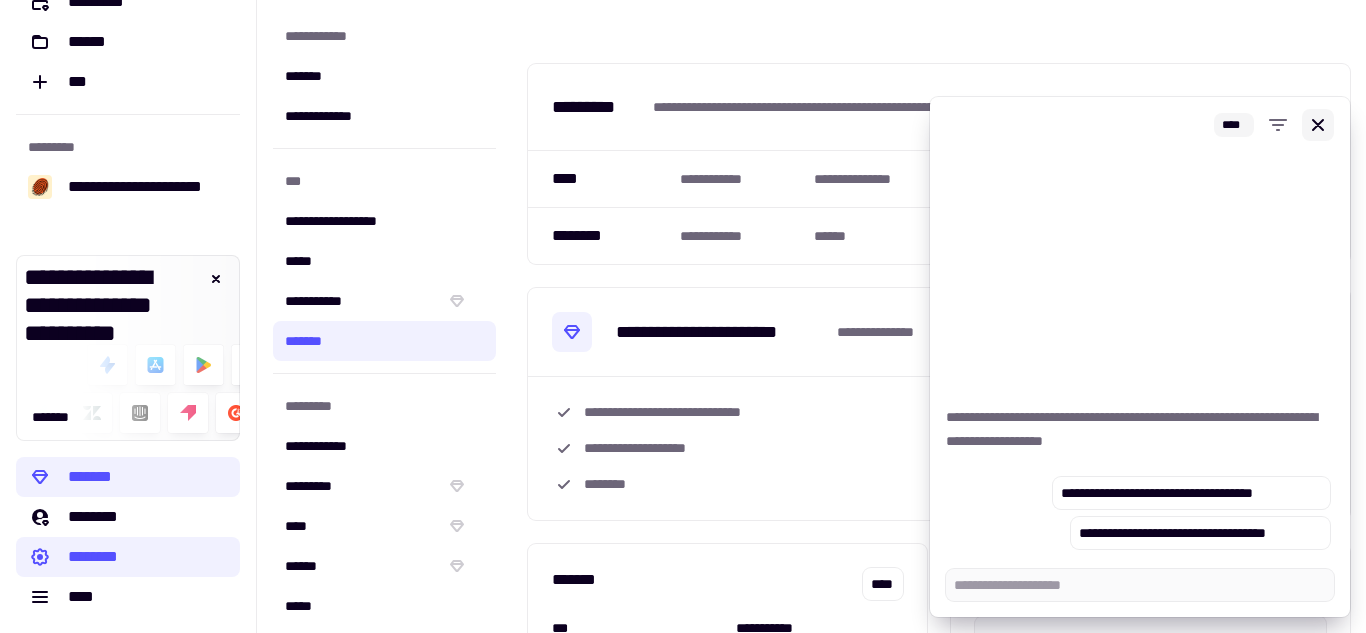 click 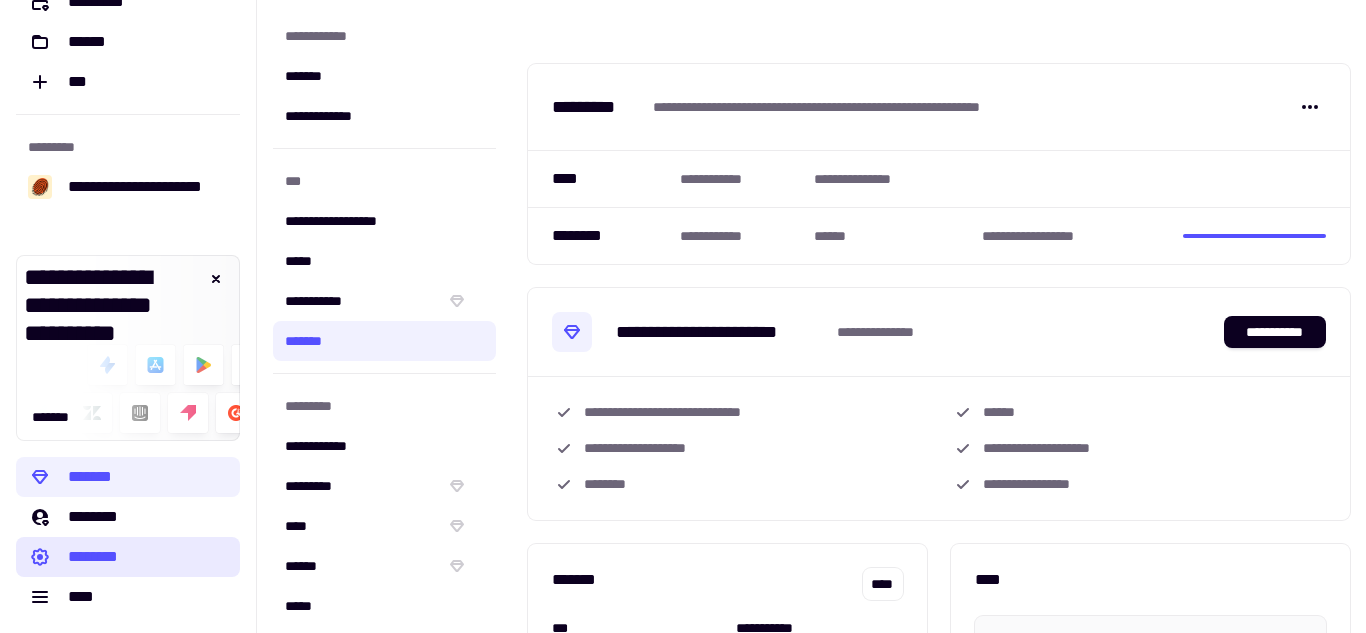 click on "********" 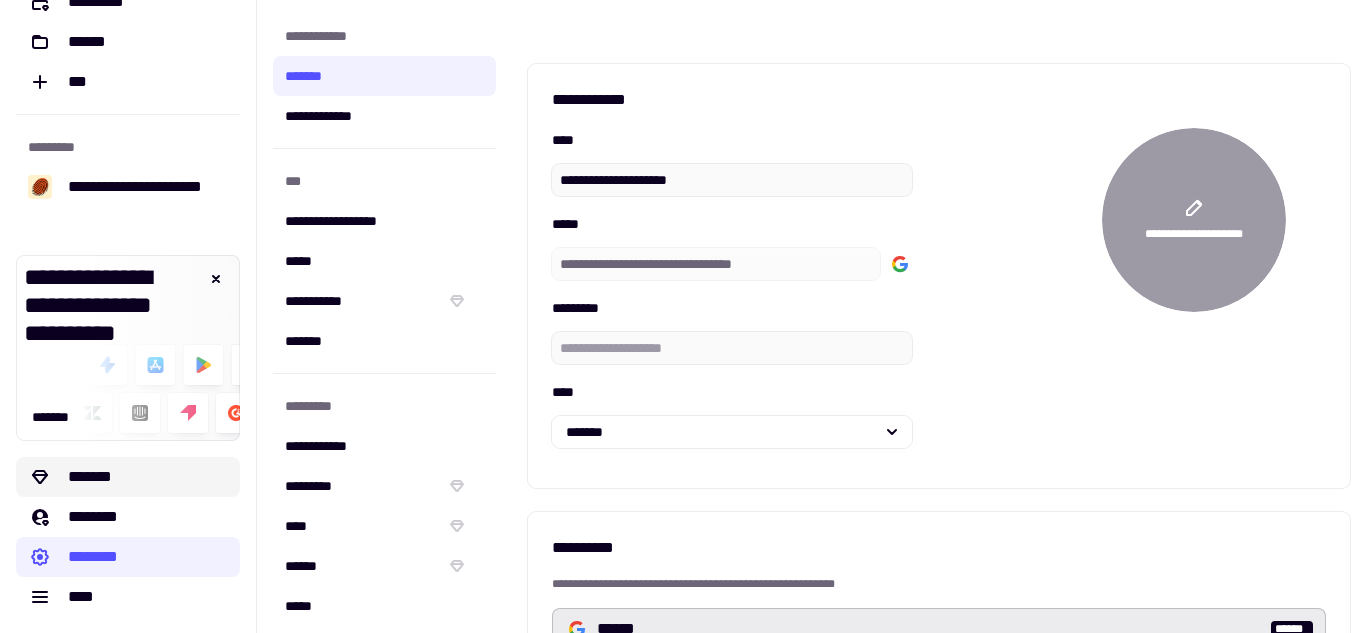 click on "*******" 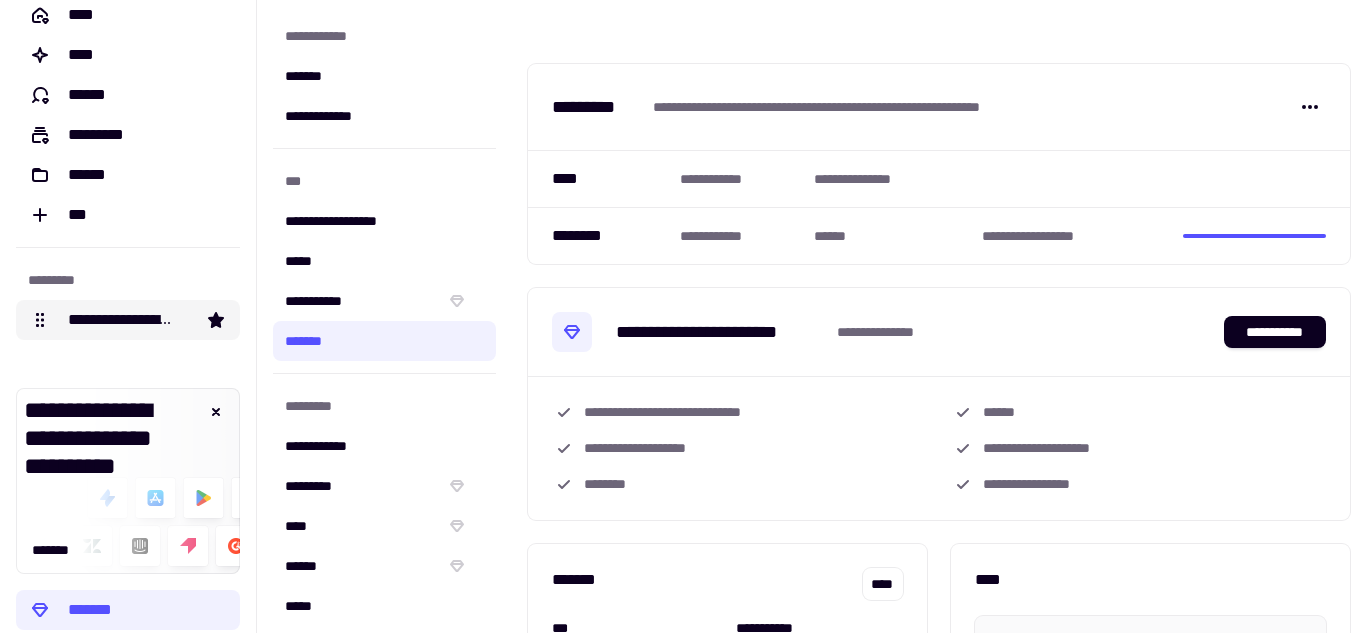 scroll, scrollTop: 0, scrollLeft: 0, axis: both 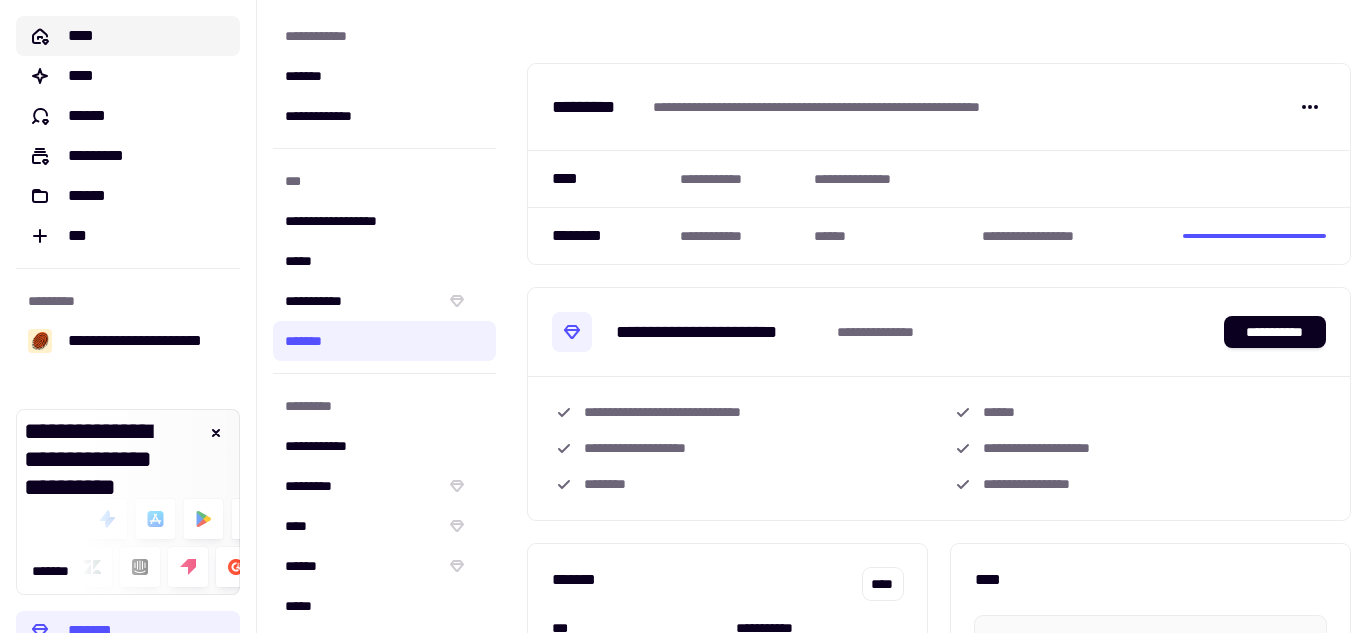 click on "****" 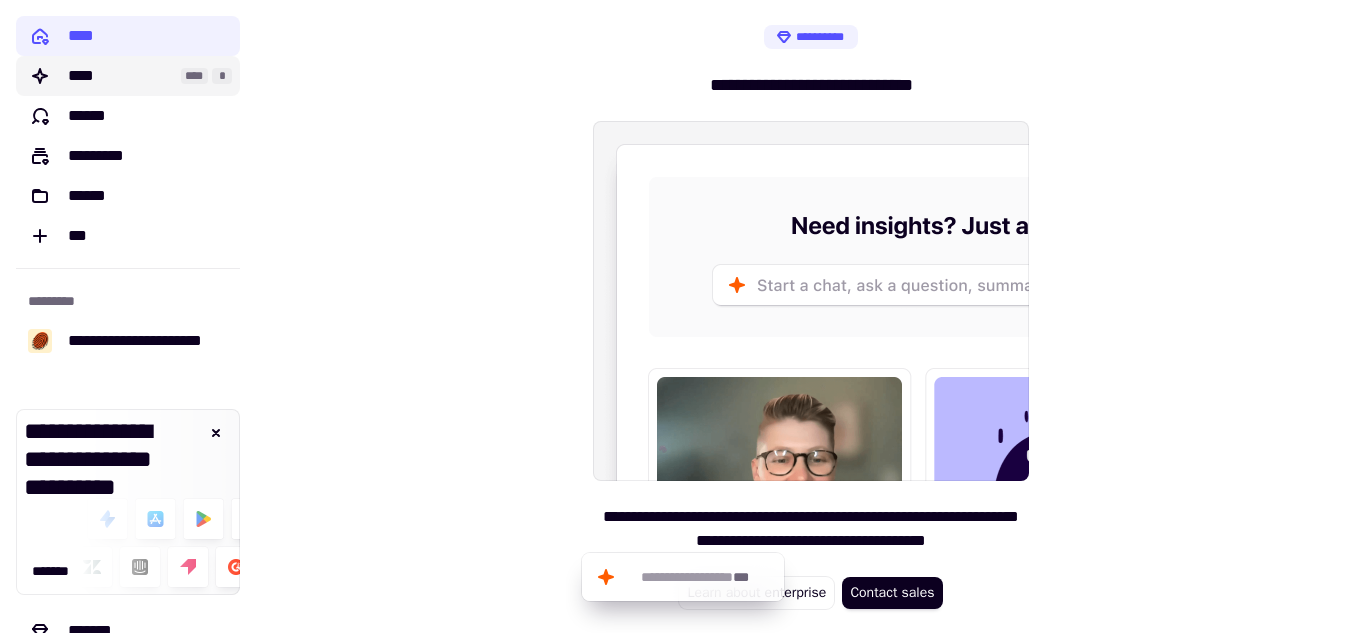 click on "****" 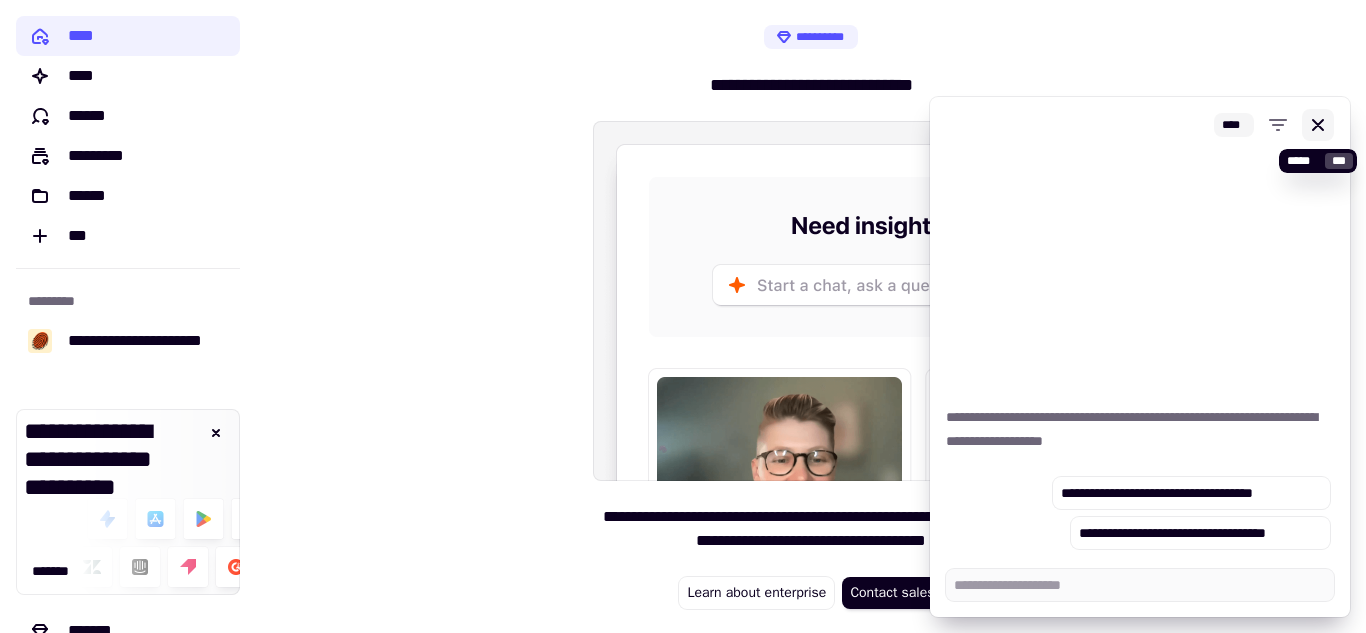 click 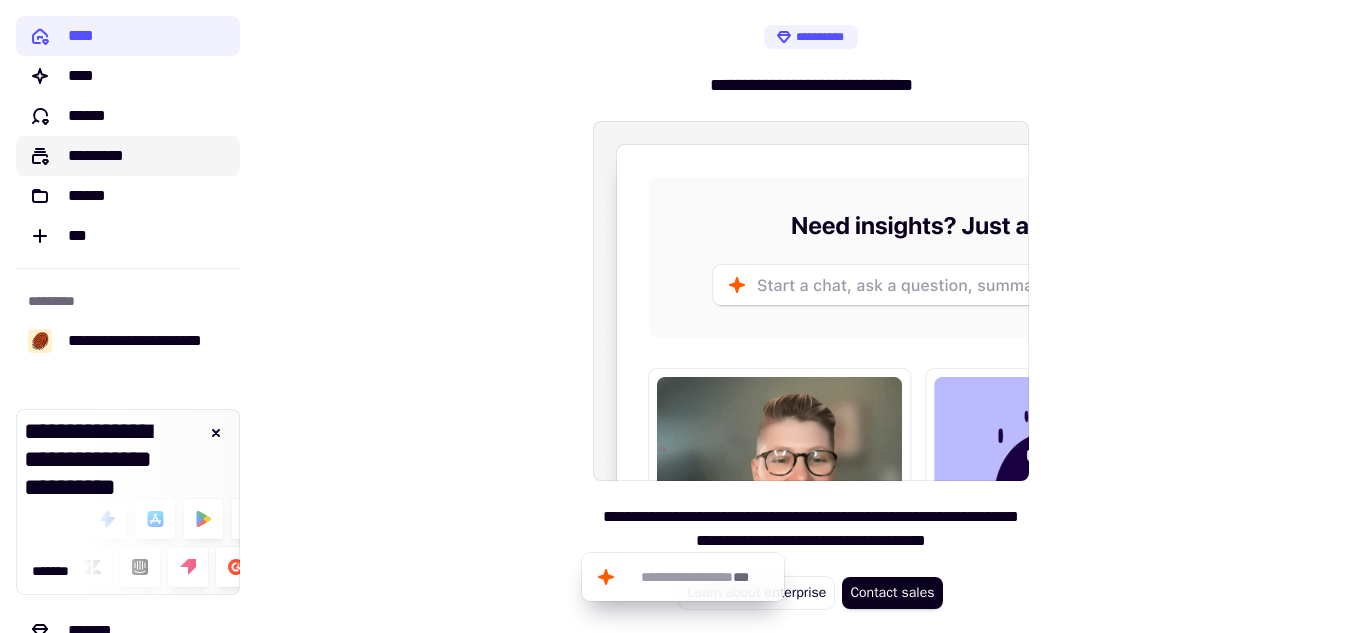 click on "*********" 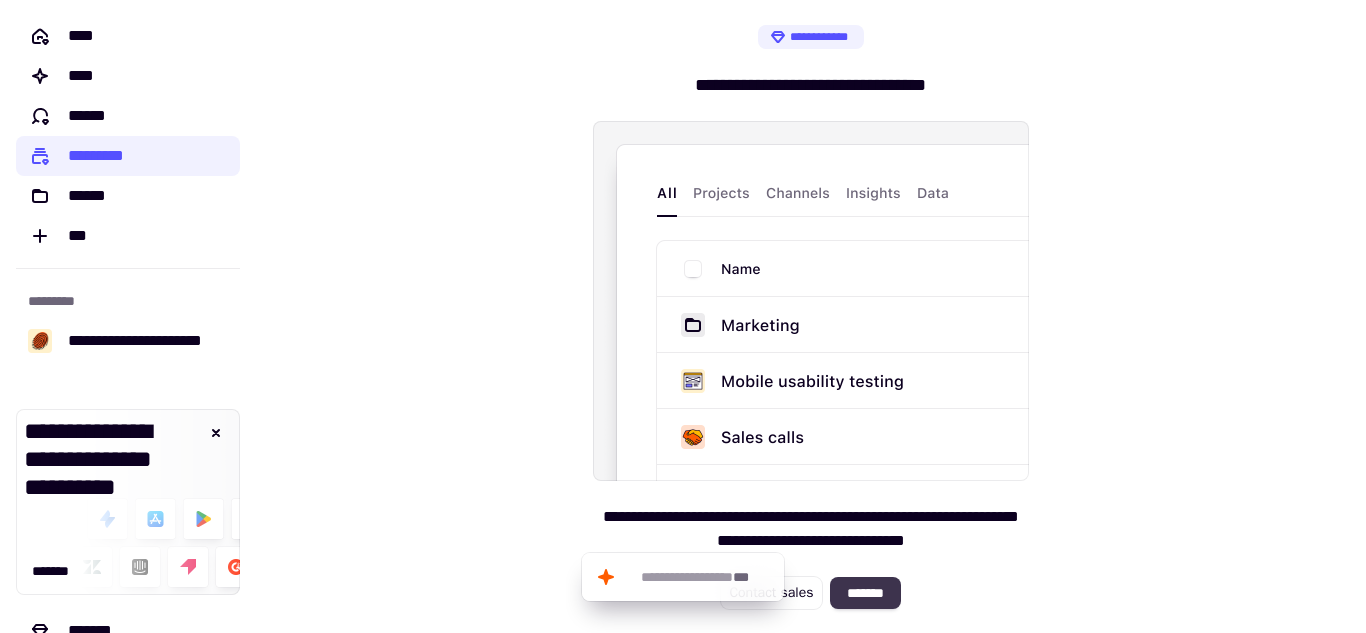click on "*******" 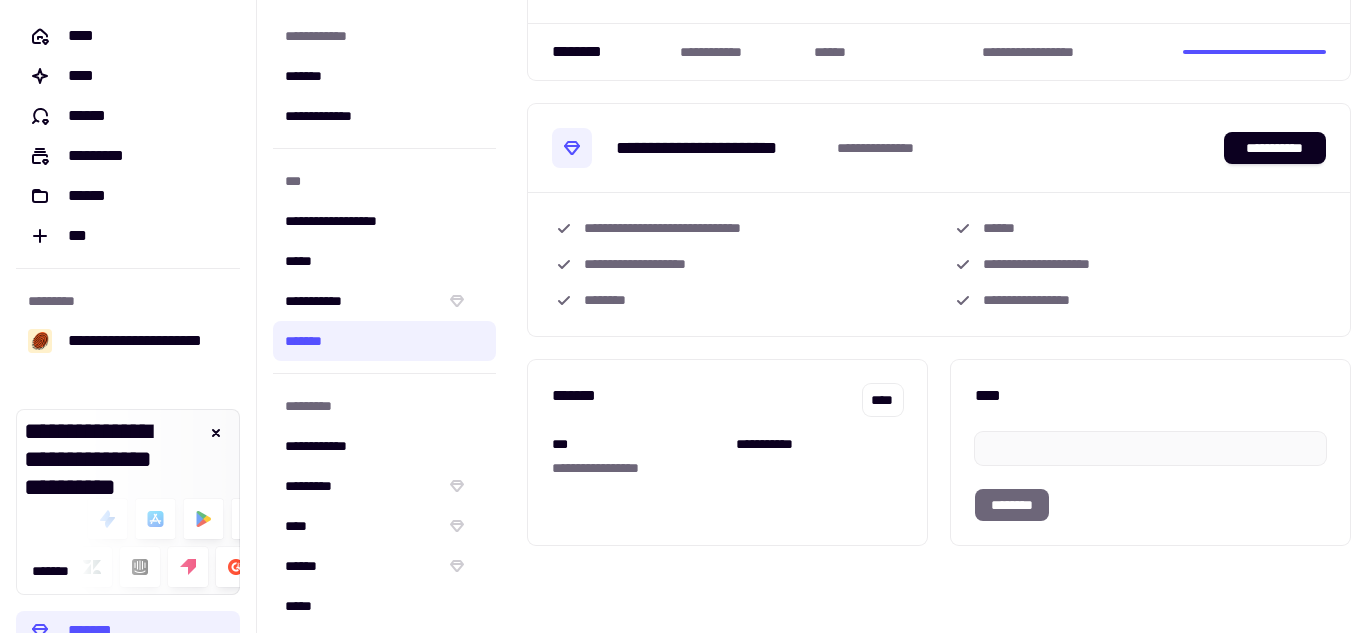 scroll, scrollTop: 0, scrollLeft: 0, axis: both 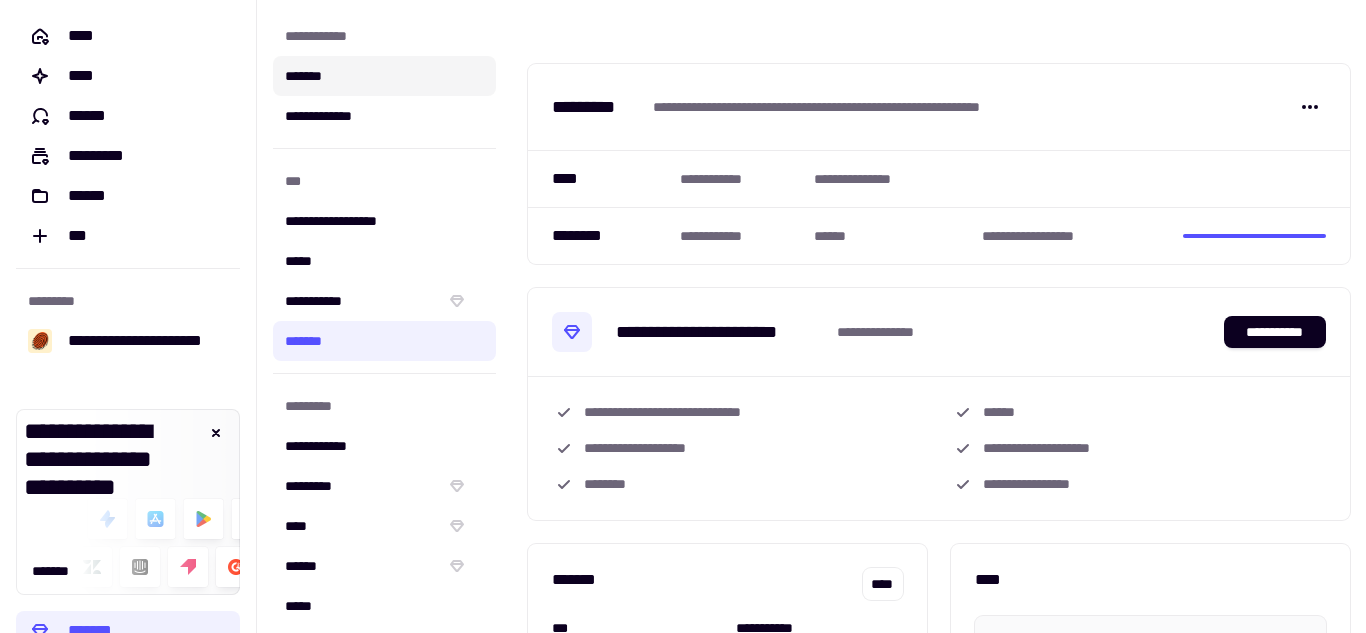 click on "*******" 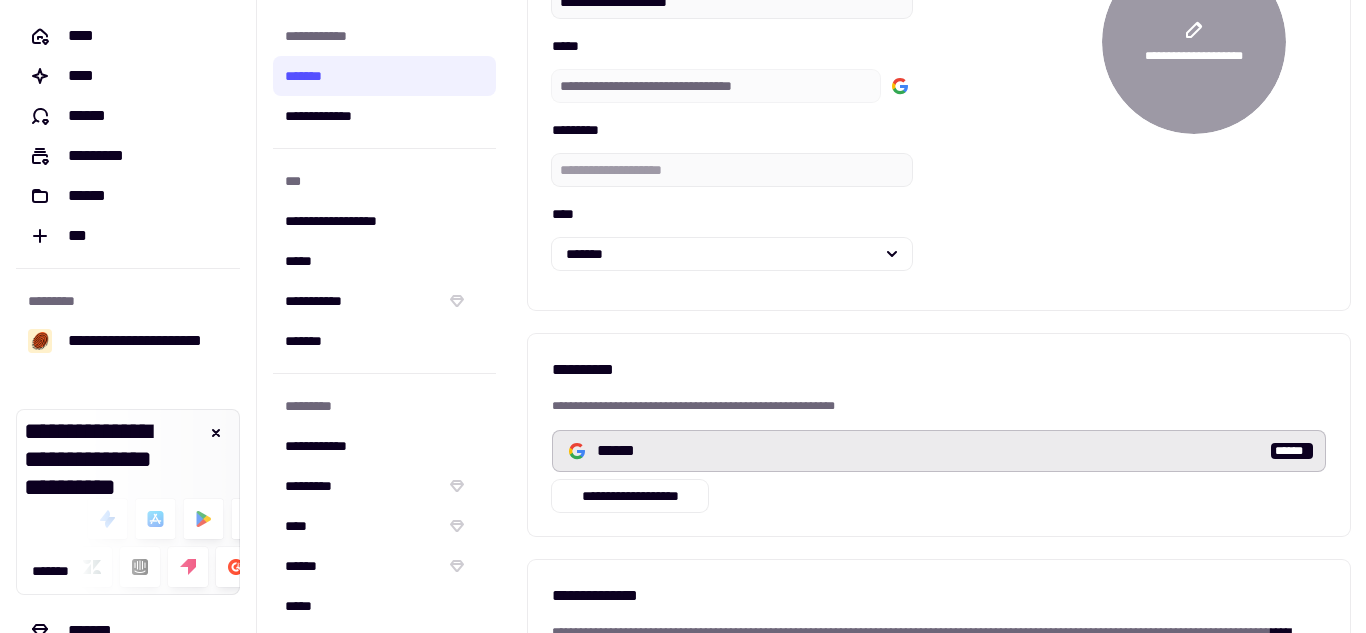 scroll, scrollTop: 200, scrollLeft: 0, axis: vertical 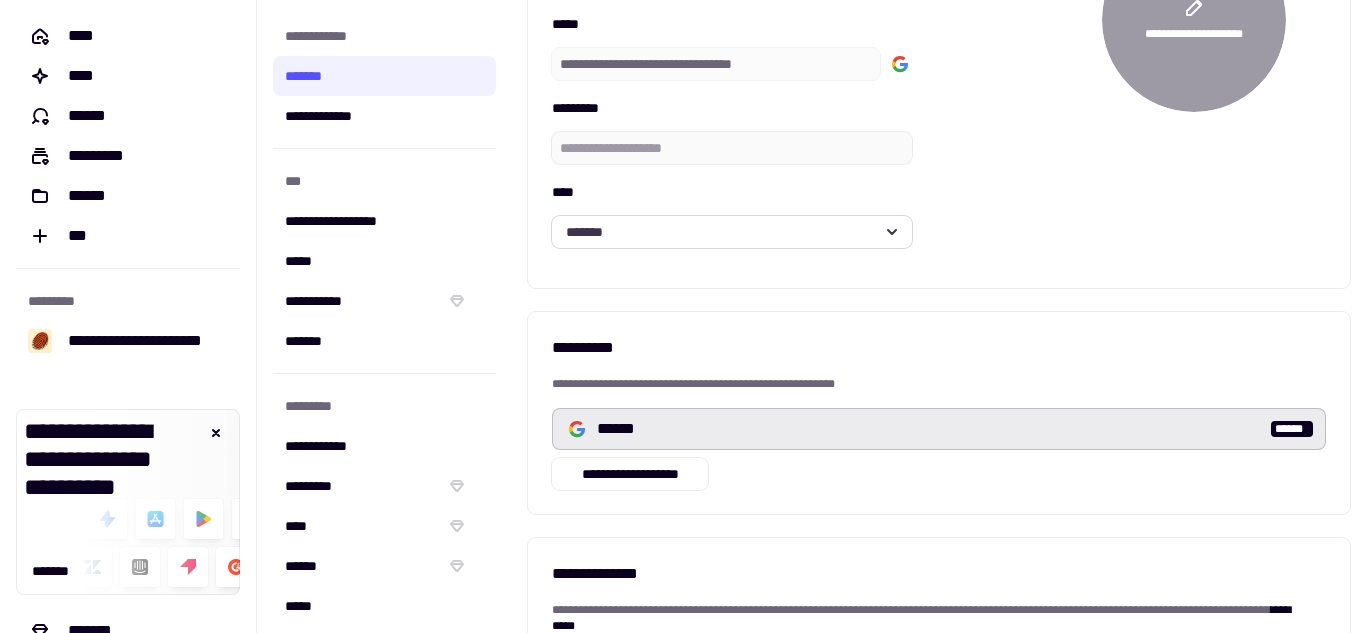 click on "*******" 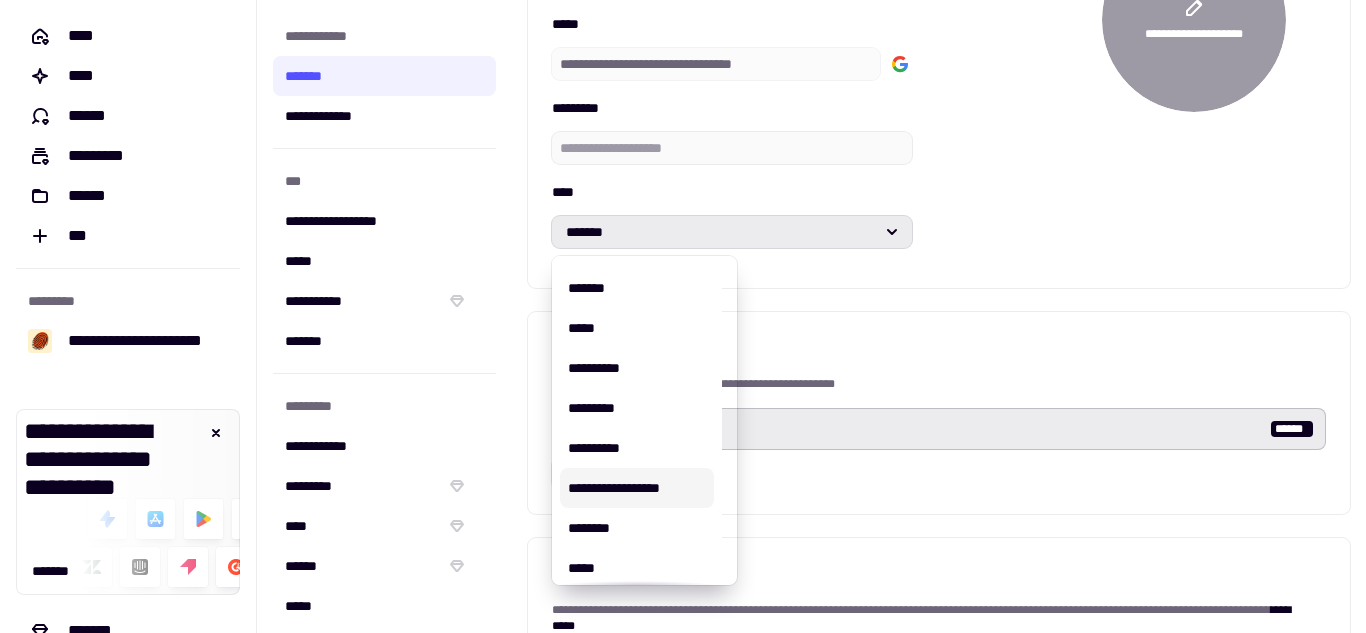 scroll, scrollTop: 287, scrollLeft: 0, axis: vertical 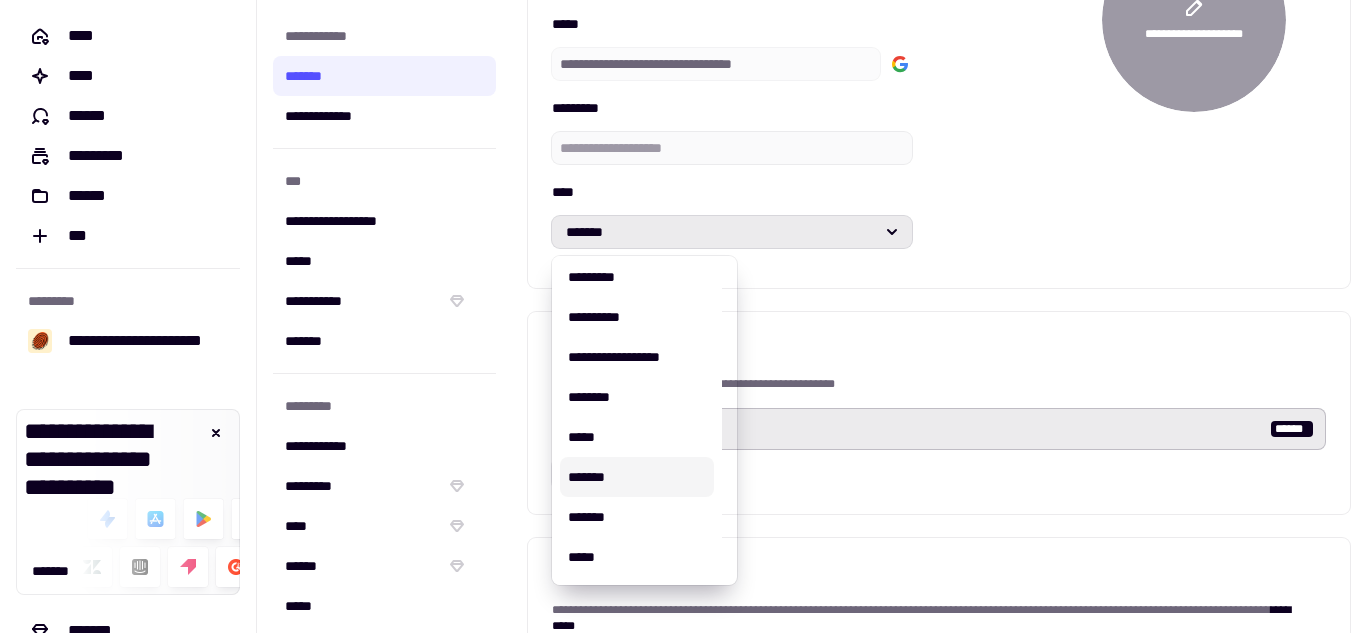 click on "*******" at bounding box center [637, 477] 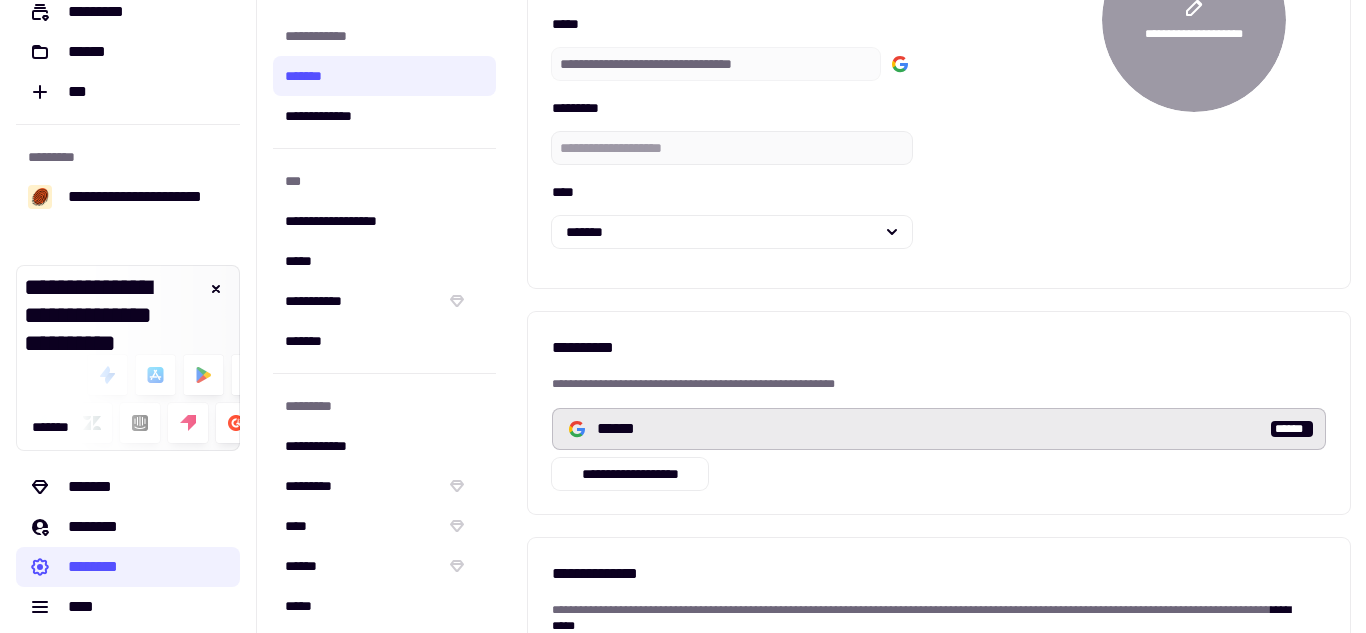 scroll, scrollTop: 154, scrollLeft: 0, axis: vertical 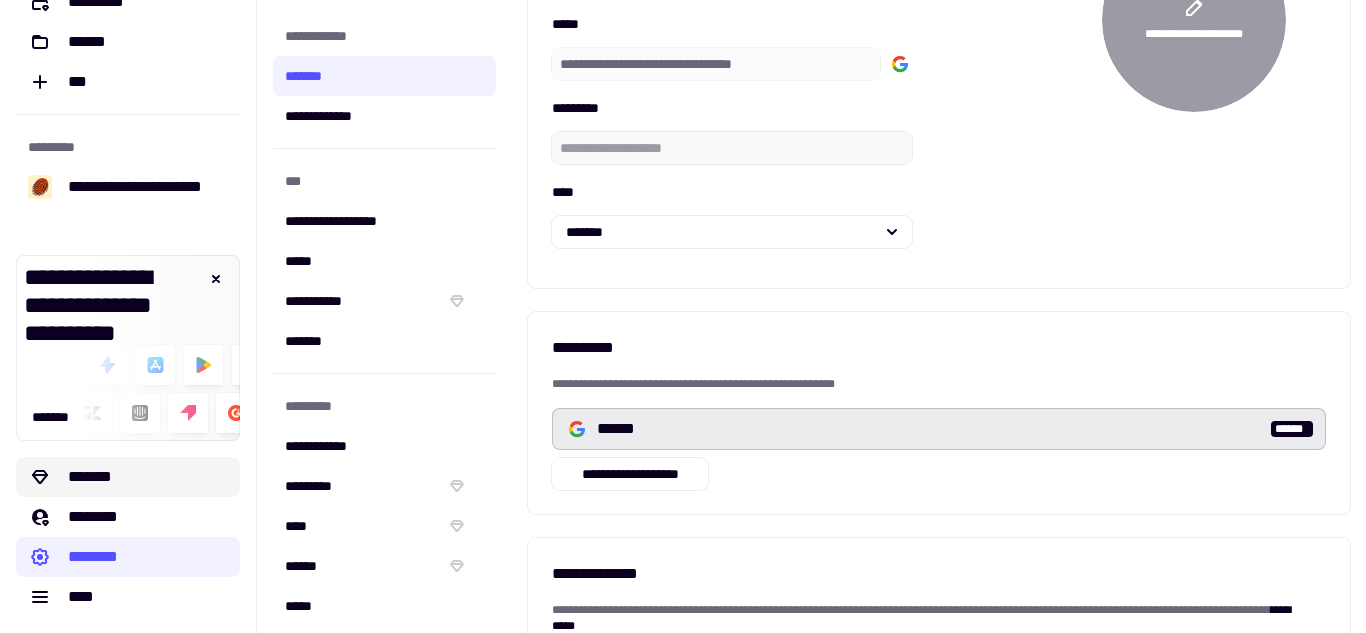 click on "*******" 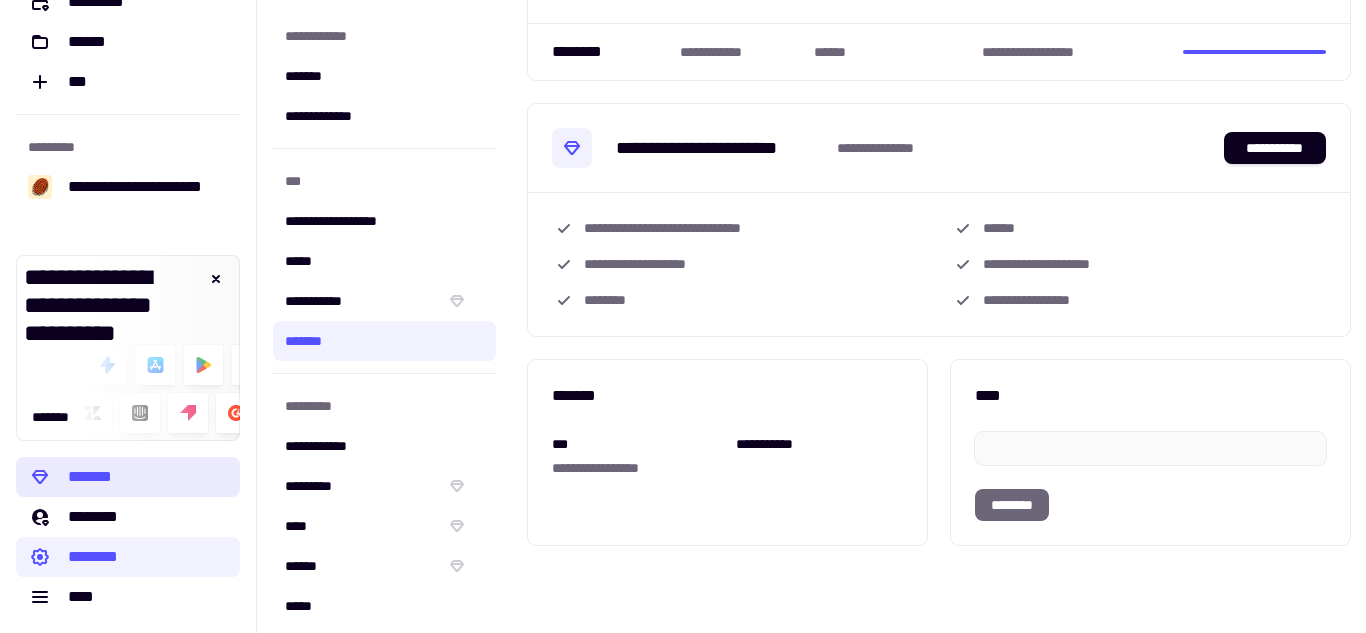scroll, scrollTop: 0, scrollLeft: 0, axis: both 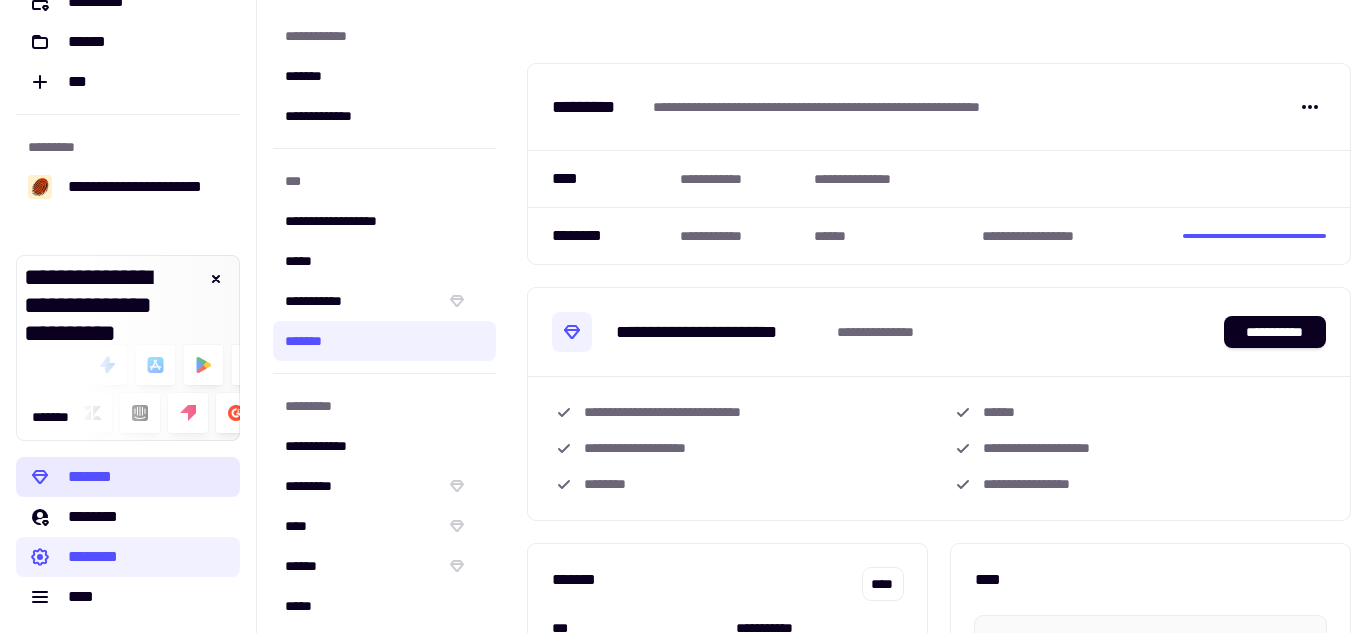 click on "*******" 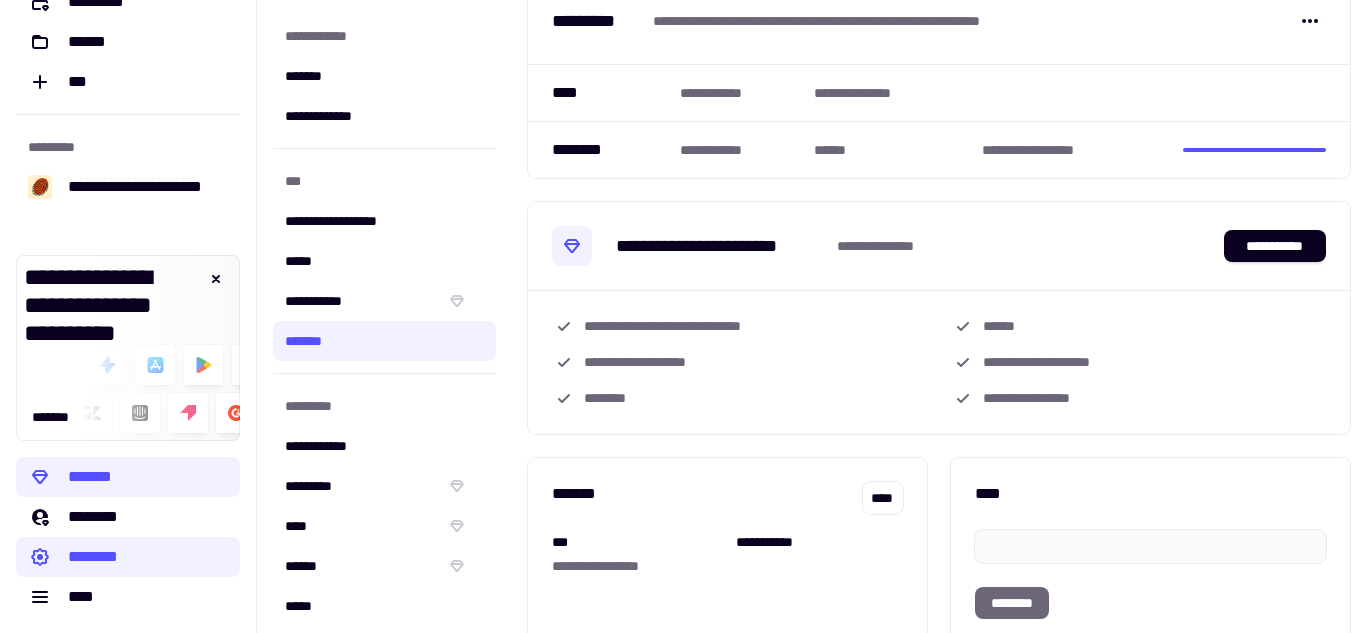scroll, scrollTop: 0, scrollLeft: 0, axis: both 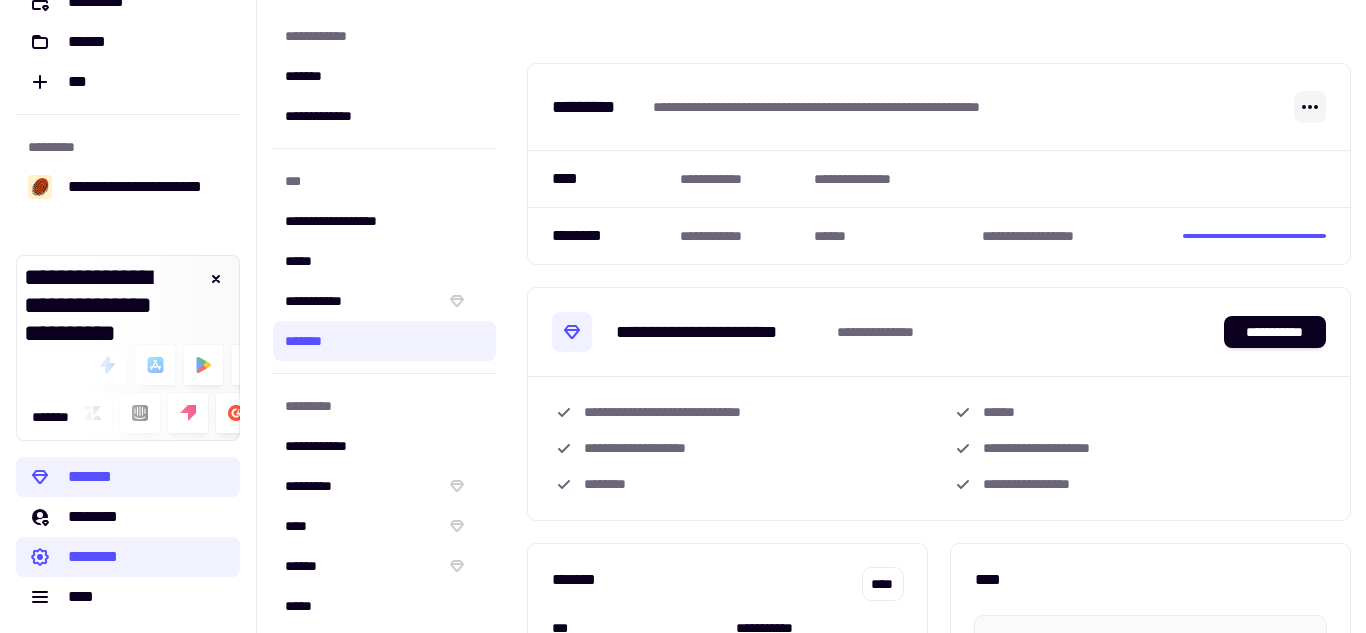 click 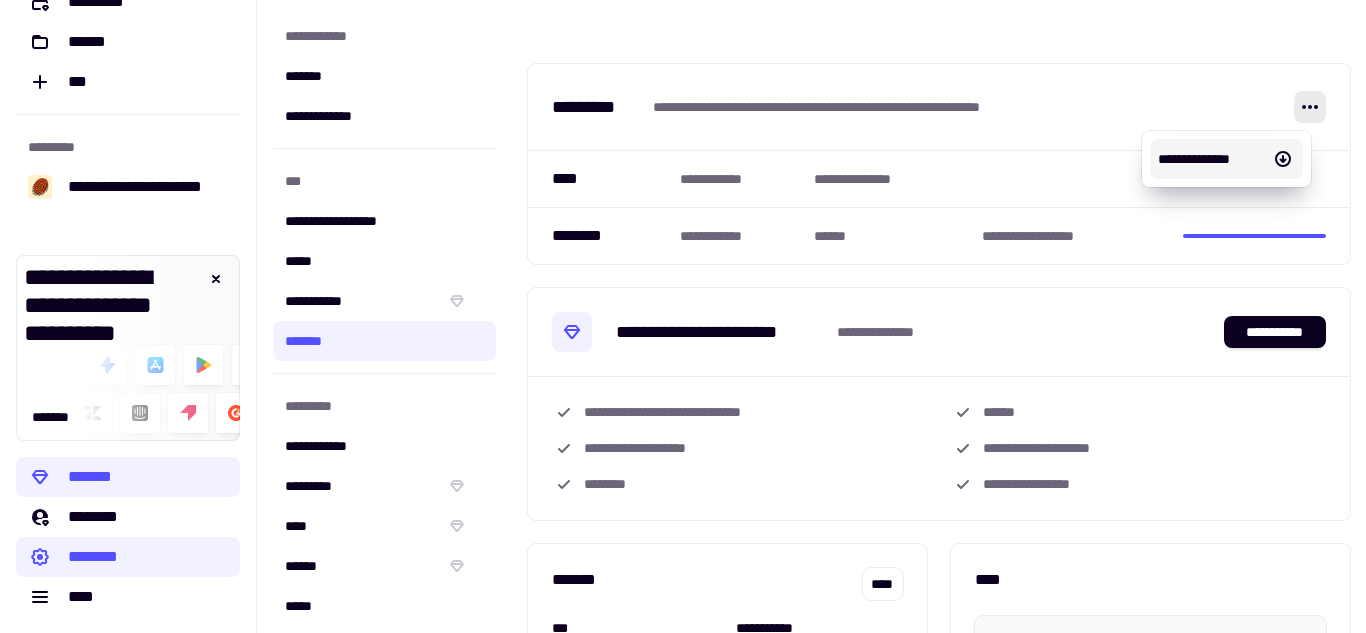 click on "**********" at bounding box center [939, 316] 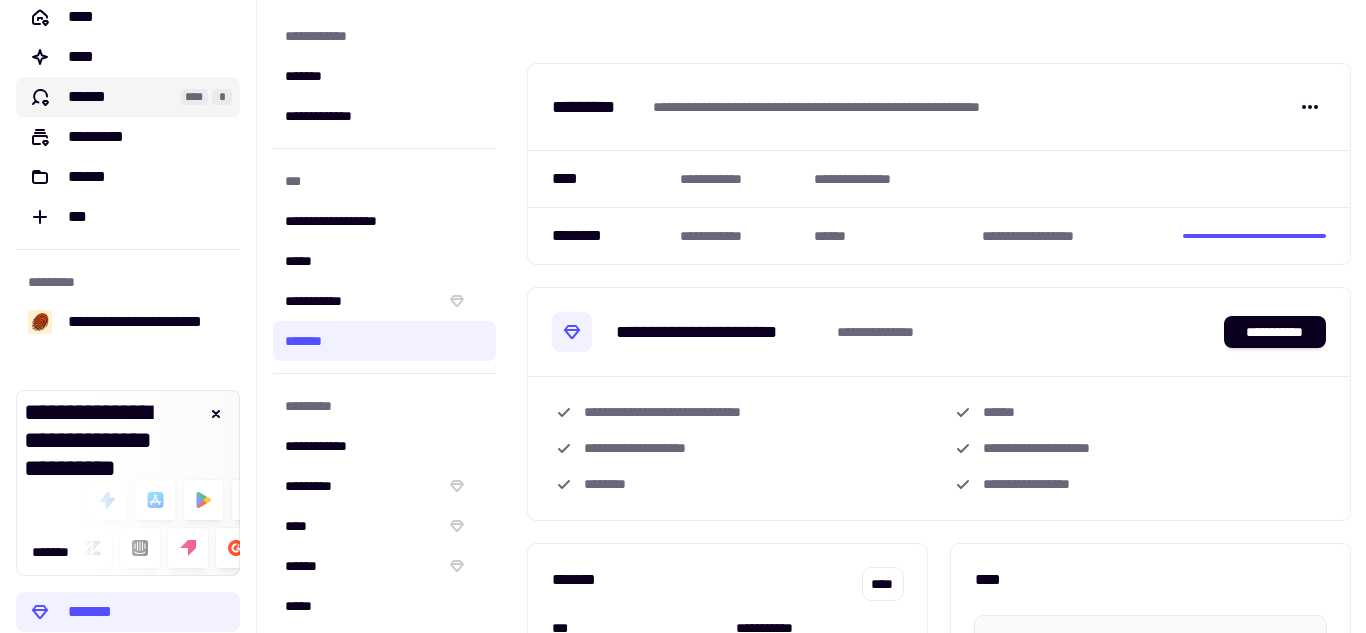 scroll, scrollTop: 0, scrollLeft: 0, axis: both 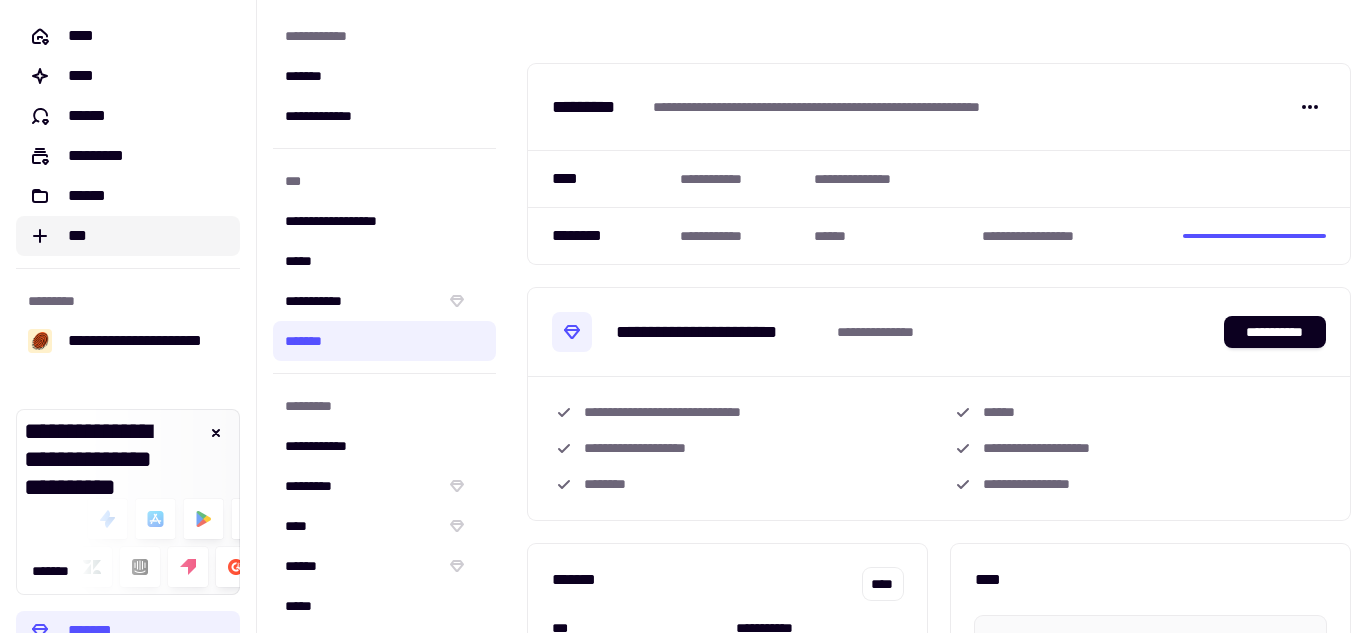 click on "***" 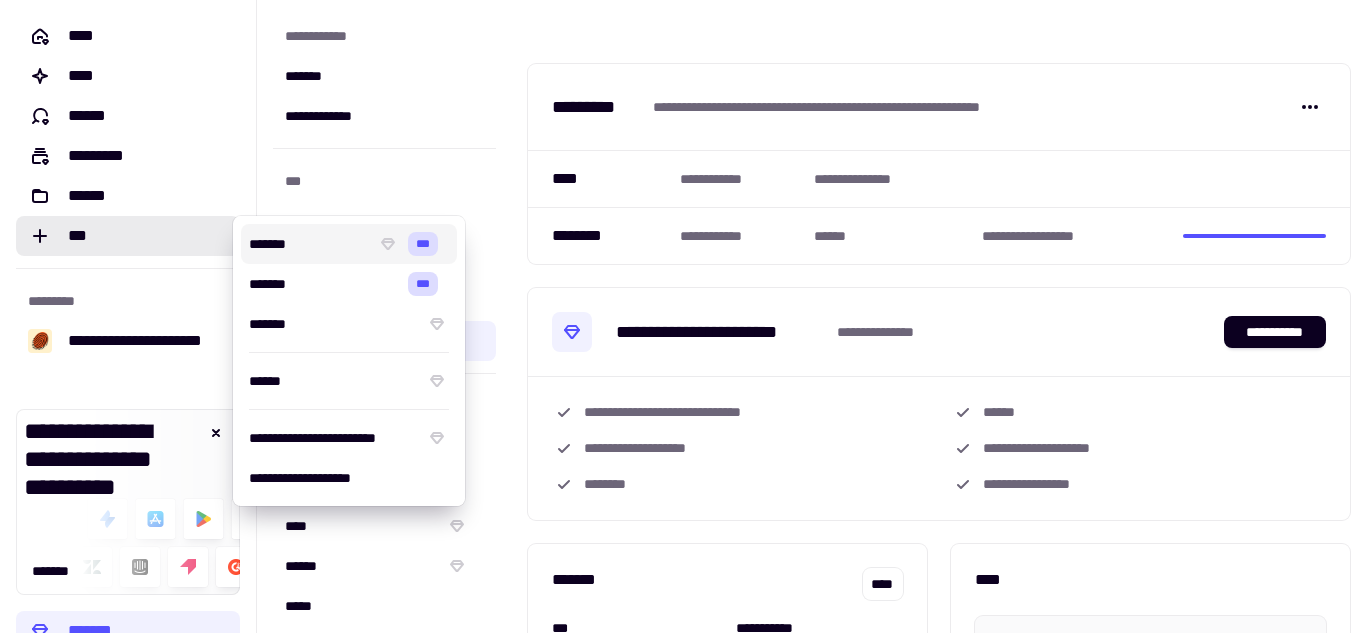 click on "*******" at bounding box center (308, 244) 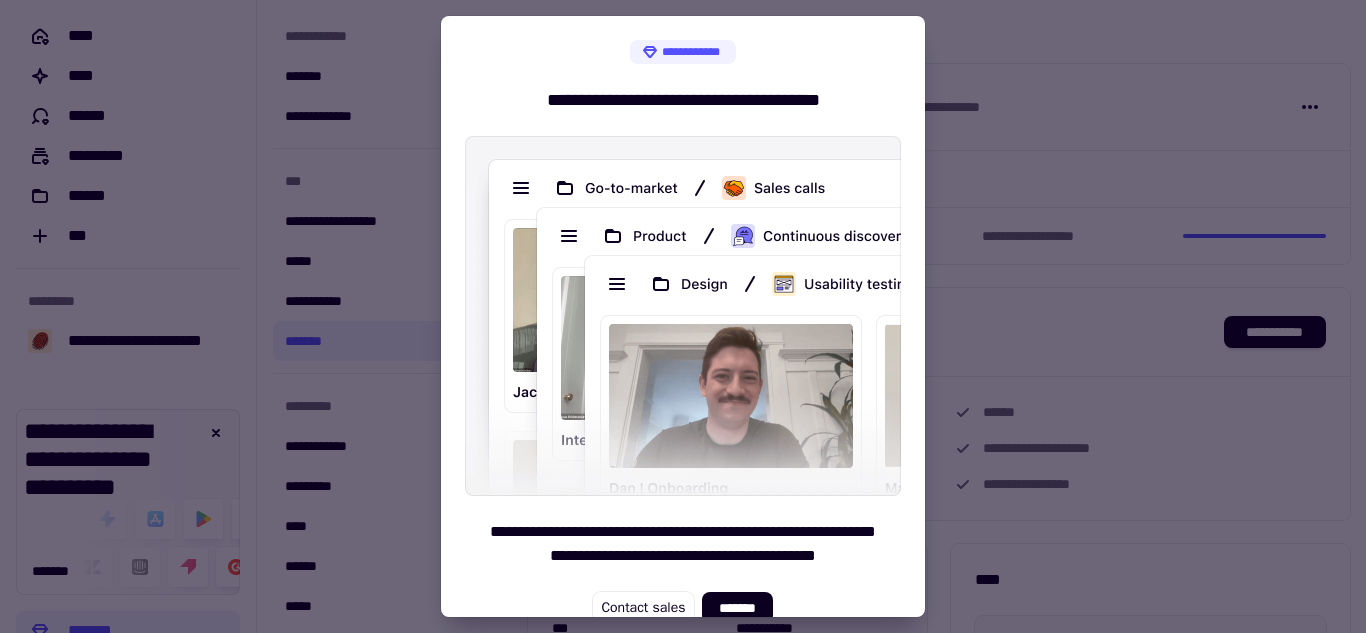 scroll, scrollTop: 19, scrollLeft: 0, axis: vertical 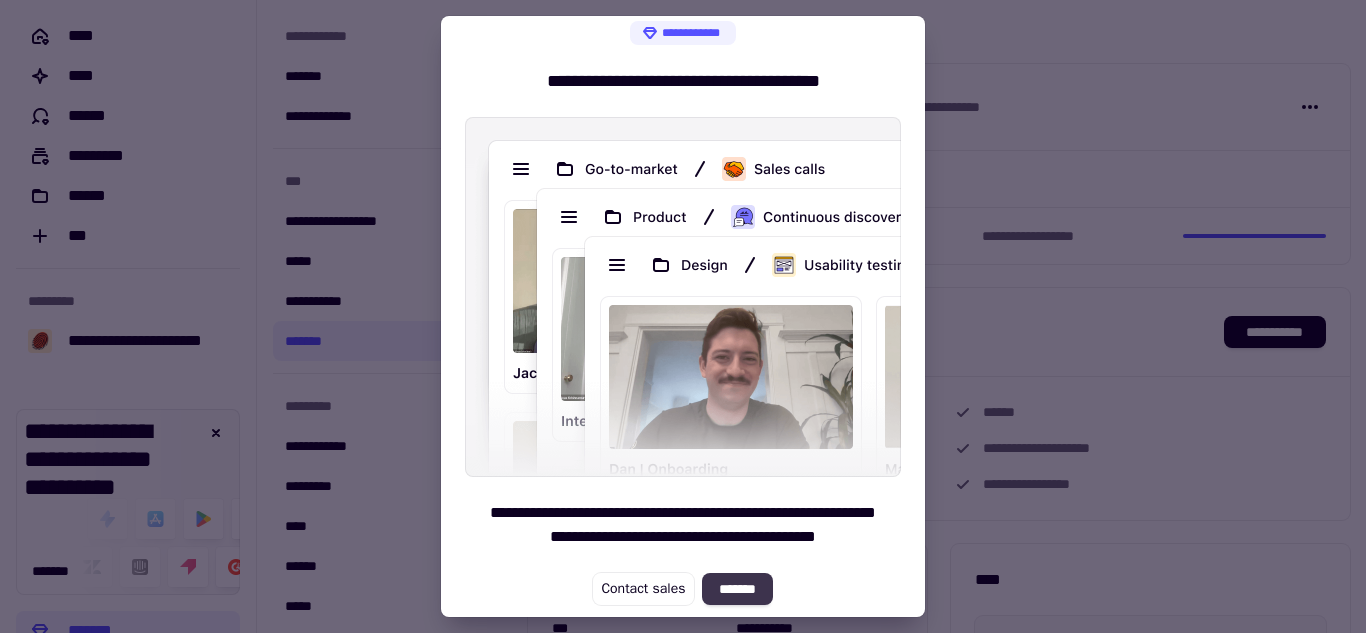 click on "*******" 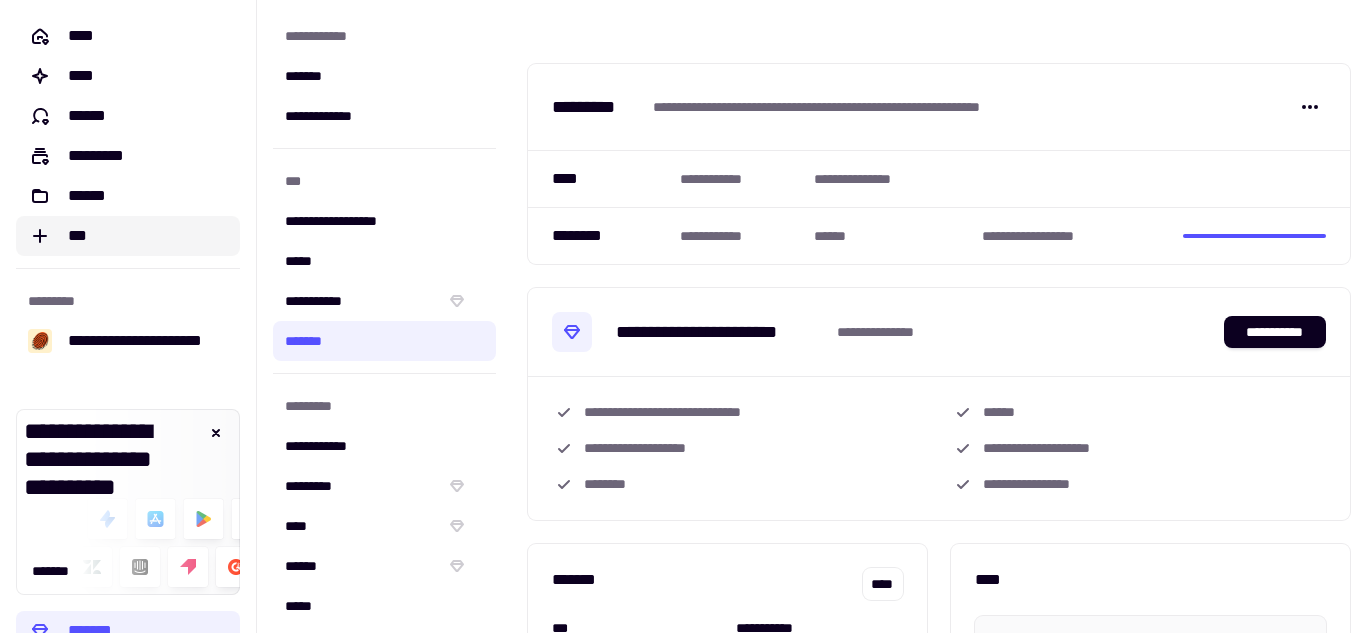 click on "***" 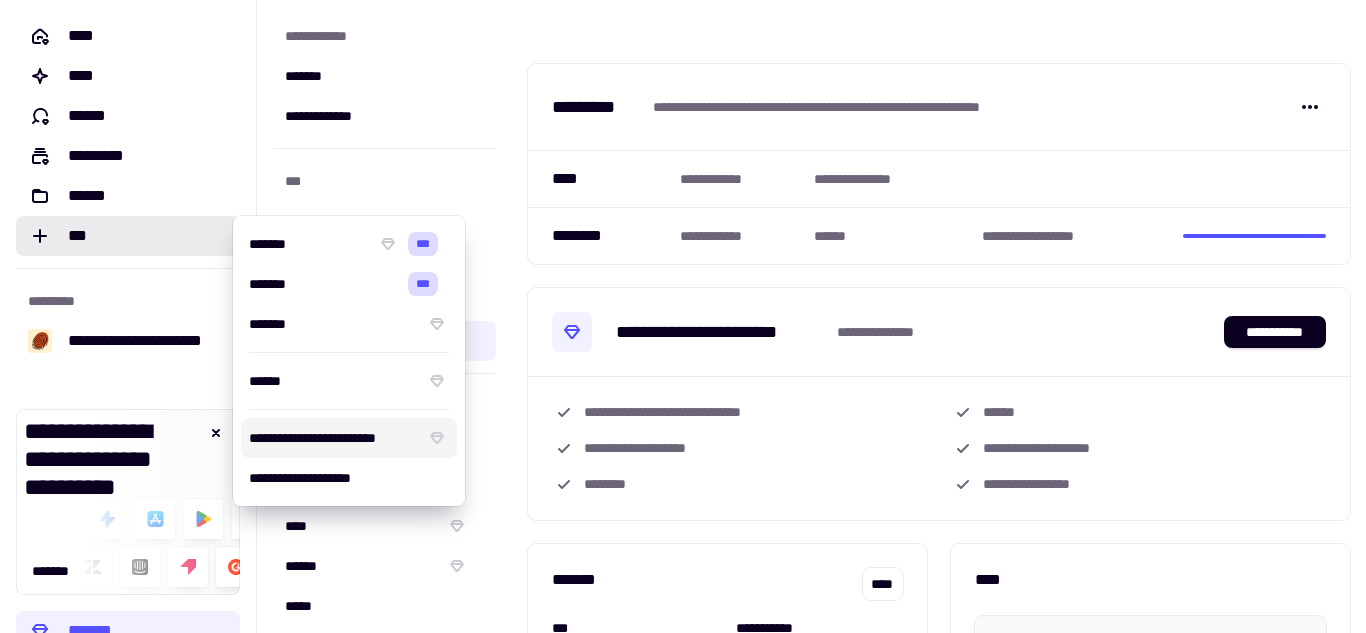 click on "**********" at bounding box center [333, 438] 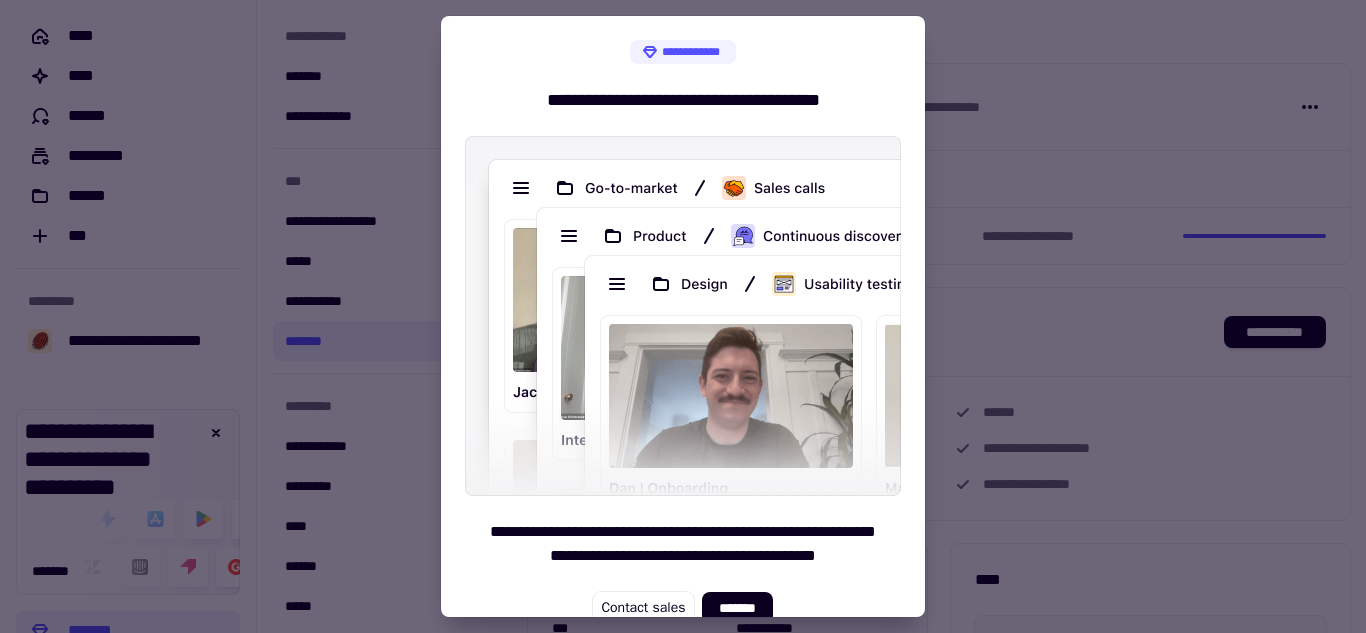 scroll, scrollTop: 19, scrollLeft: 0, axis: vertical 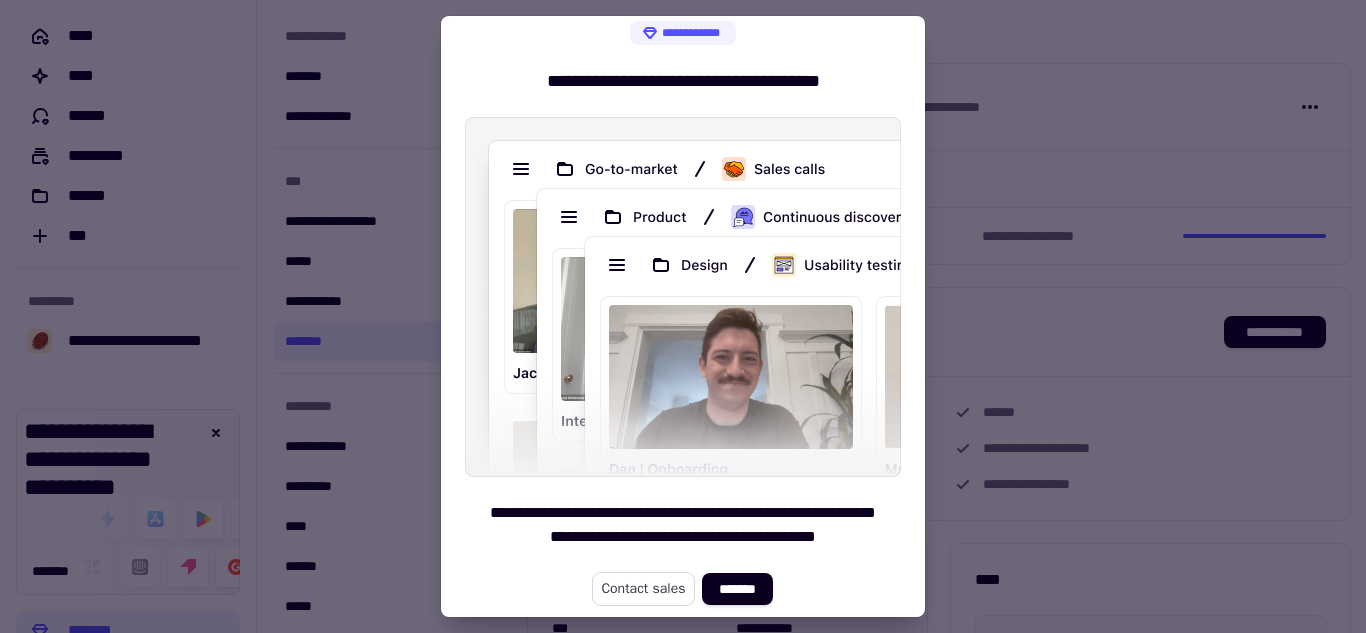 click on "Contact sales" 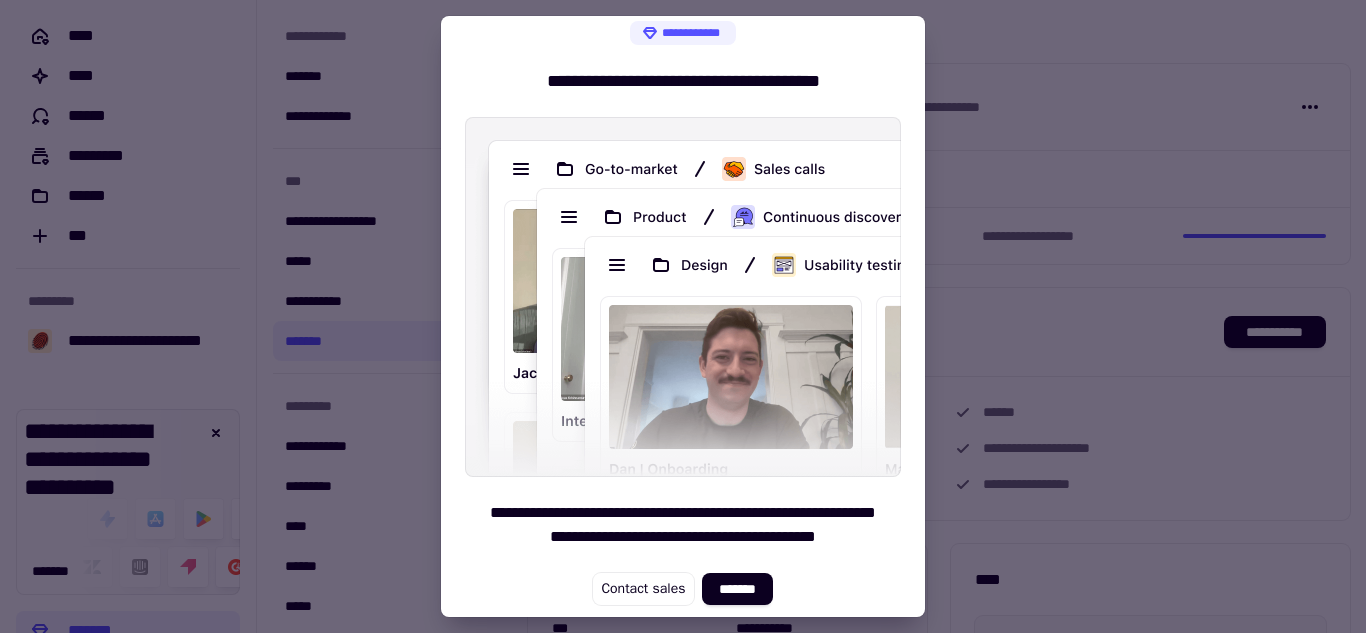 click at bounding box center [683, 316] 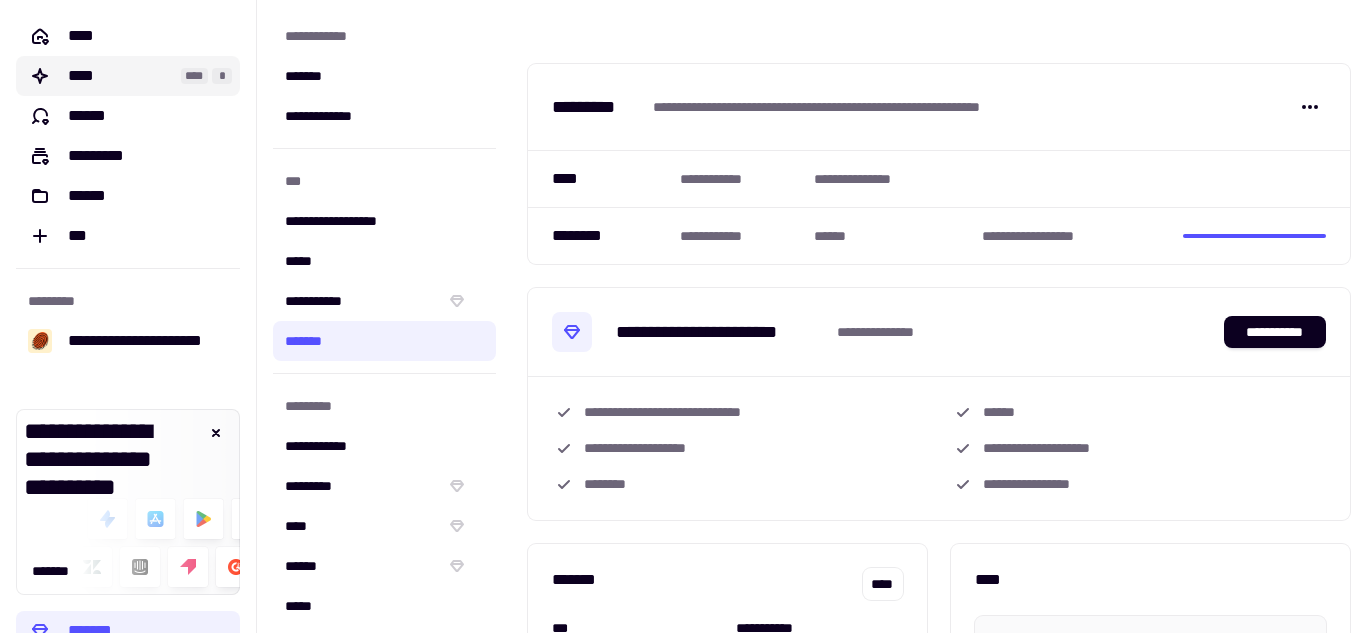 click on "****" 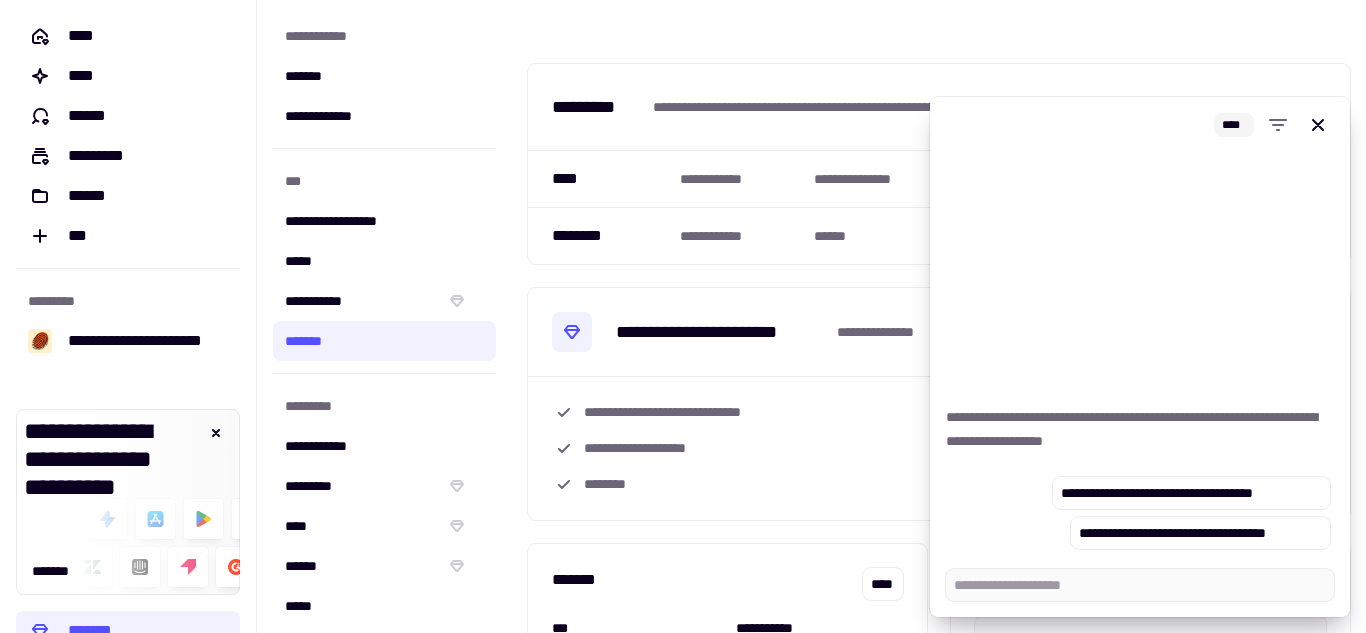 type on "*" 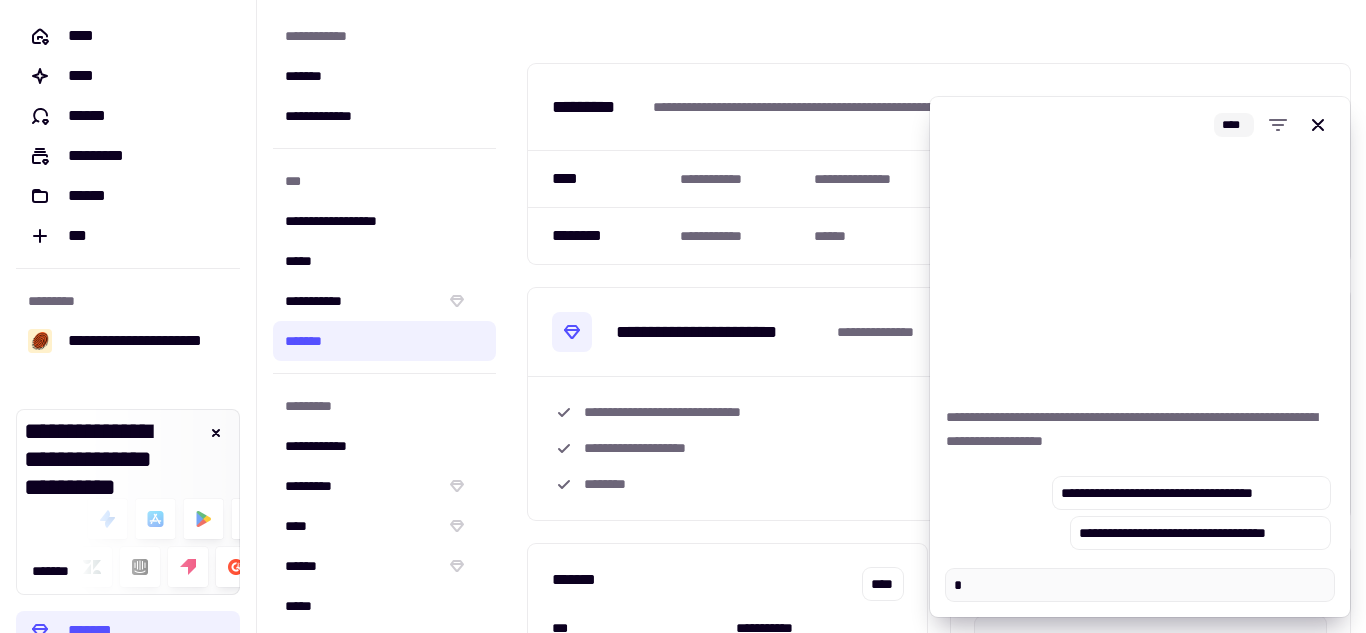 type on "*" 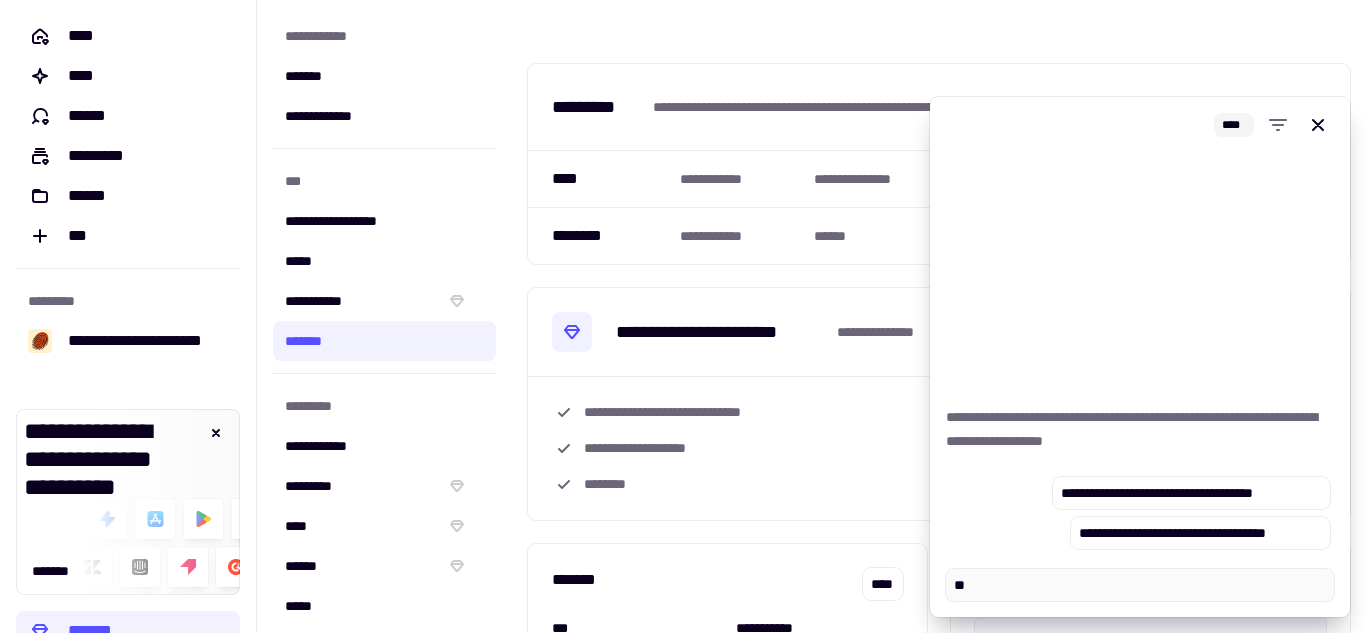 type on "*" 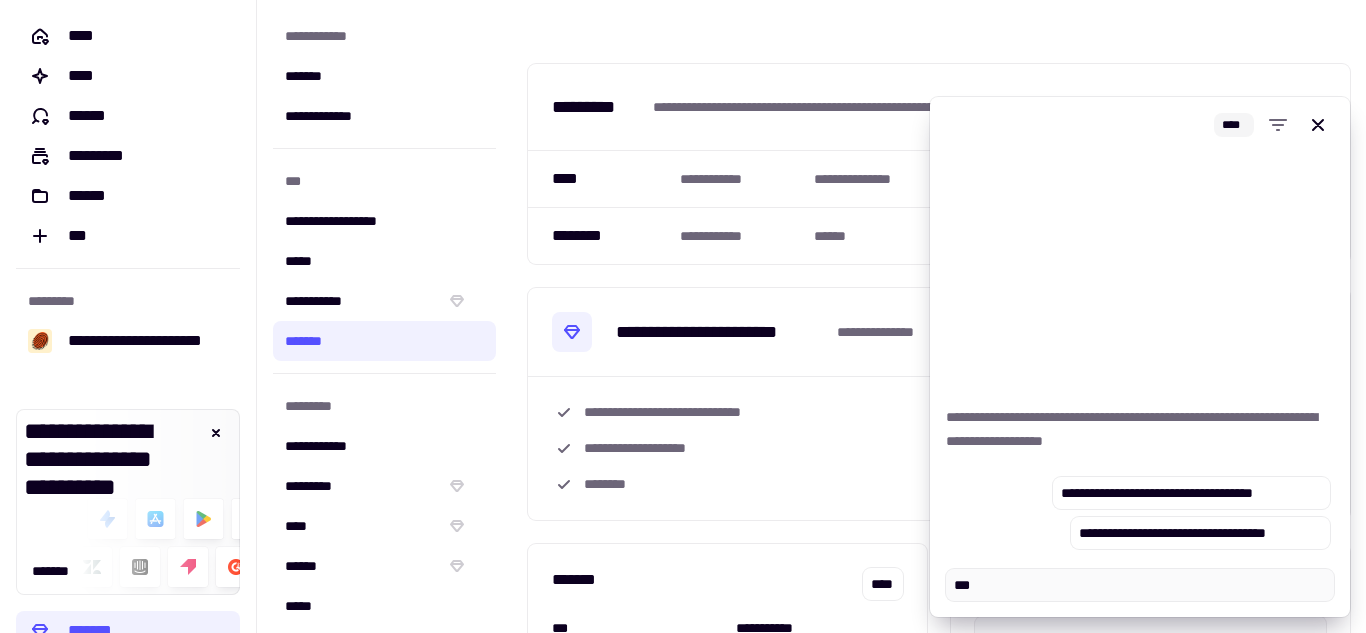 type on "*" 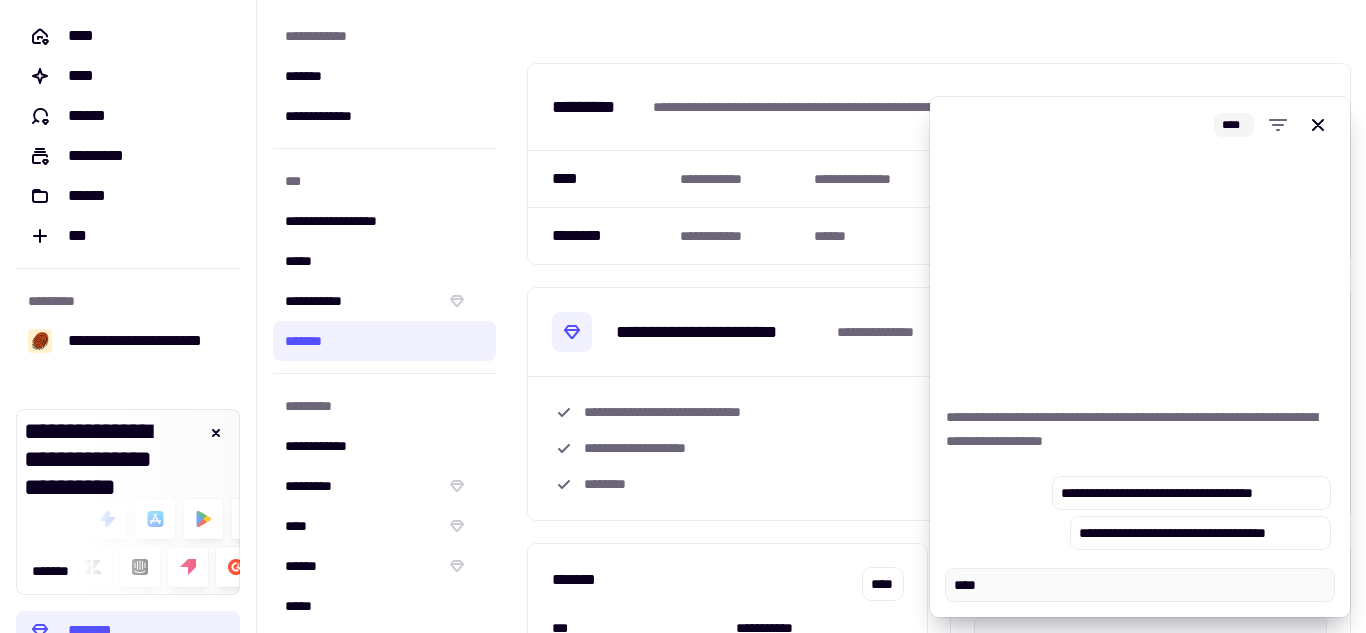 type on "*****" 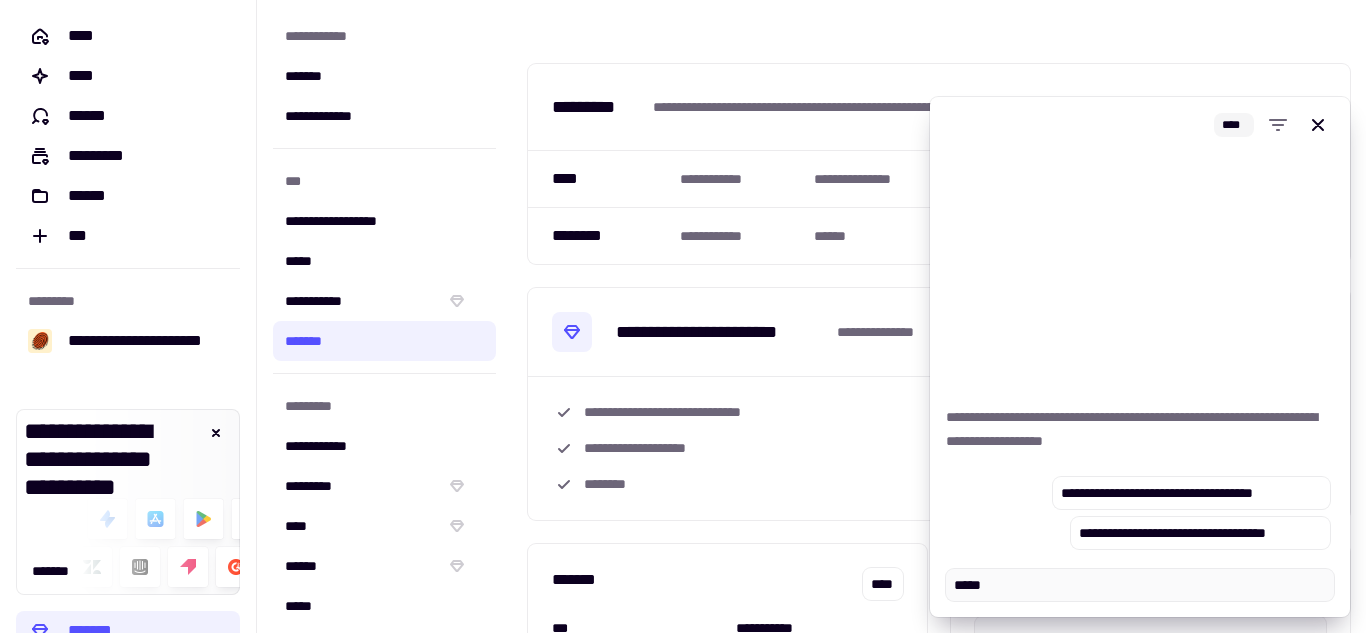 type on "*" 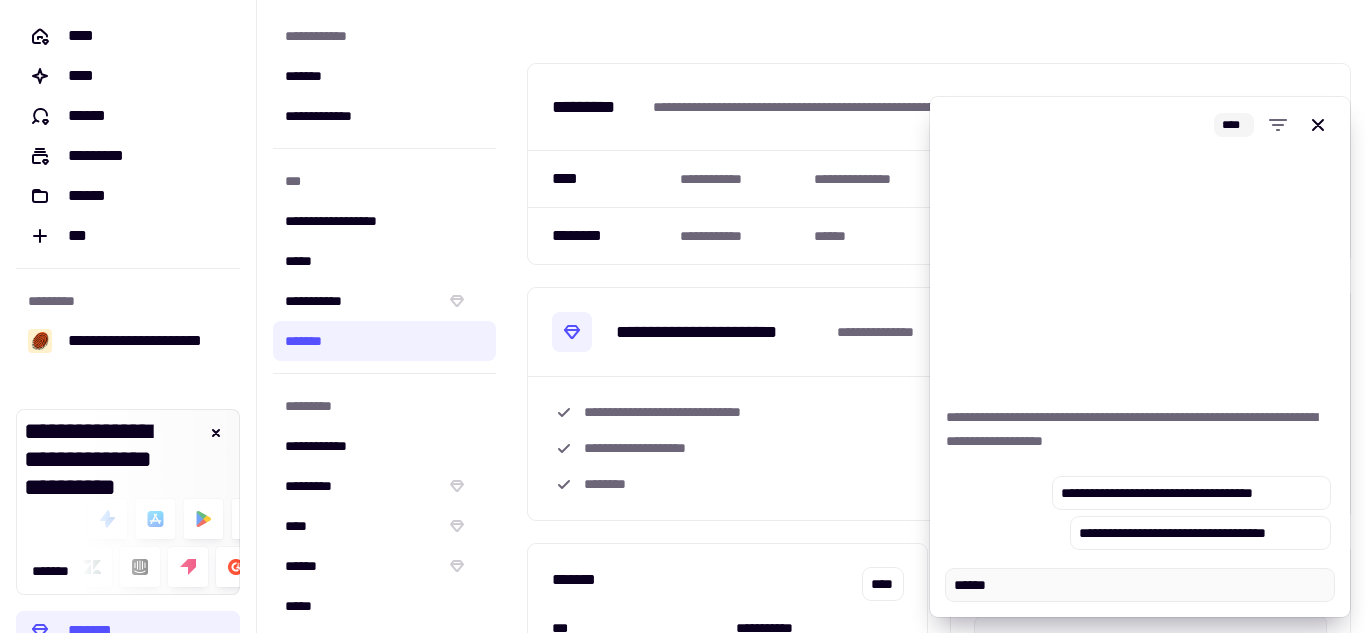 type on "*******" 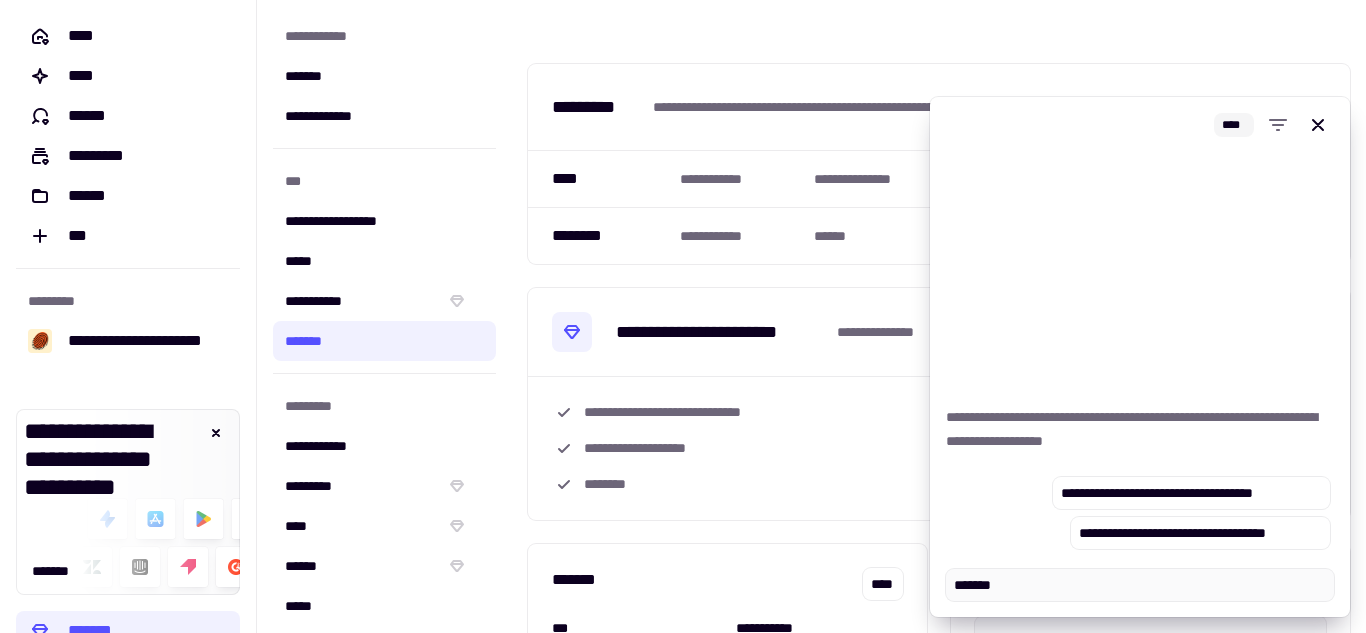 type on "*" 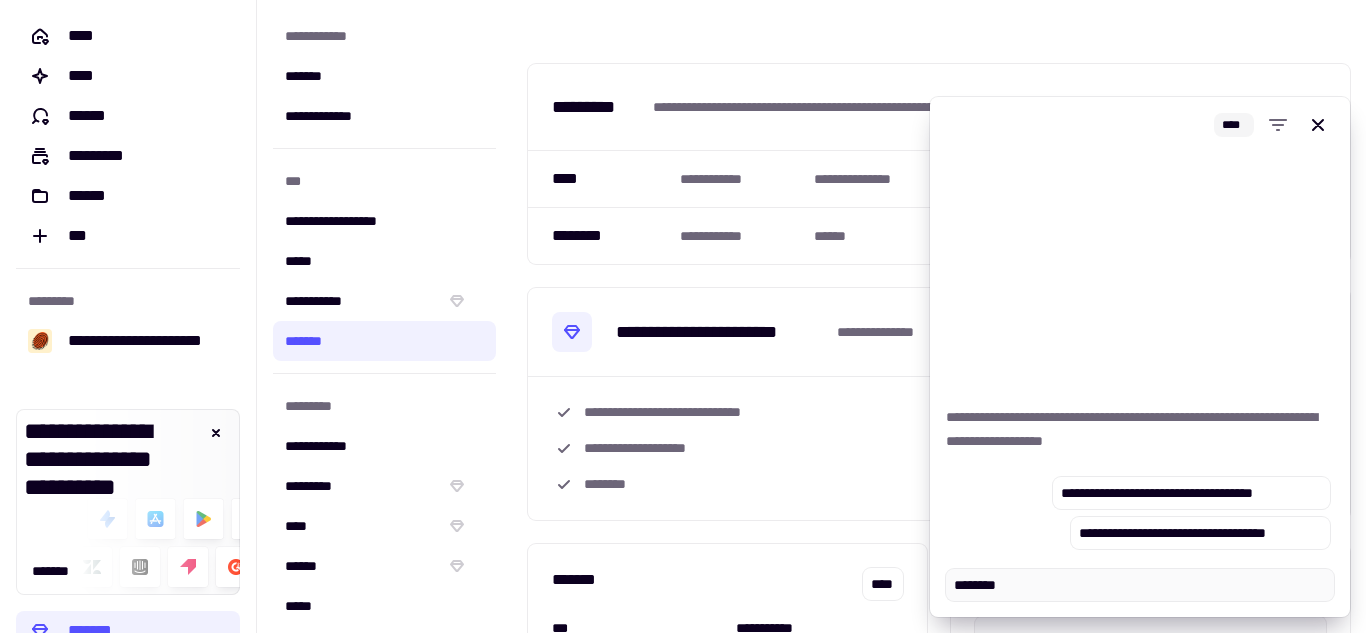 type on "*" 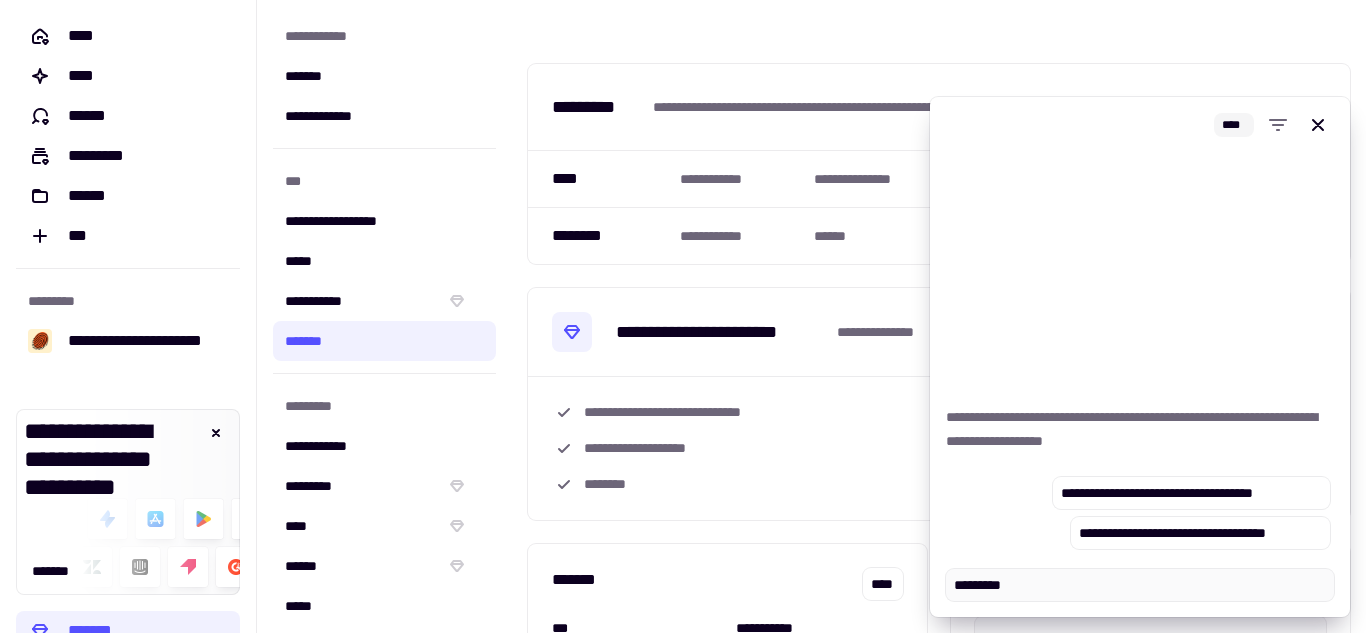 type on "*" 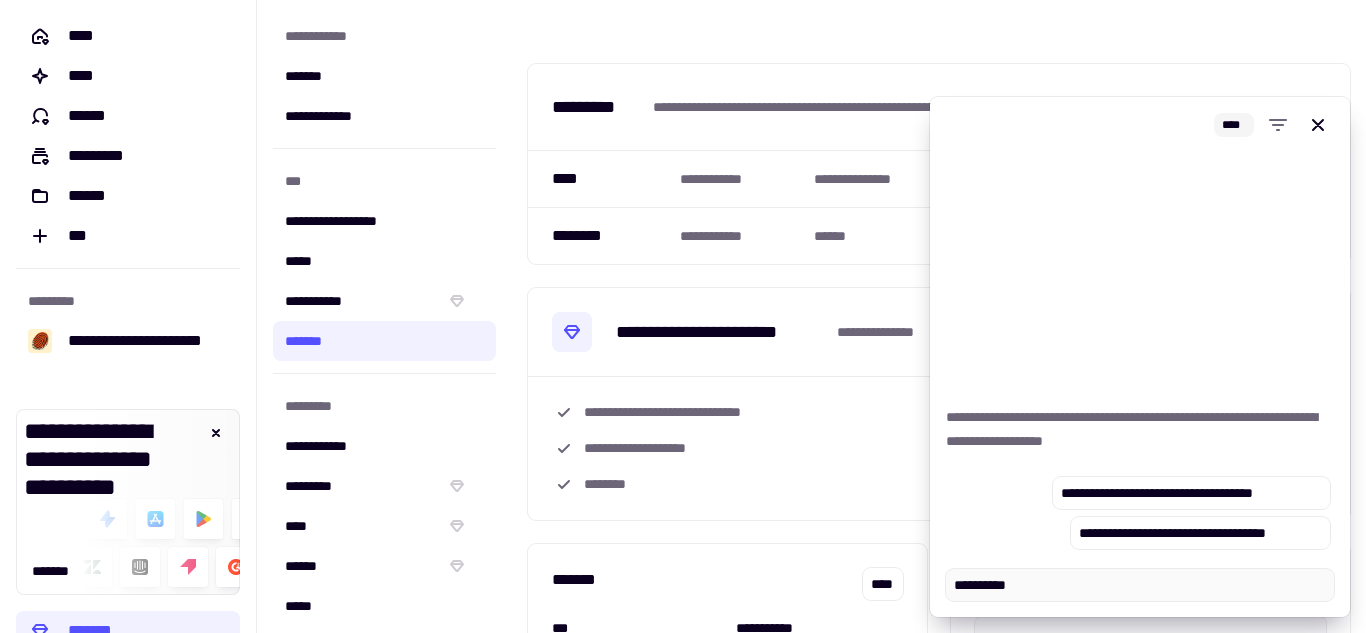 type on "*" 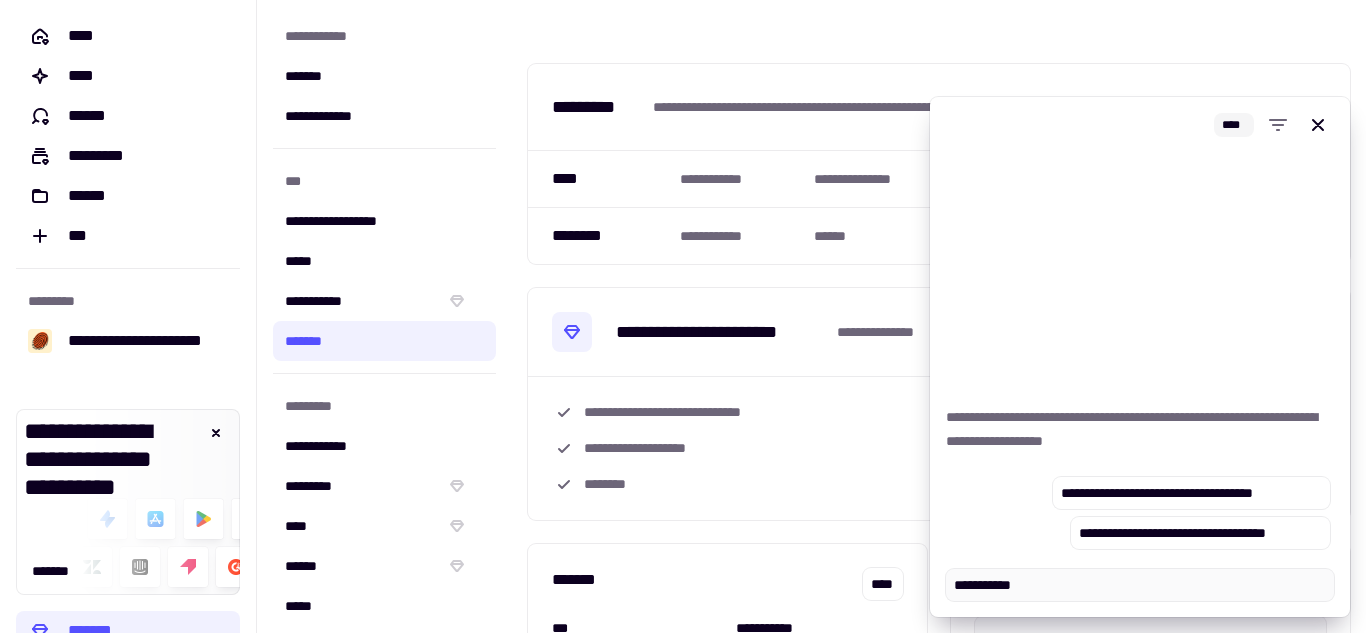type on "*" 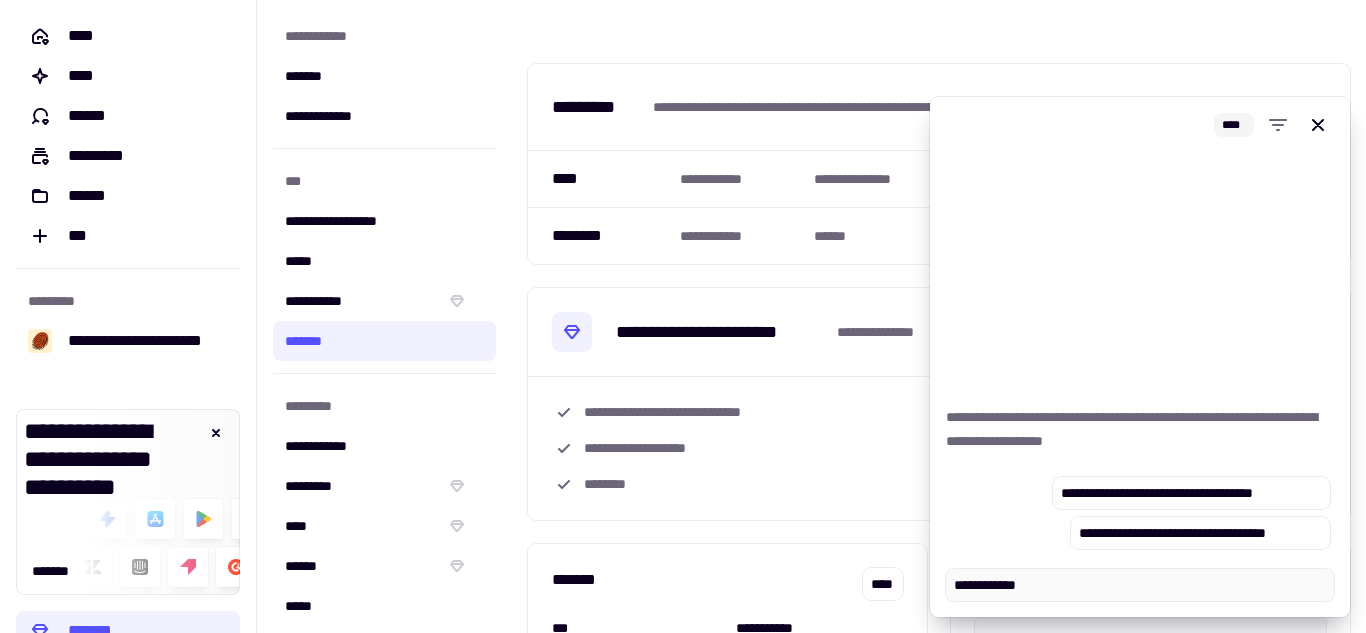 type on "*" 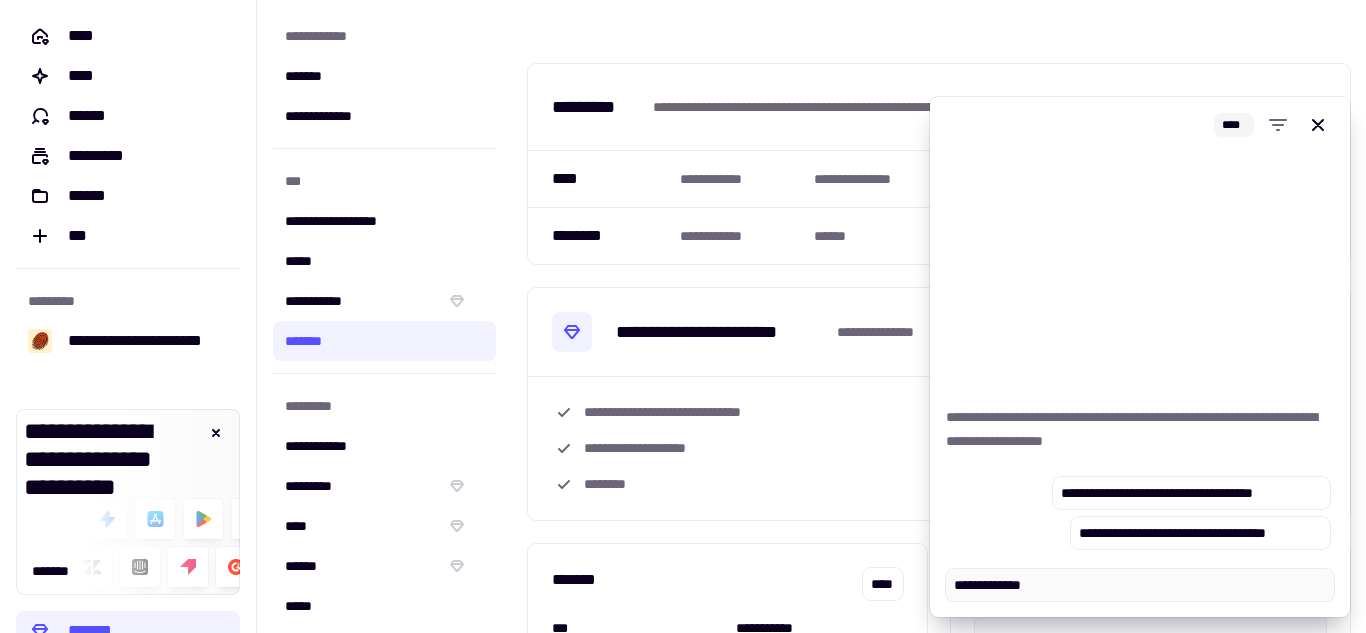 type on "*" 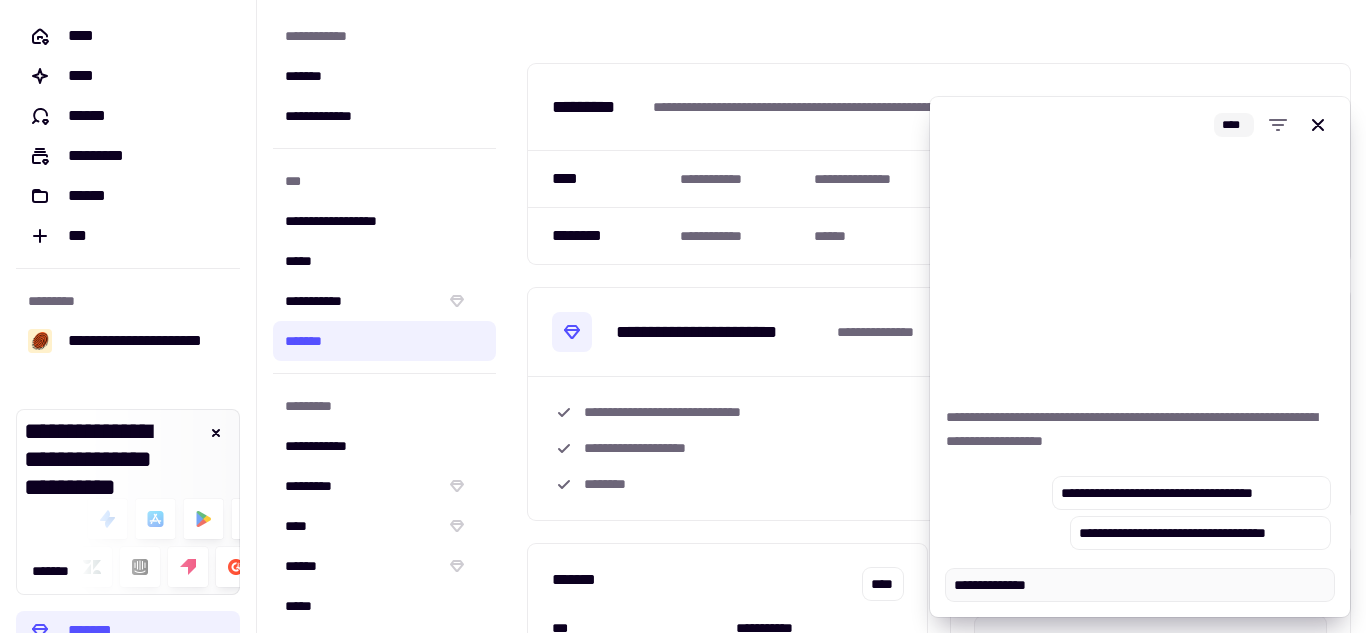type on "**********" 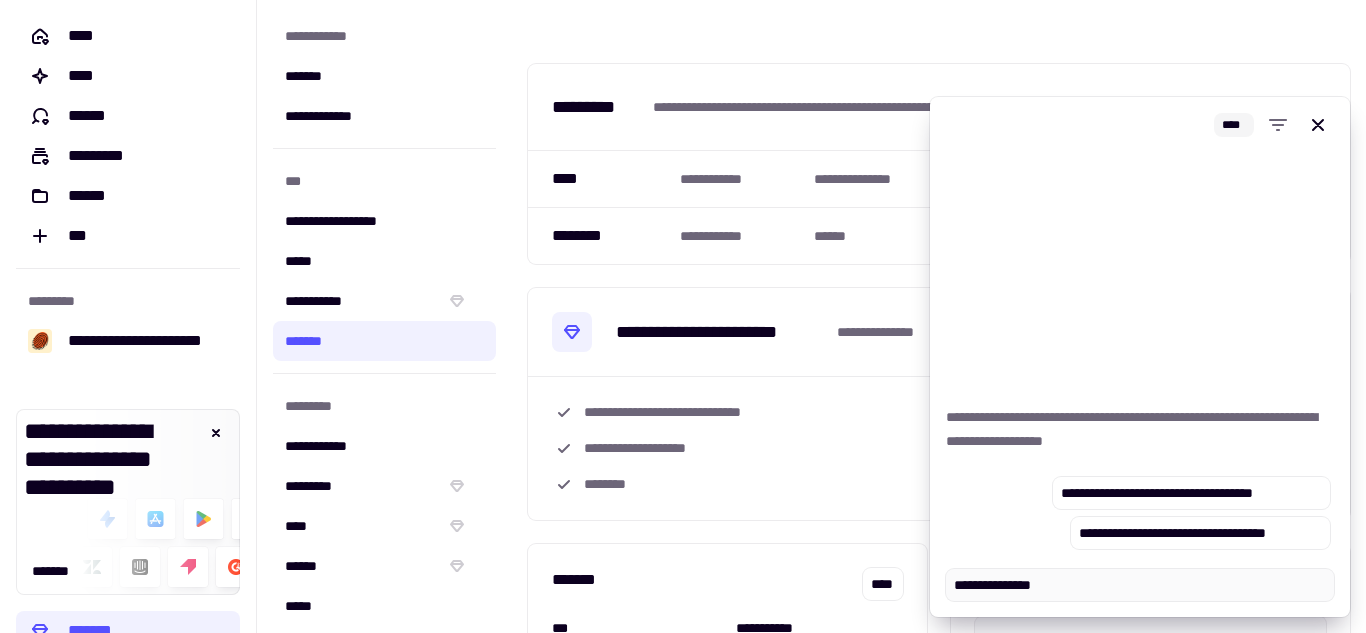 type on "*" 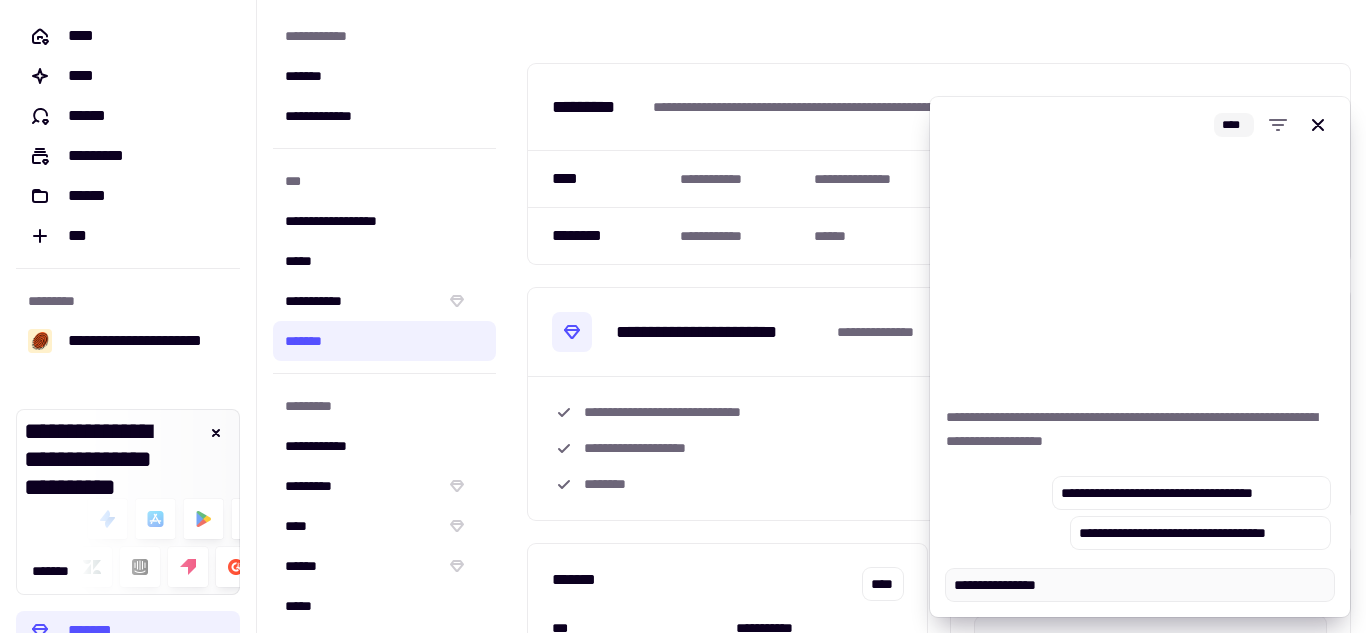 type on "**********" 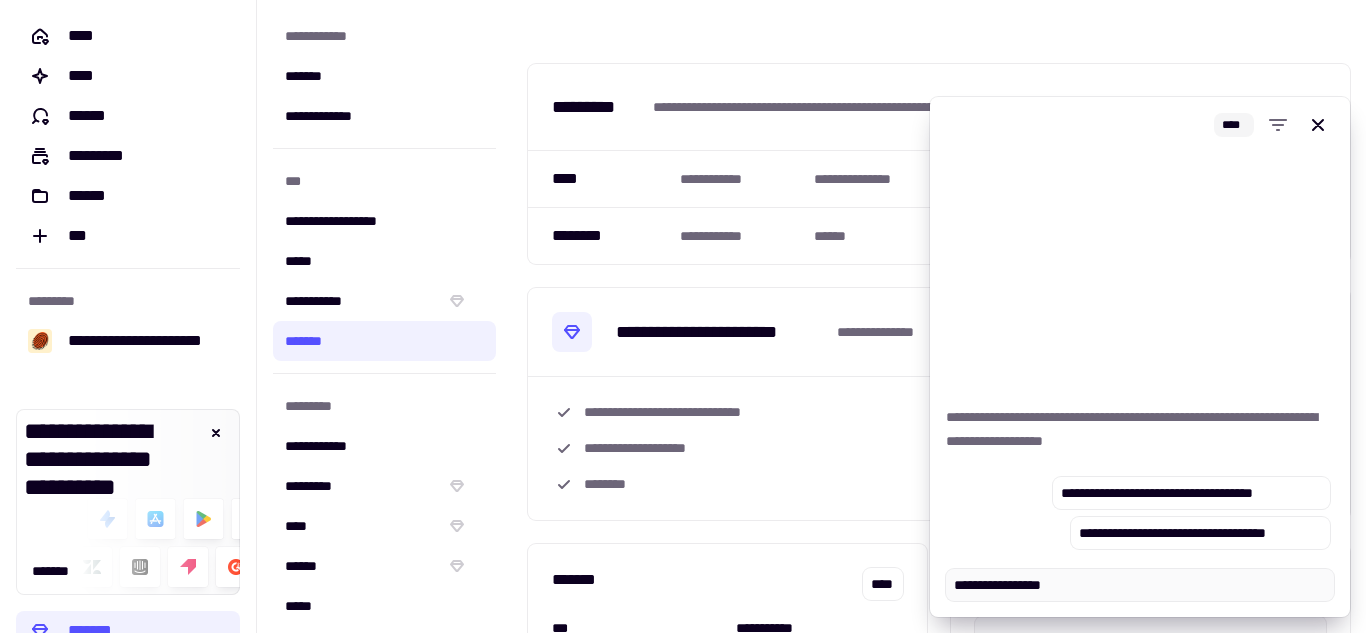 type on "*" 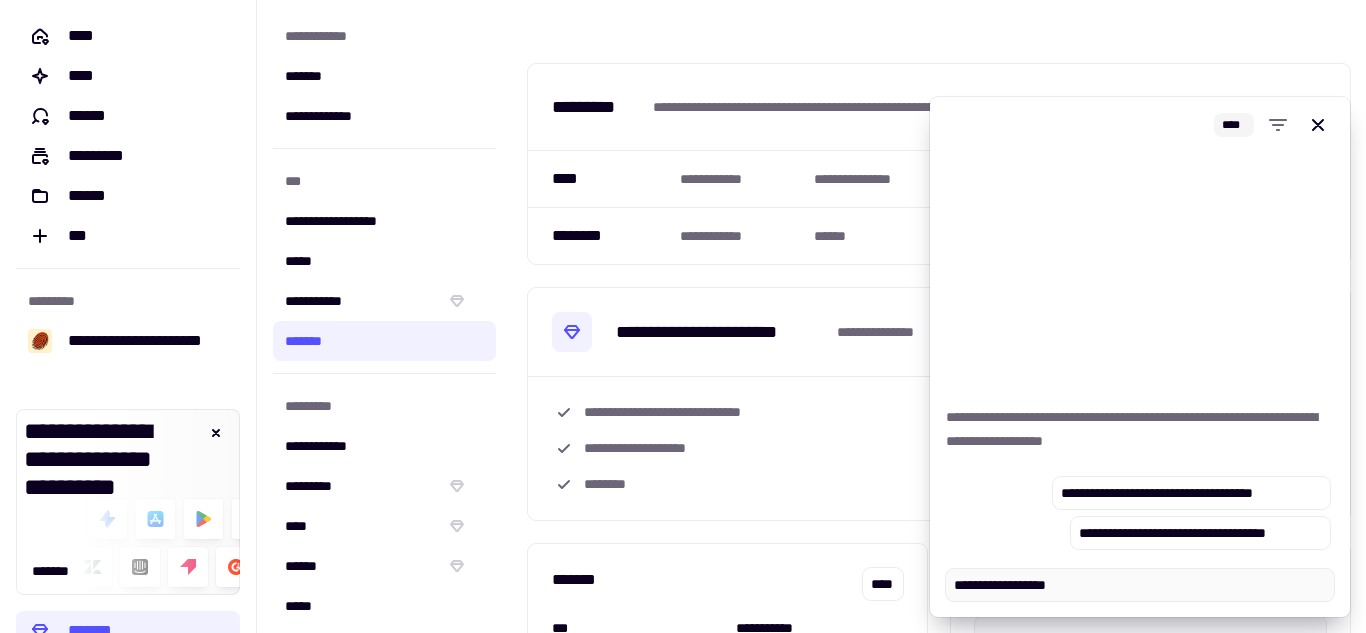 type on "*" 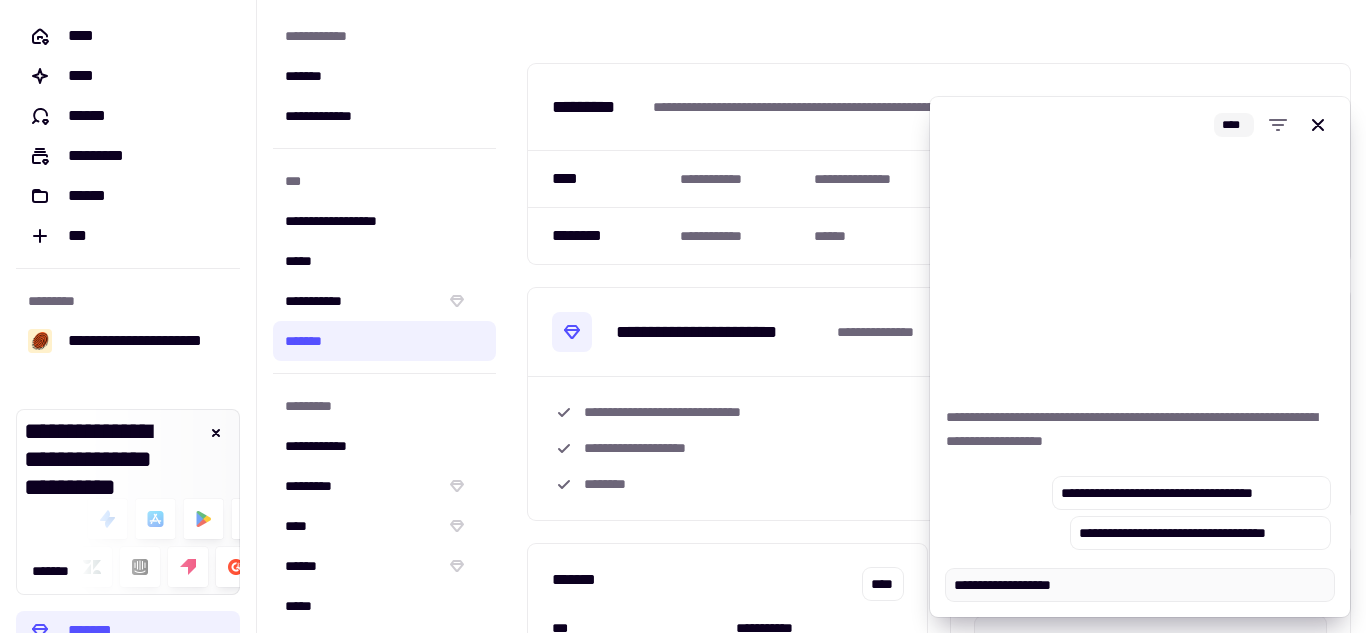 type on "*" 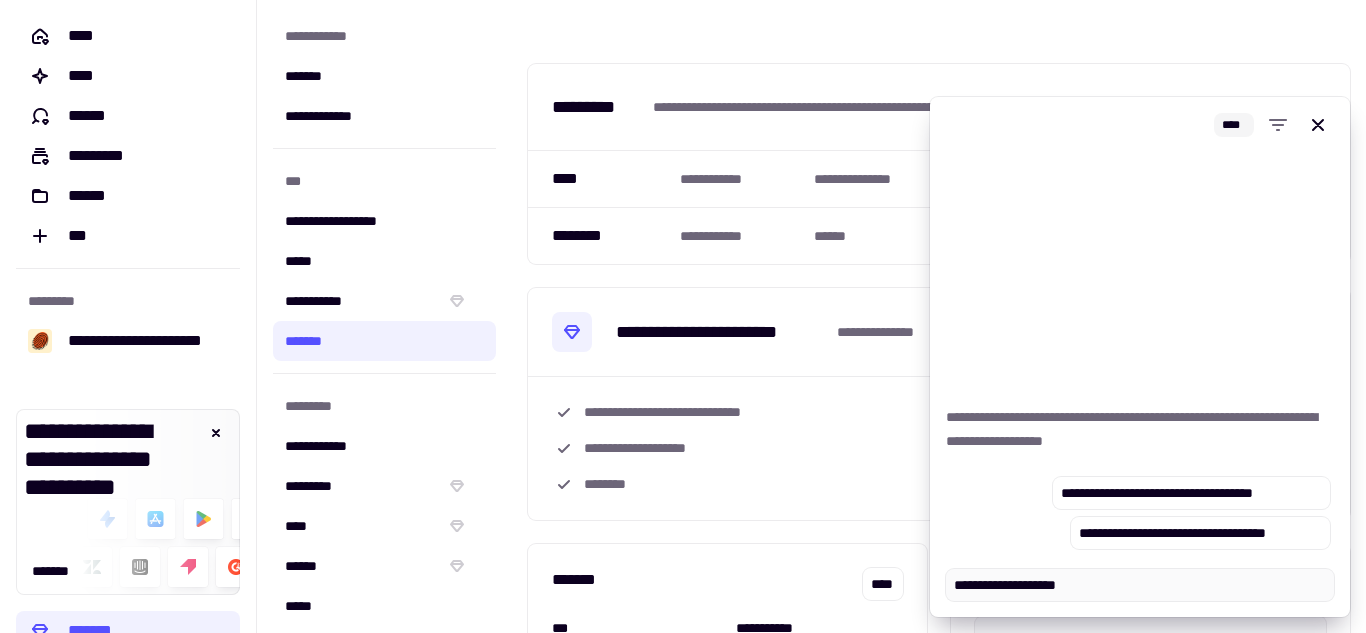 type on "**********" 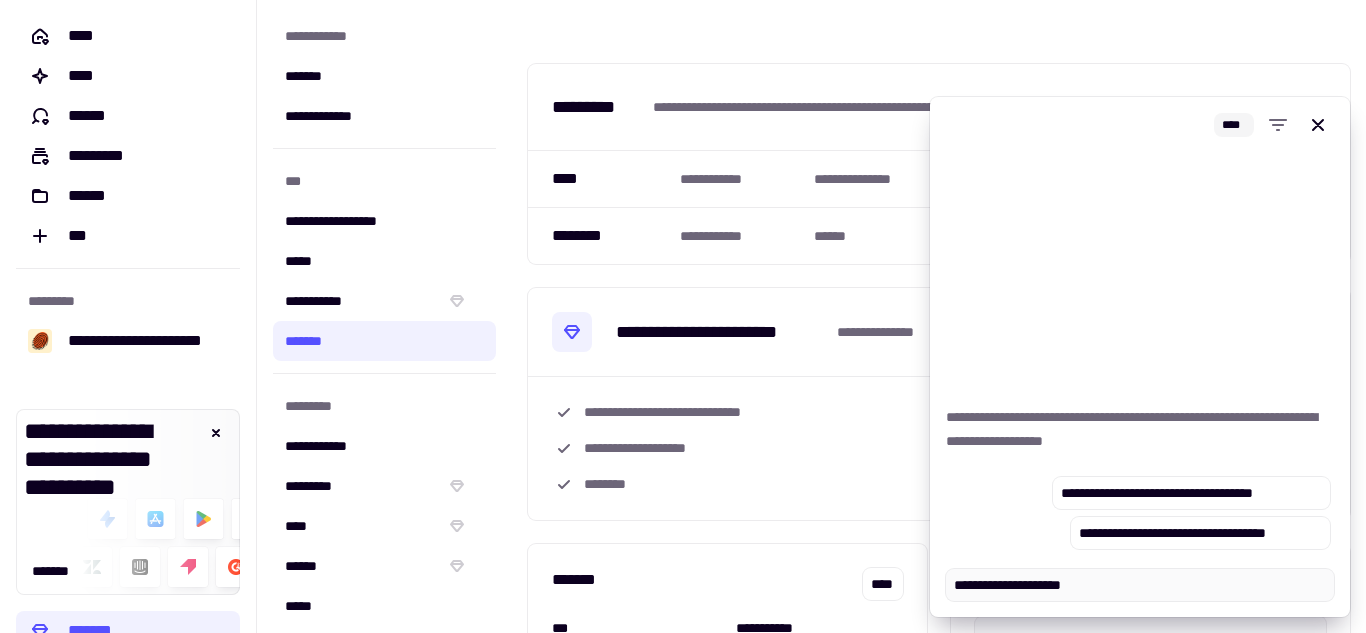 type on "*" 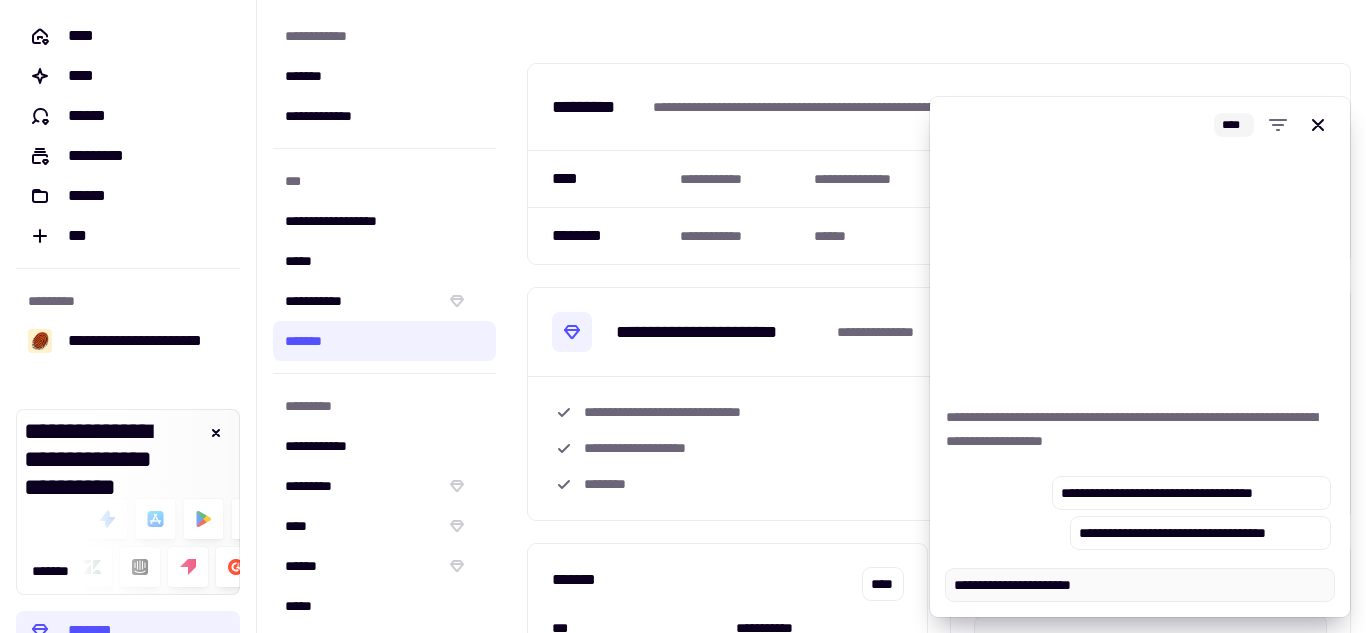 type on "**********" 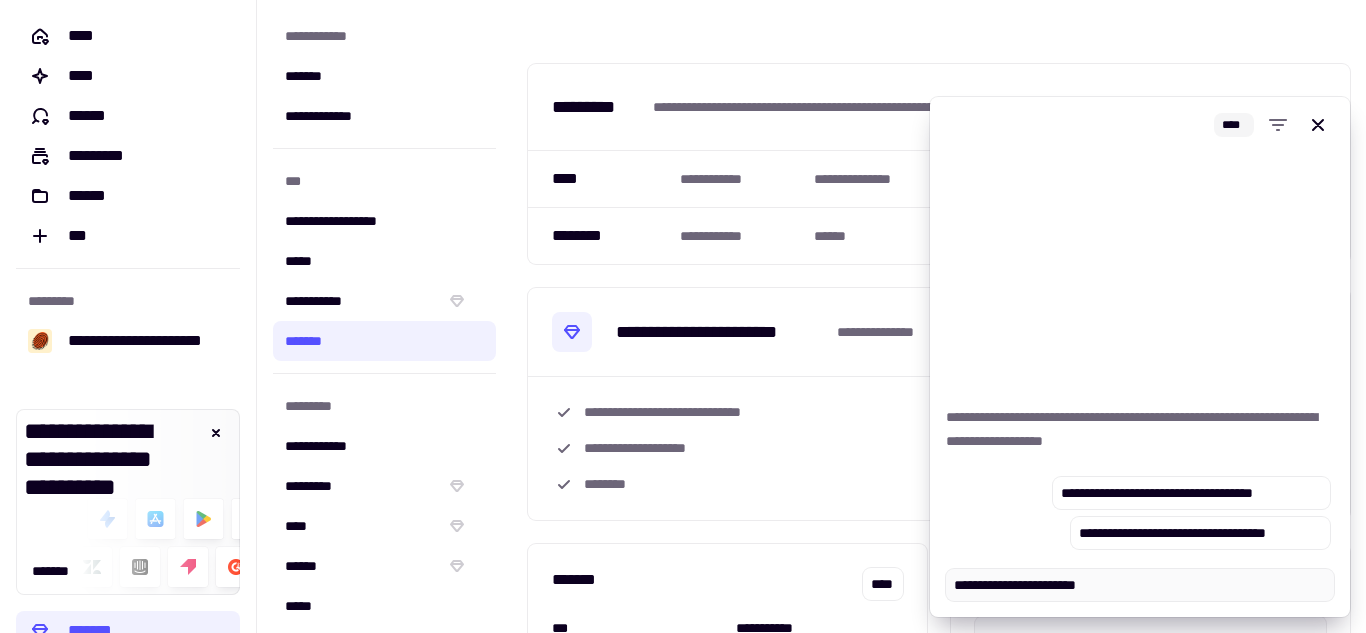 type on "*" 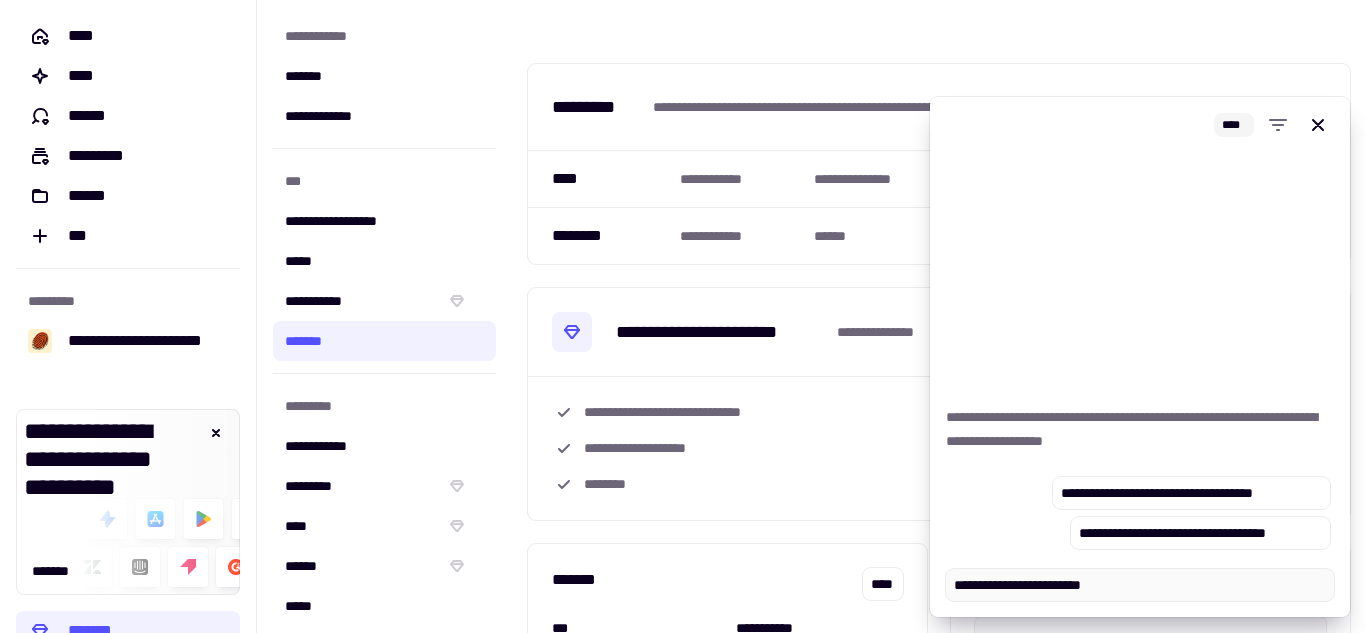 type on "*" 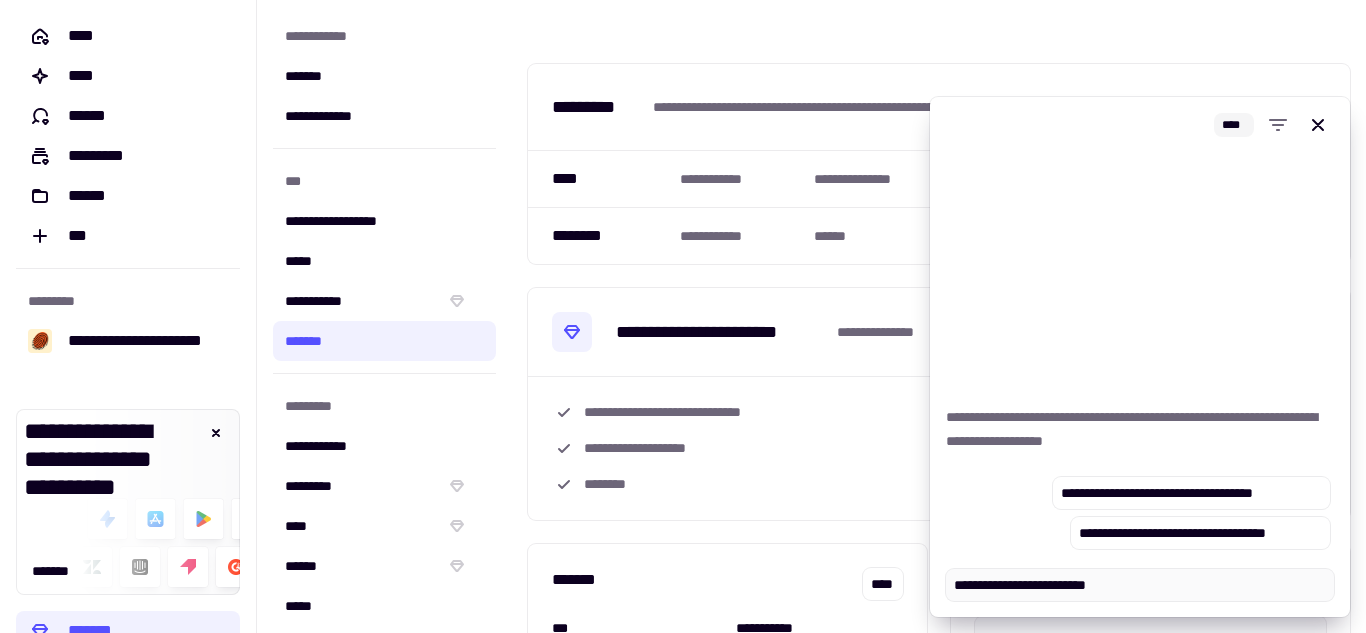type on "*" 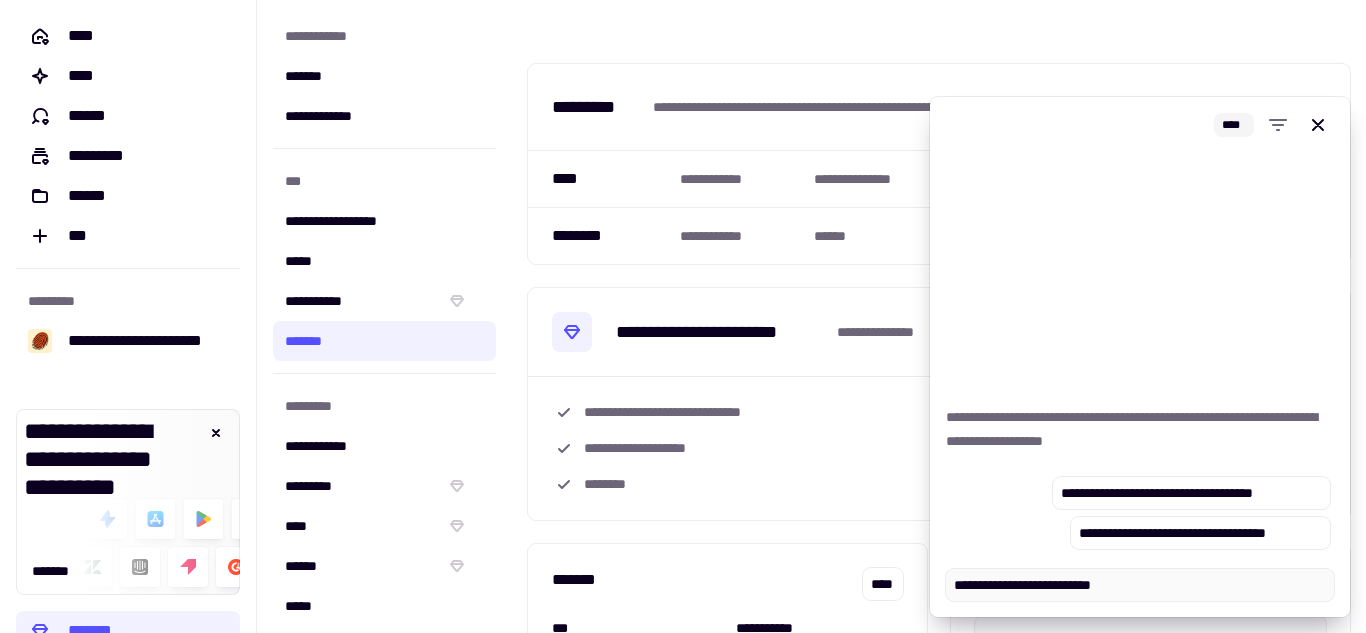 type on "*" 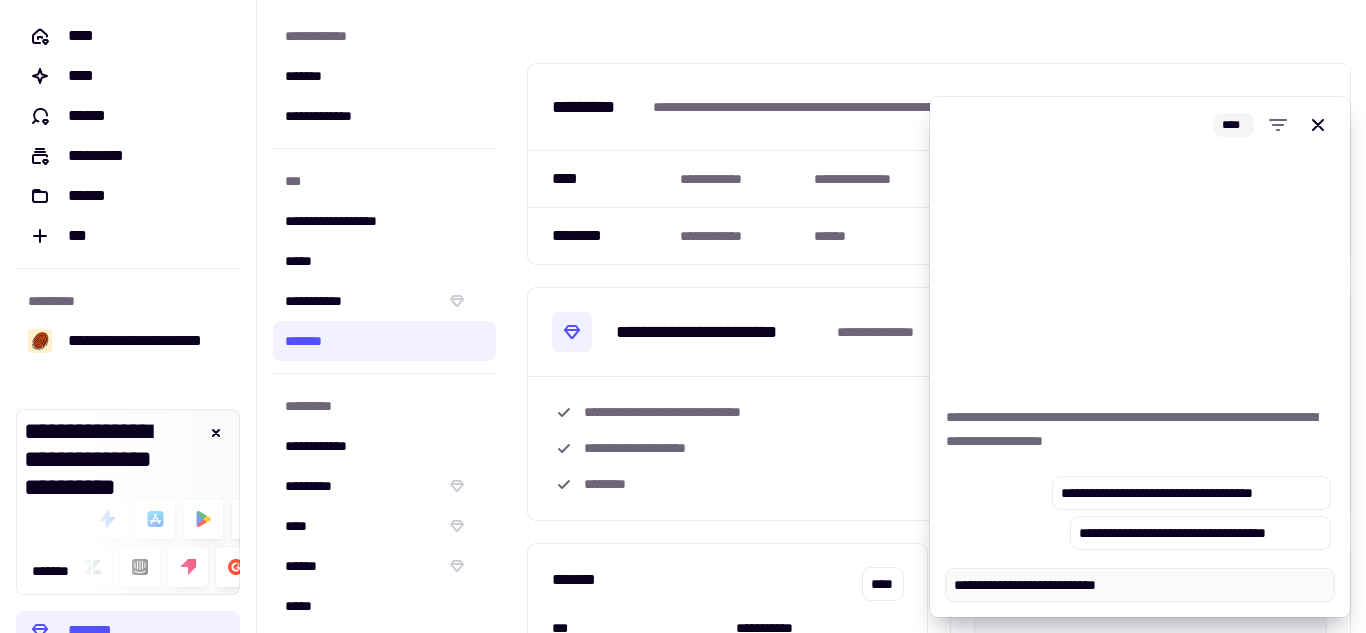 type on "*" 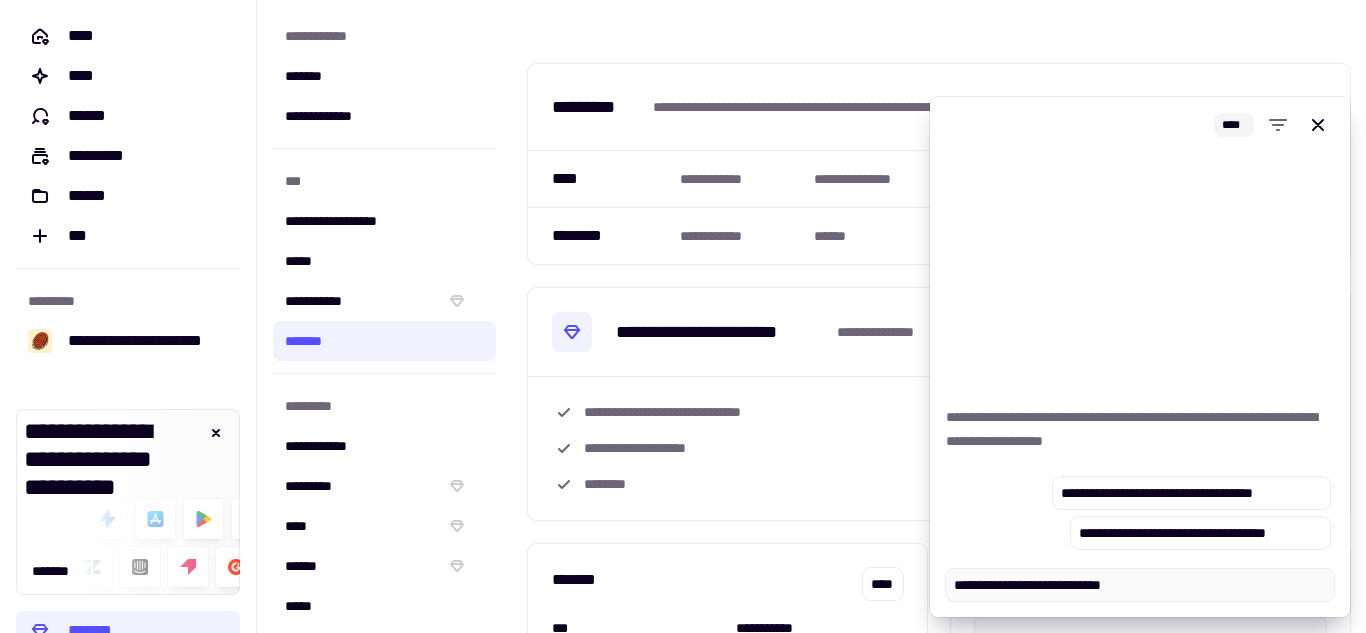 type on "*" 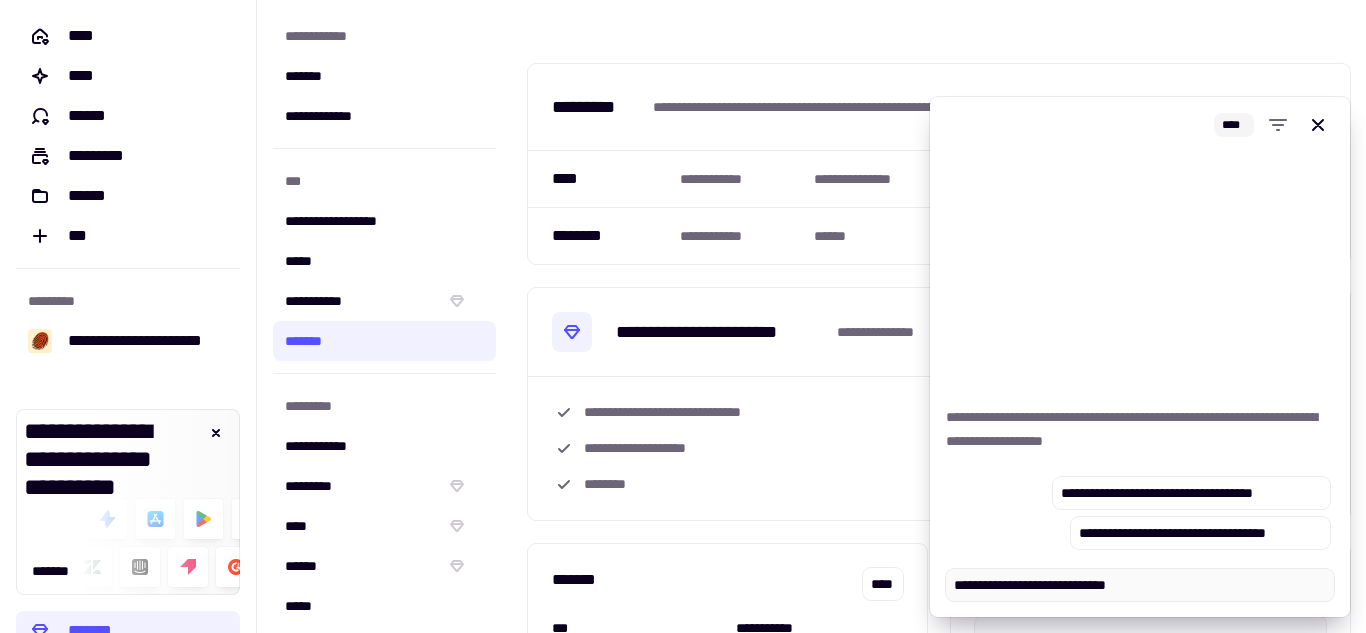 type on "*" 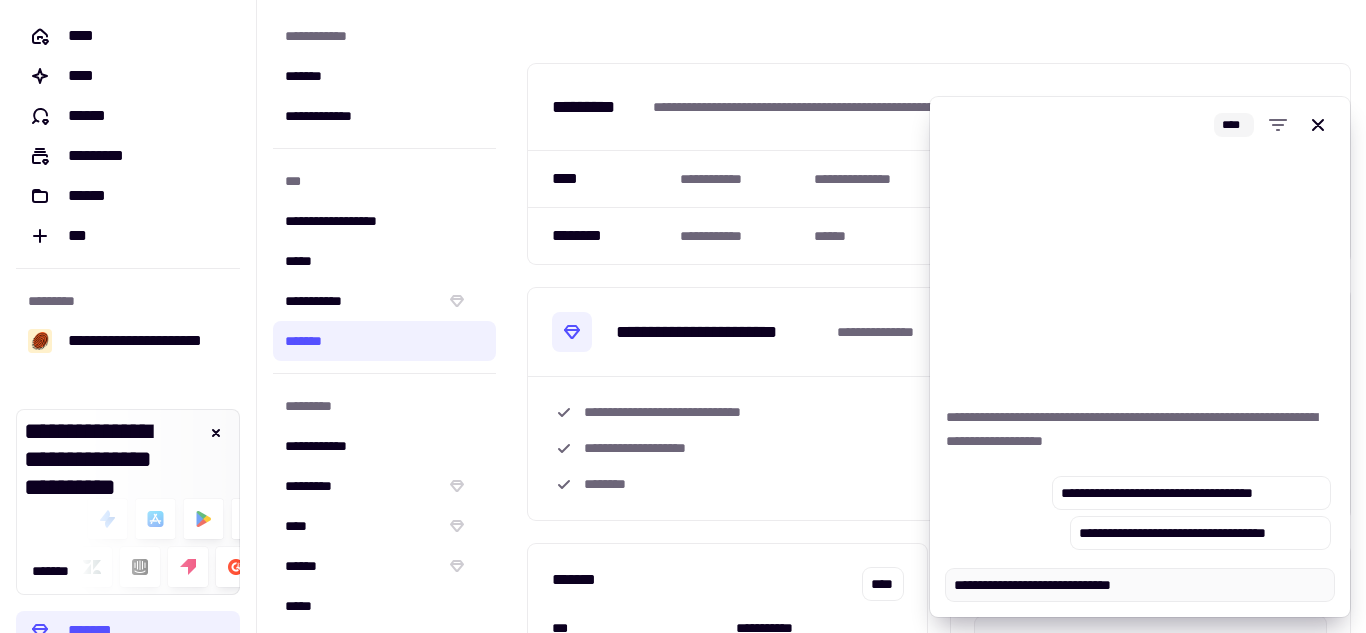 type on "*" 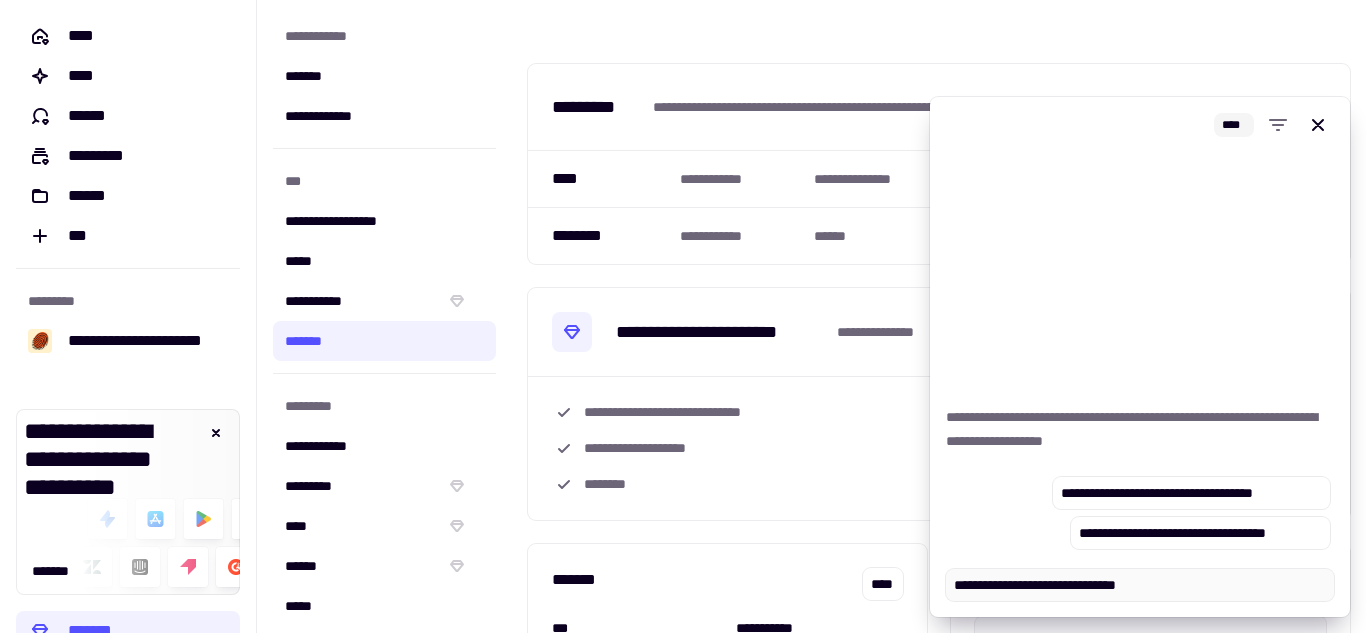 type on "*" 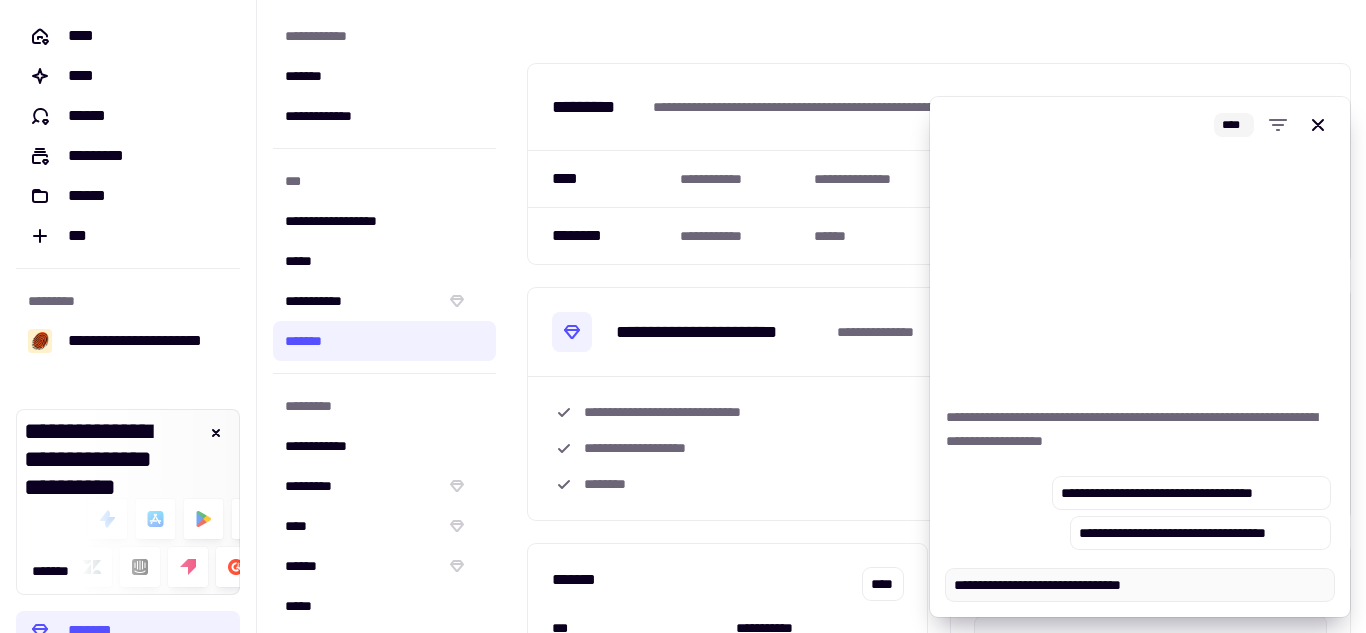 type on "*" 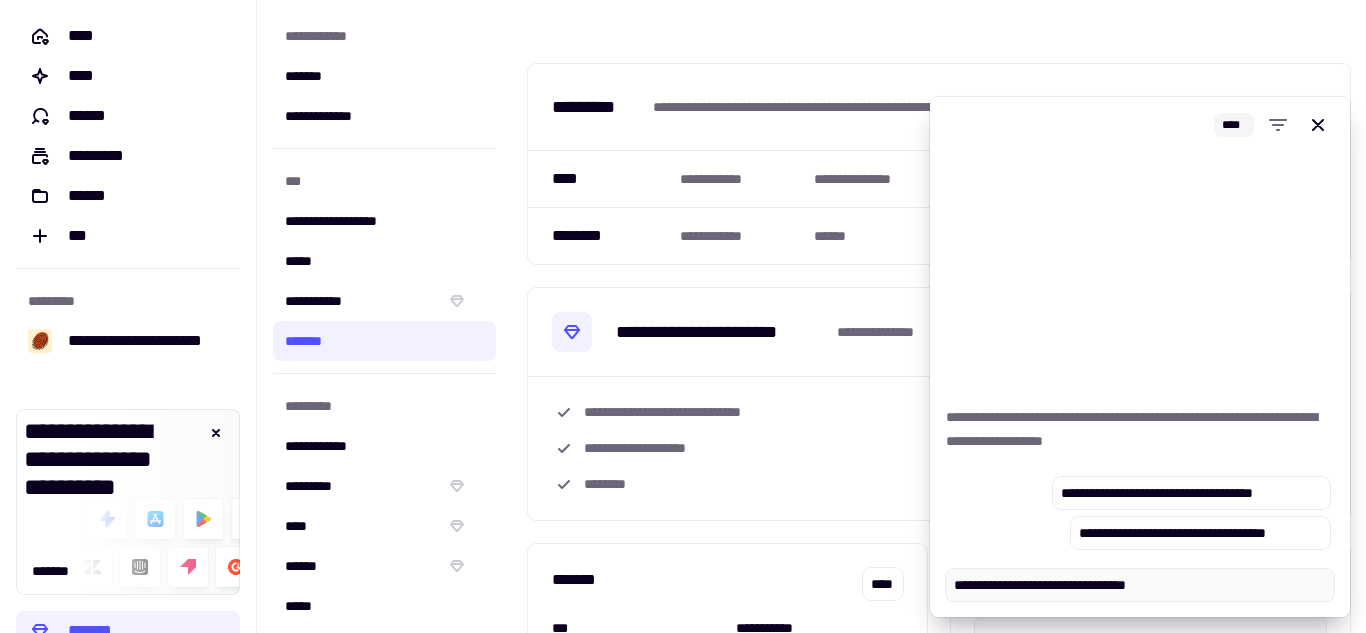 type on "*" 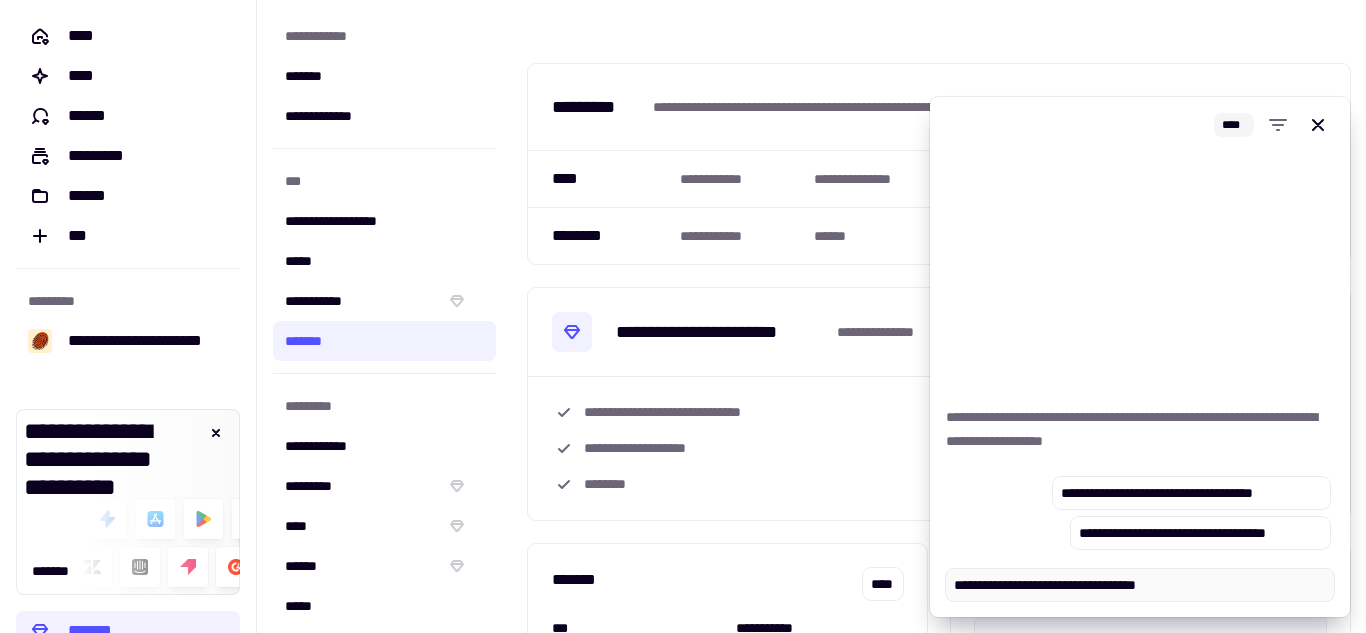 type on "**********" 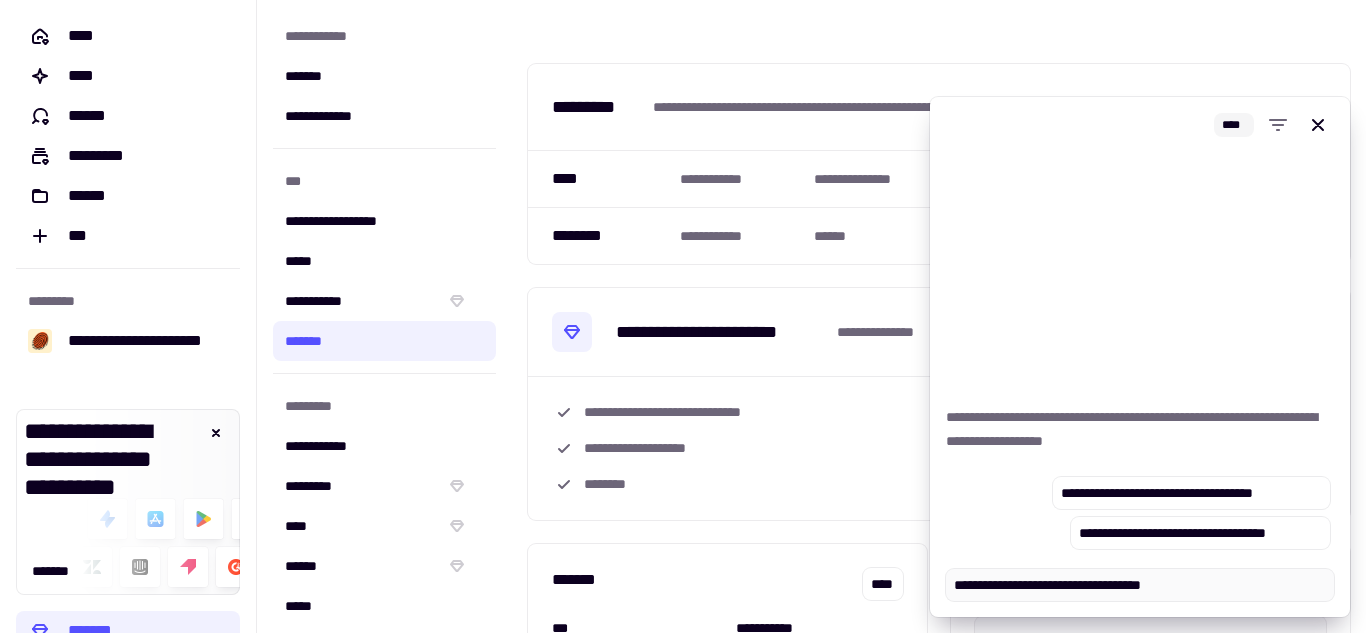 type on "*" 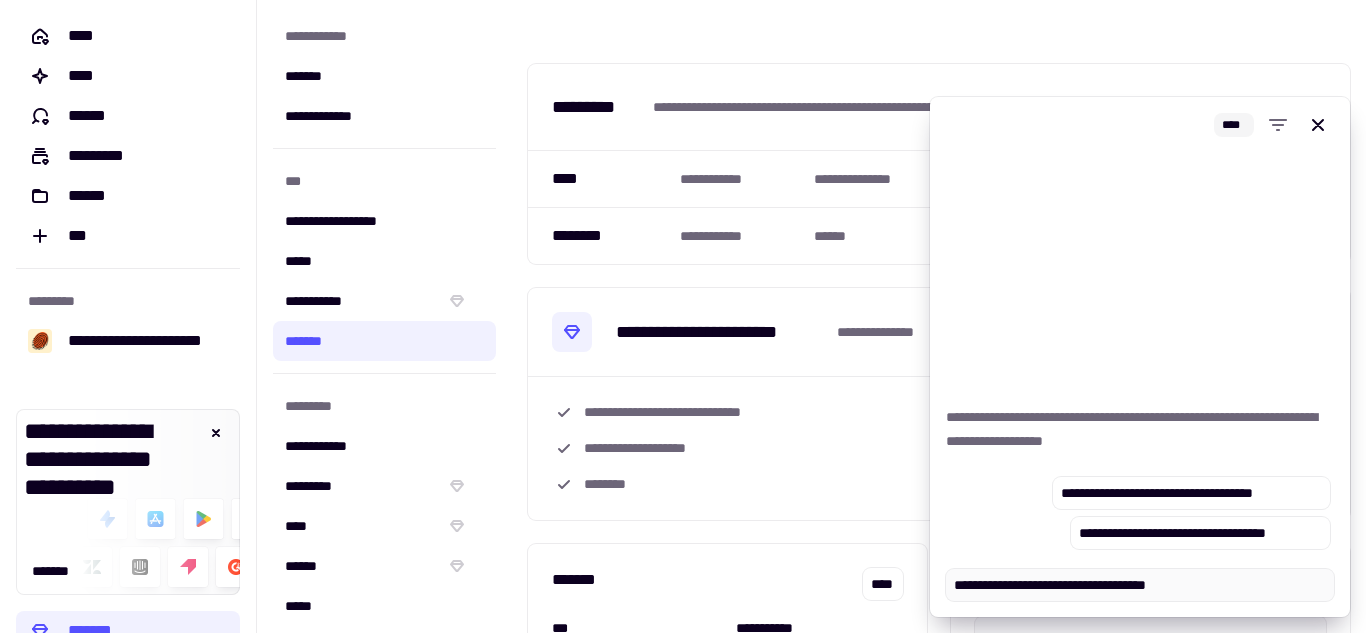 type on "*" 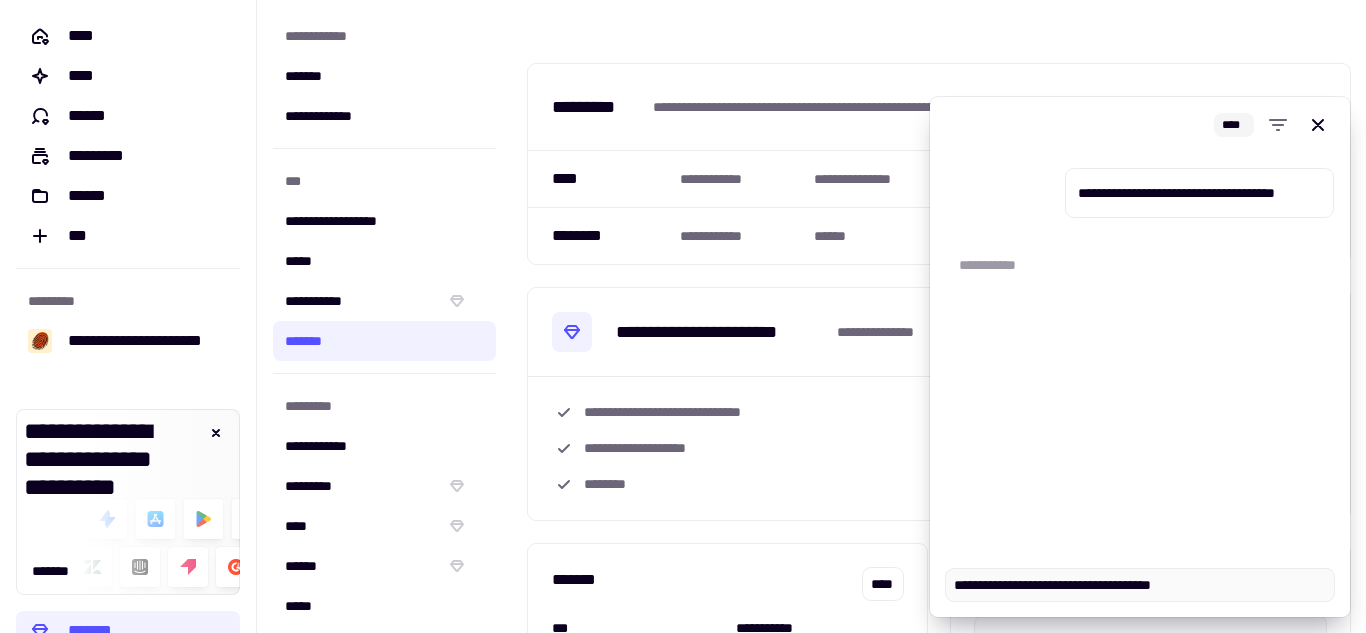 type on "*" 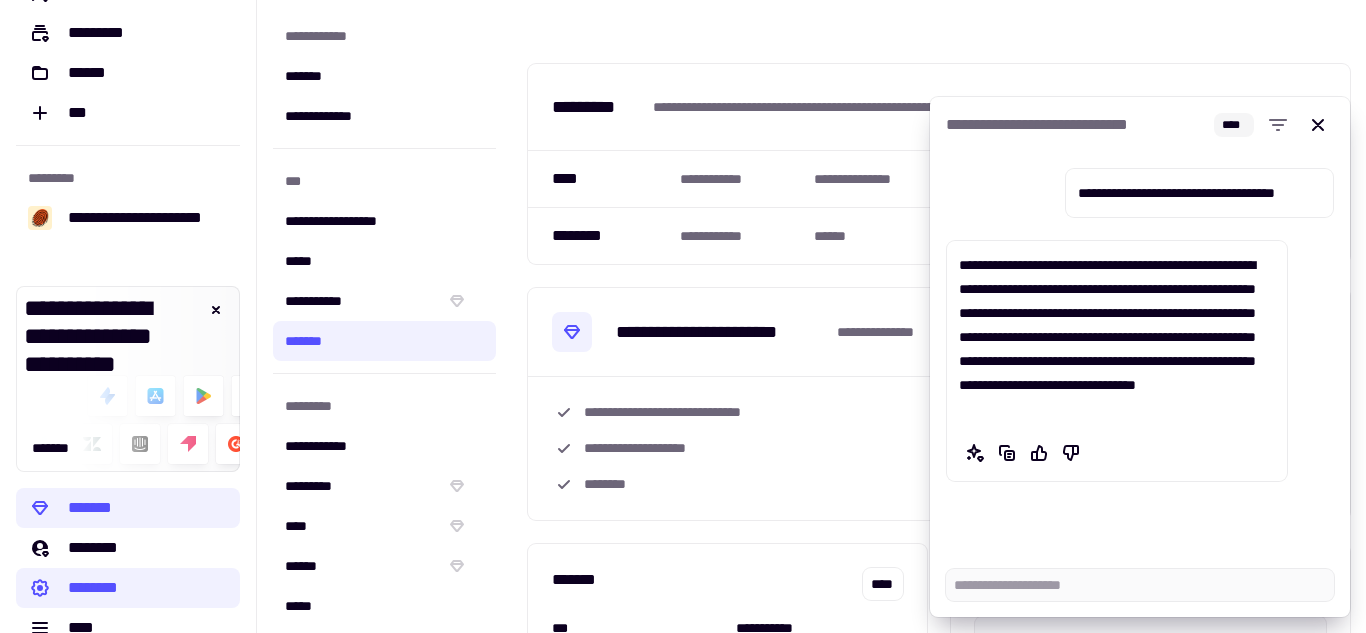 scroll, scrollTop: 154, scrollLeft: 0, axis: vertical 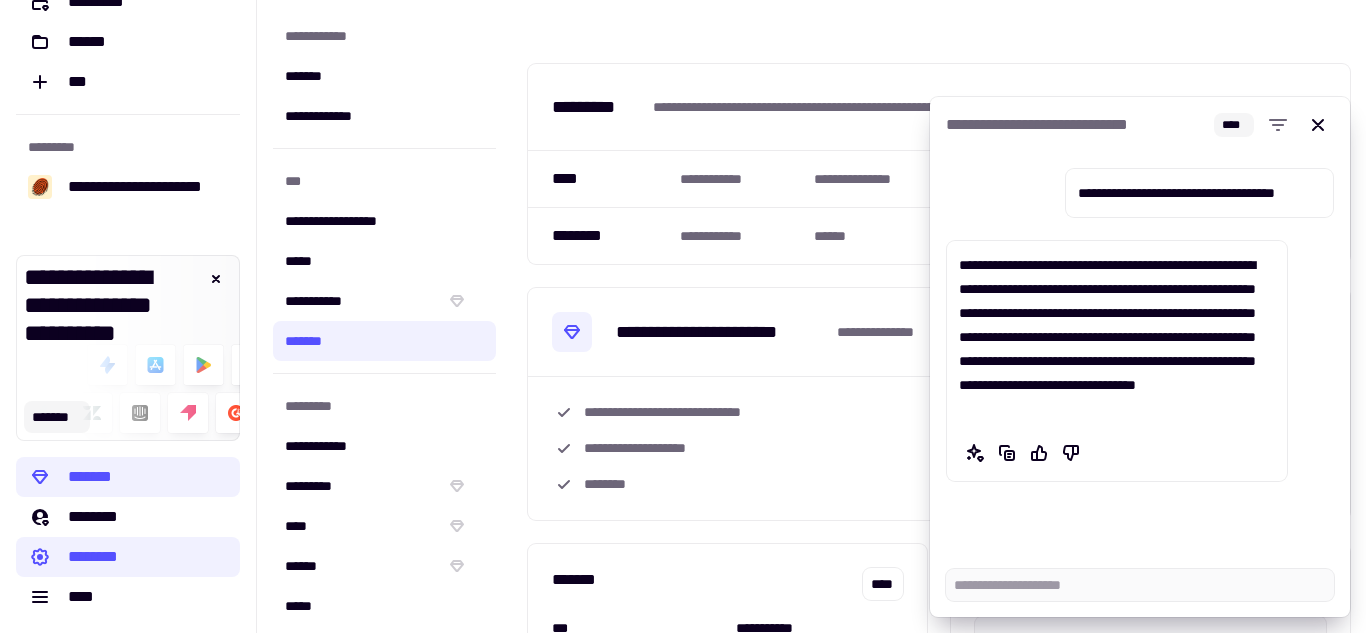 click on "*******" 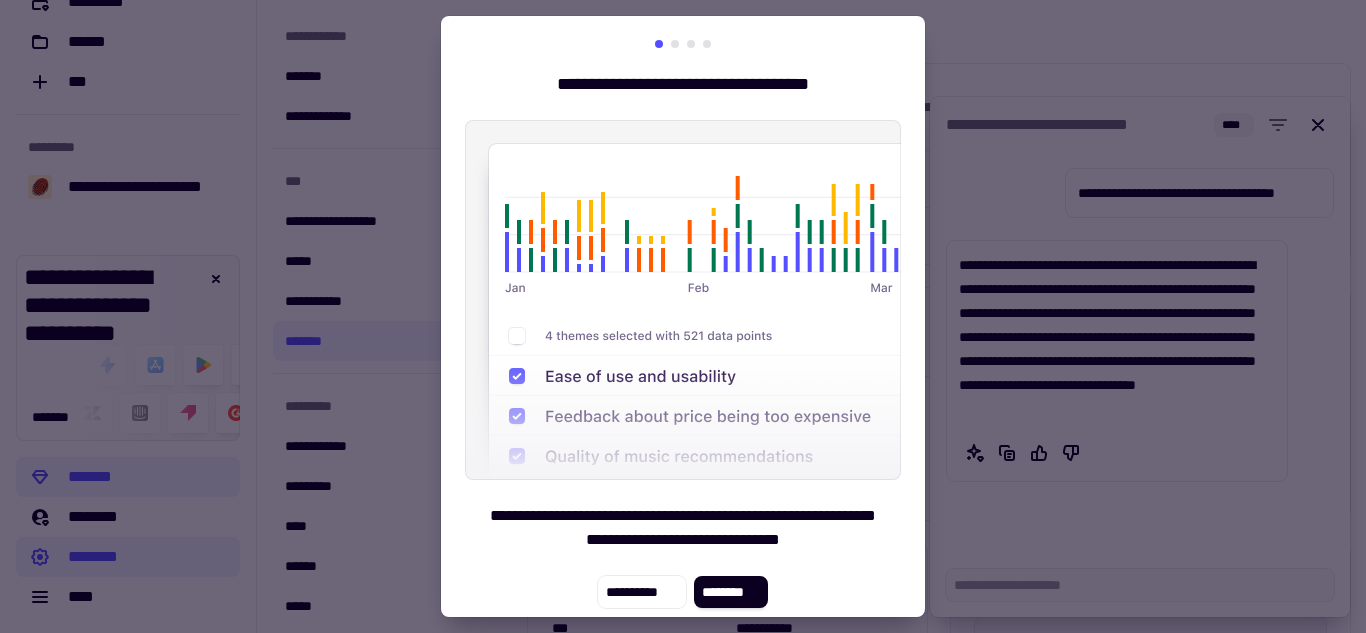 click on "**********" at bounding box center (683, 324) 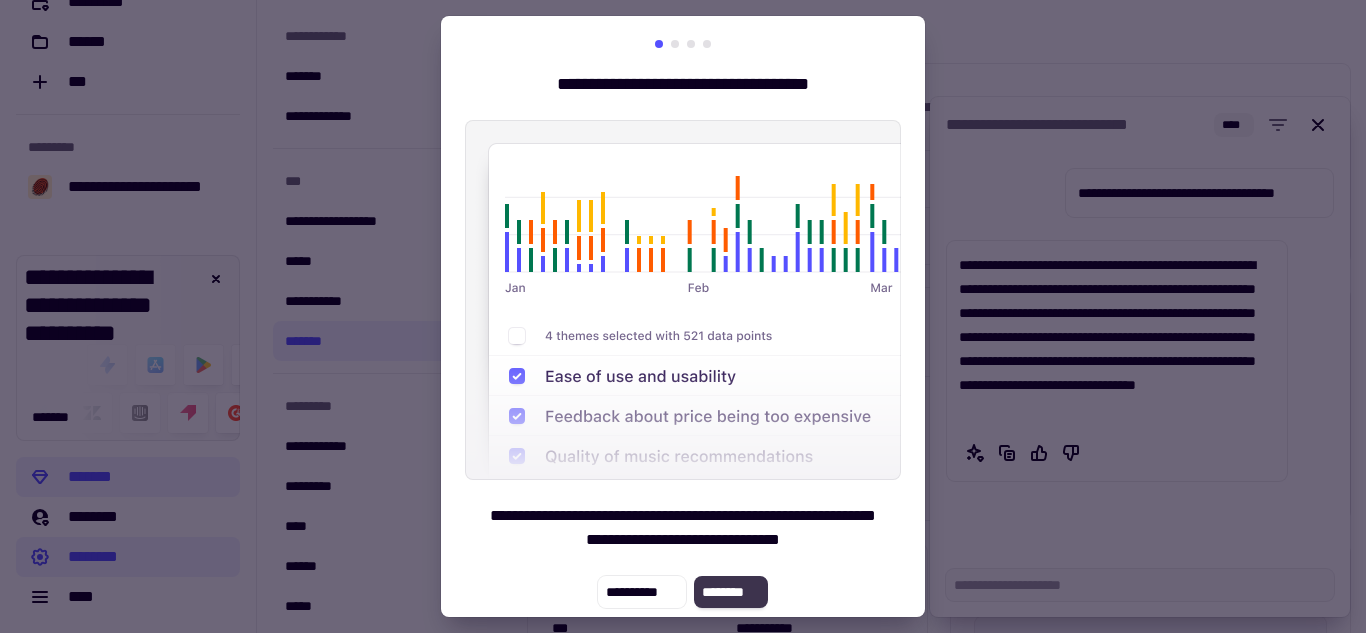 click on "********" 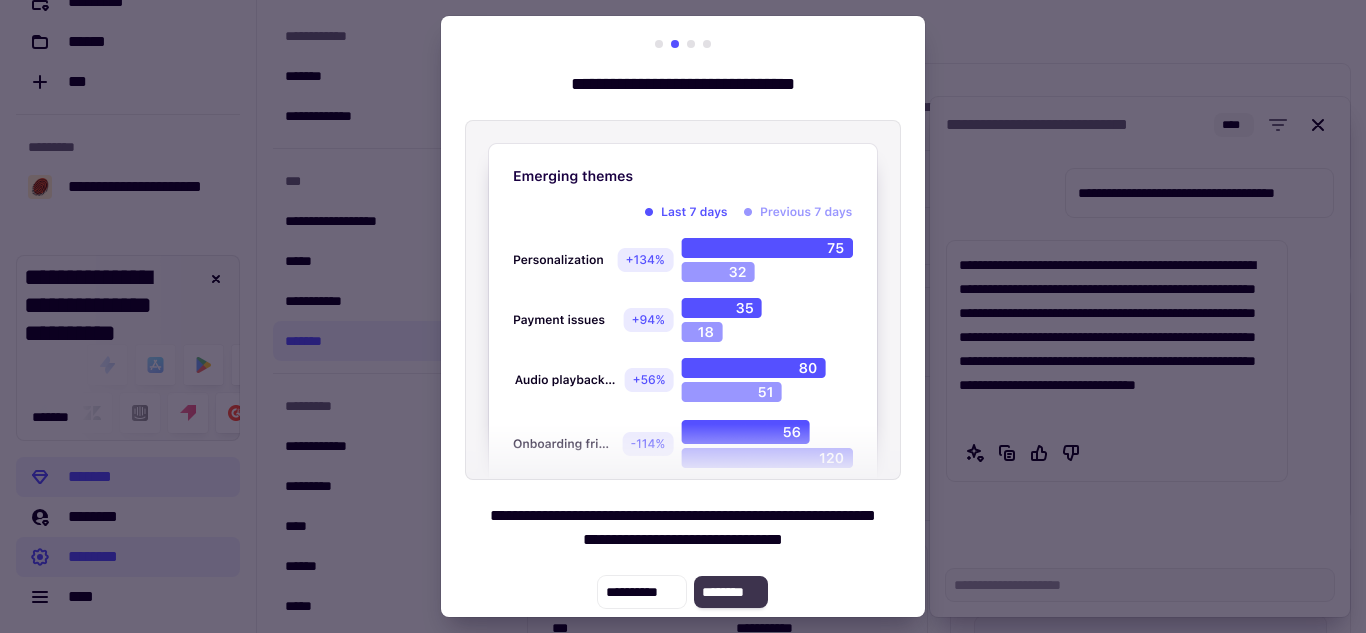 click on "********" 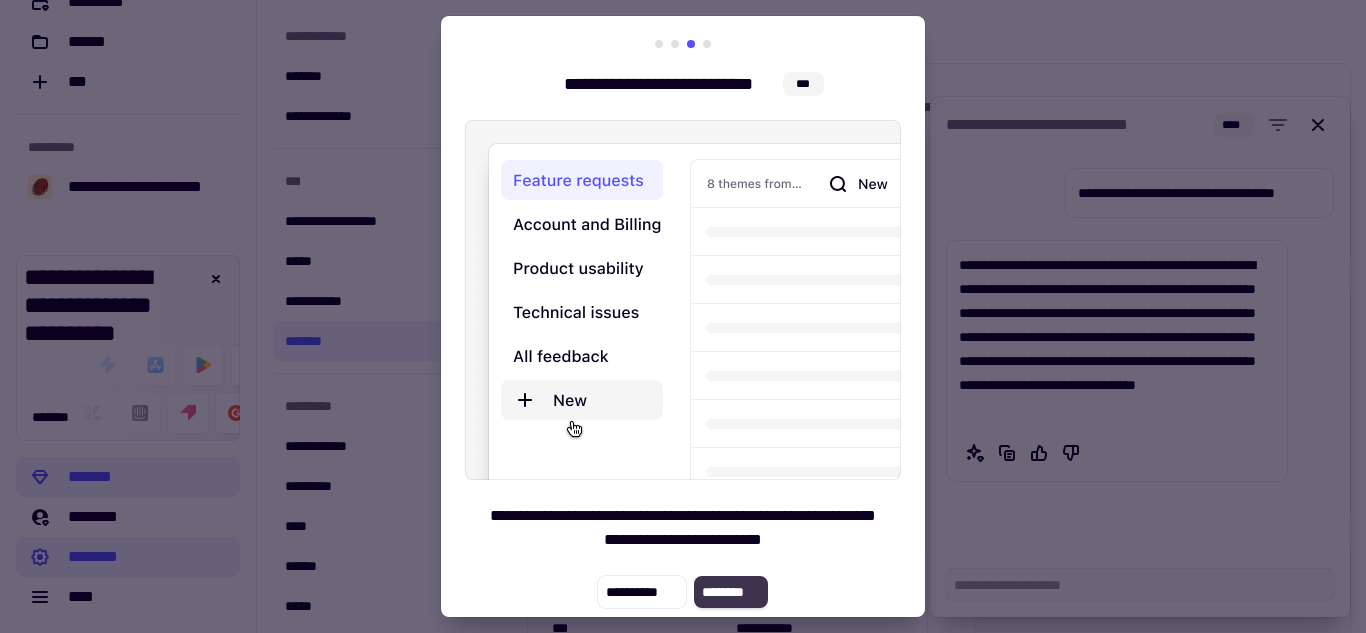 click on "********" 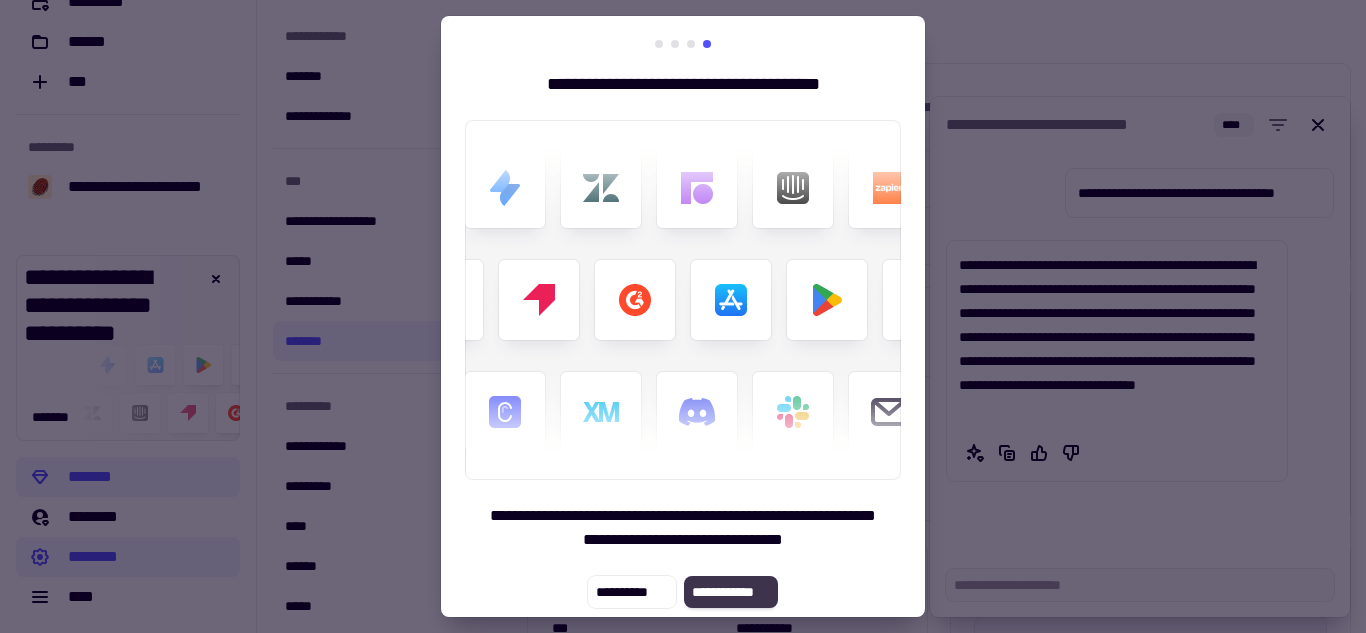 click on "**********" 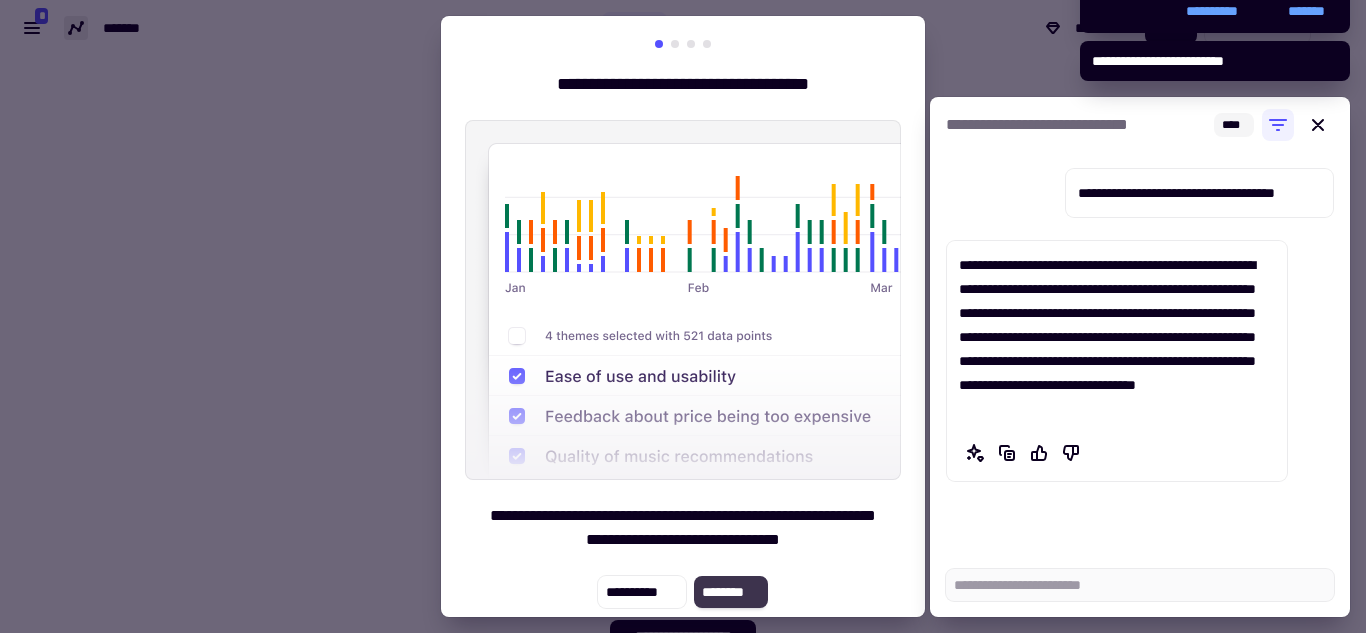 click on "********" 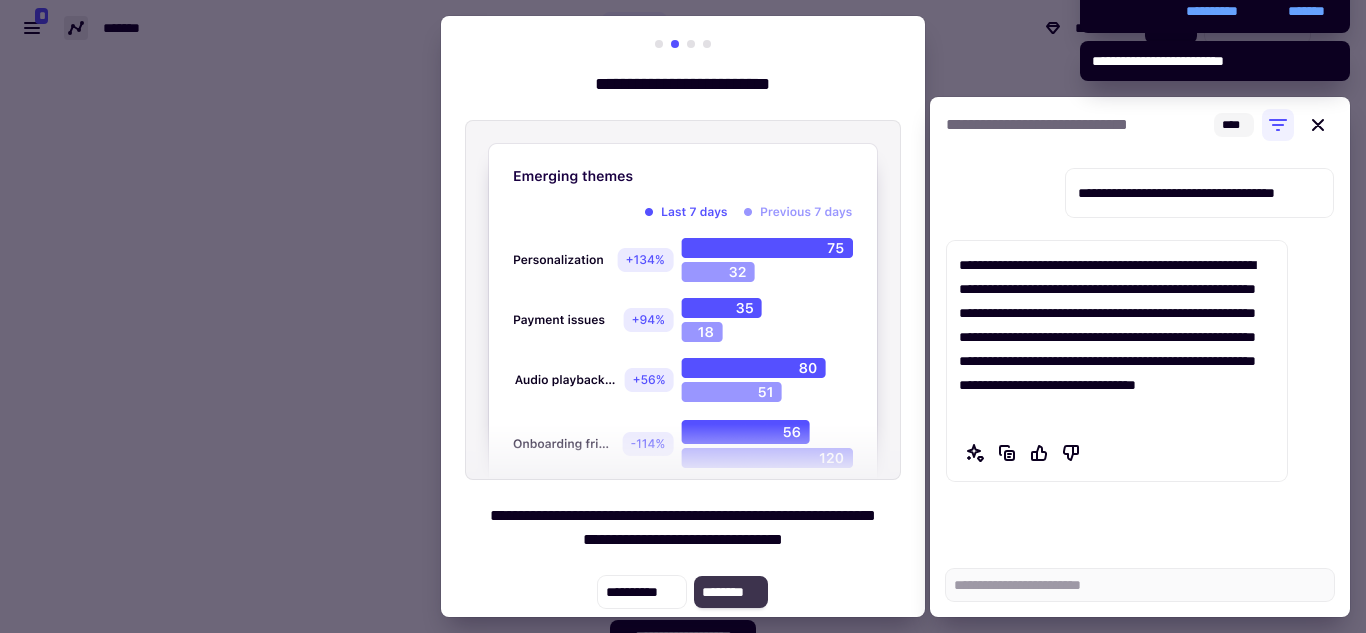 click on "********" 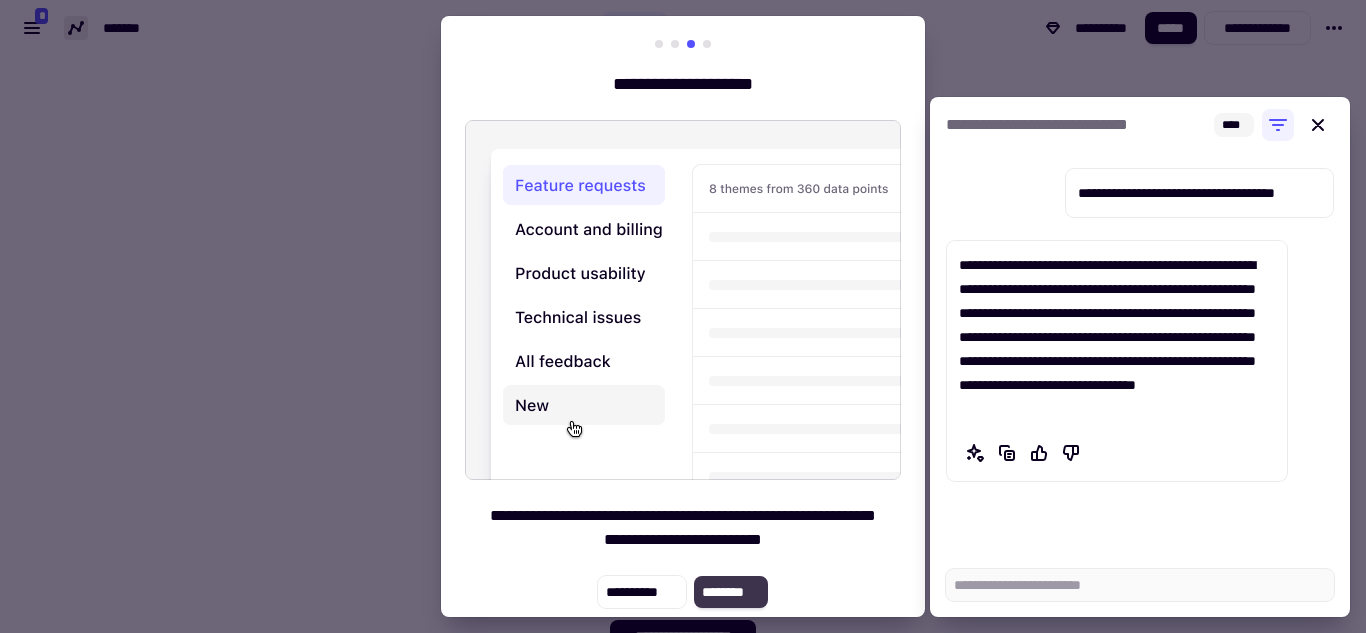 click on "********" 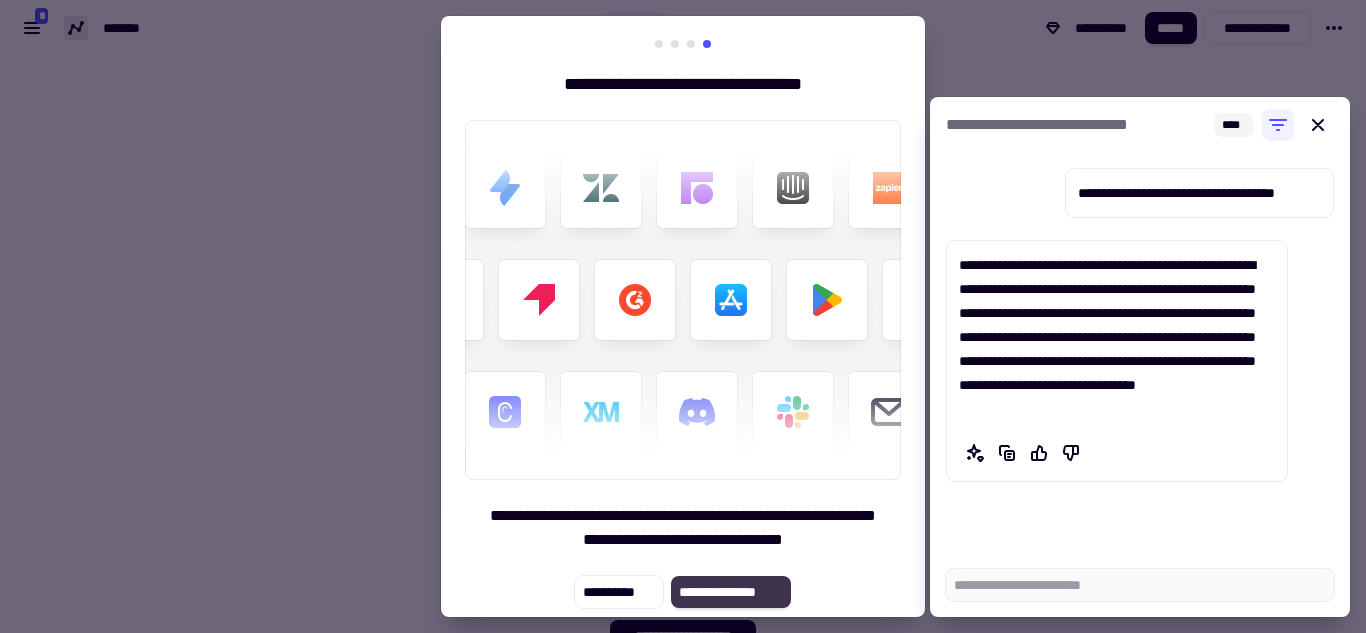 click on "**********" 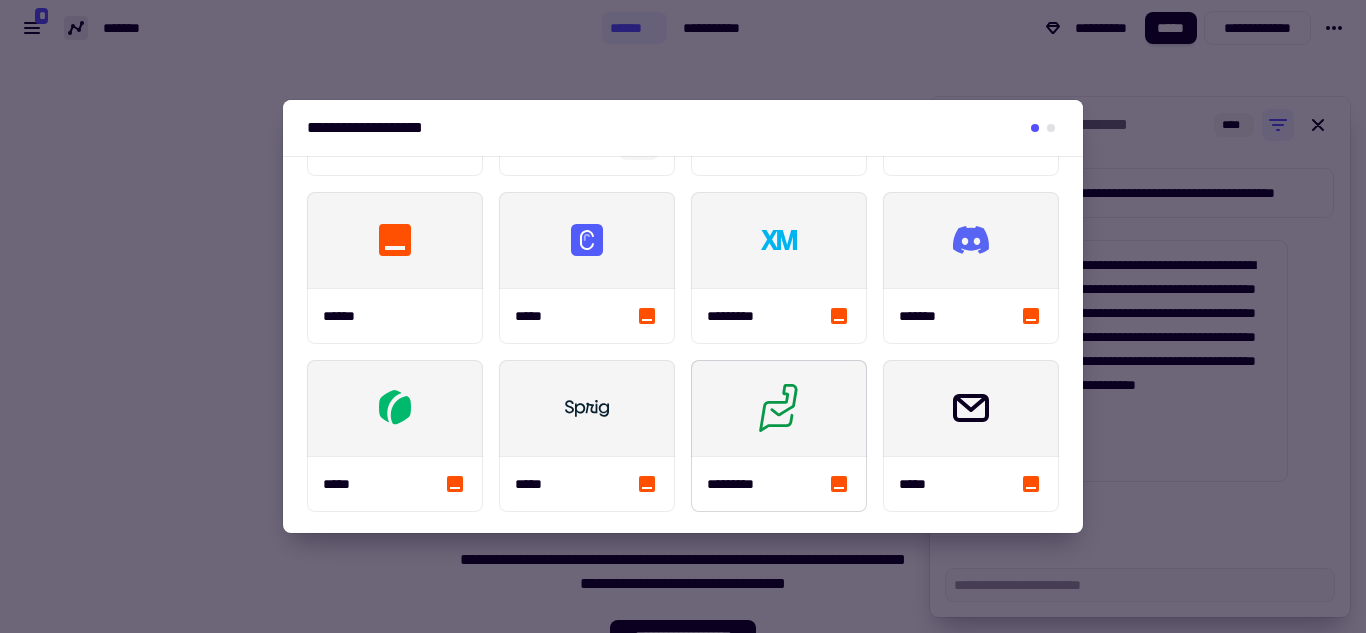 scroll, scrollTop: 495, scrollLeft: 0, axis: vertical 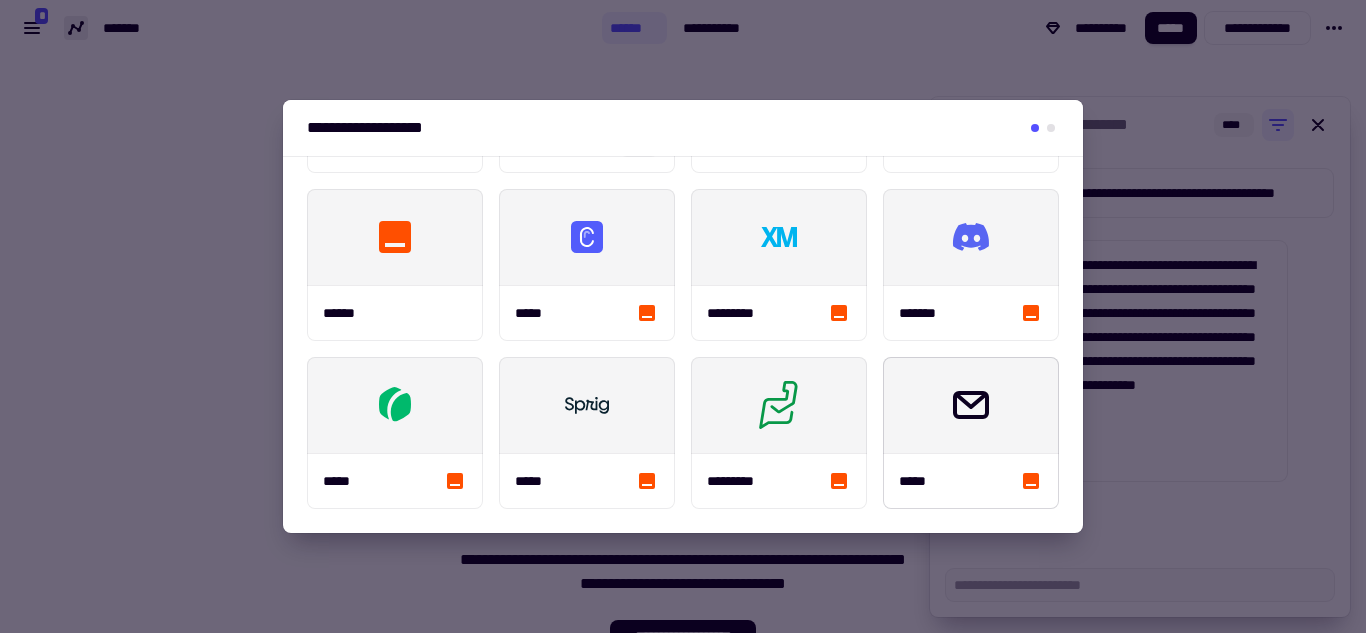 click at bounding box center (587, 237) 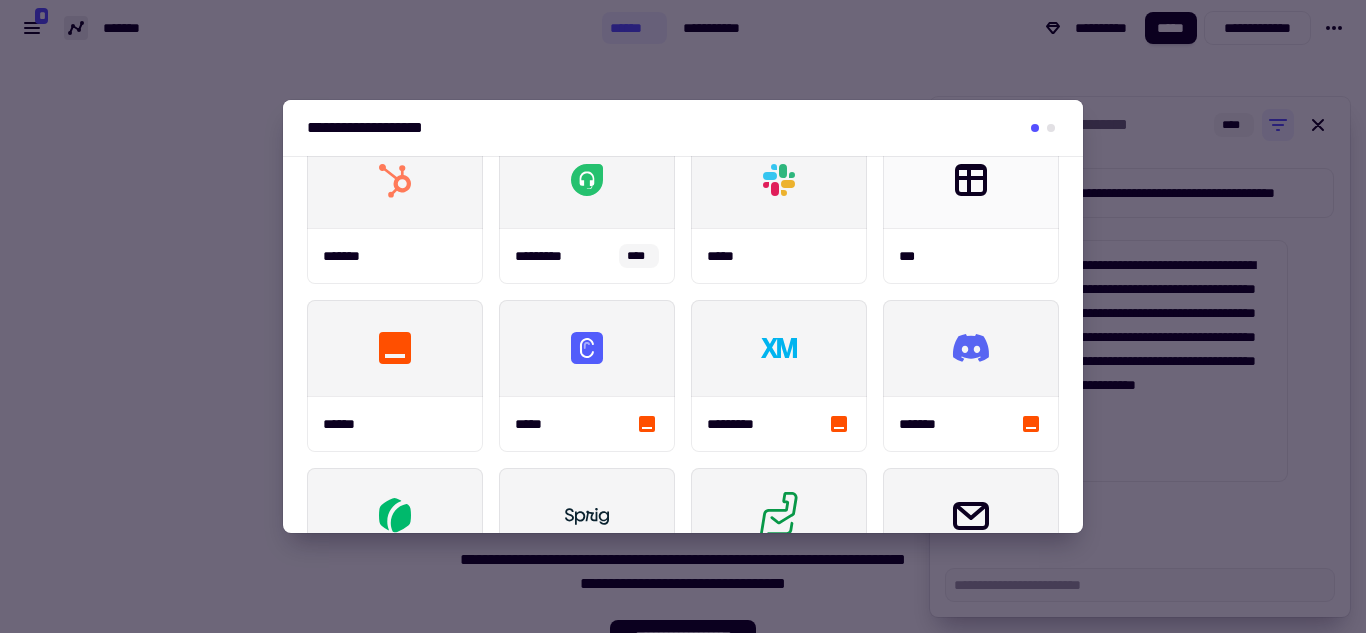 scroll, scrollTop: 495, scrollLeft: 0, axis: vertical 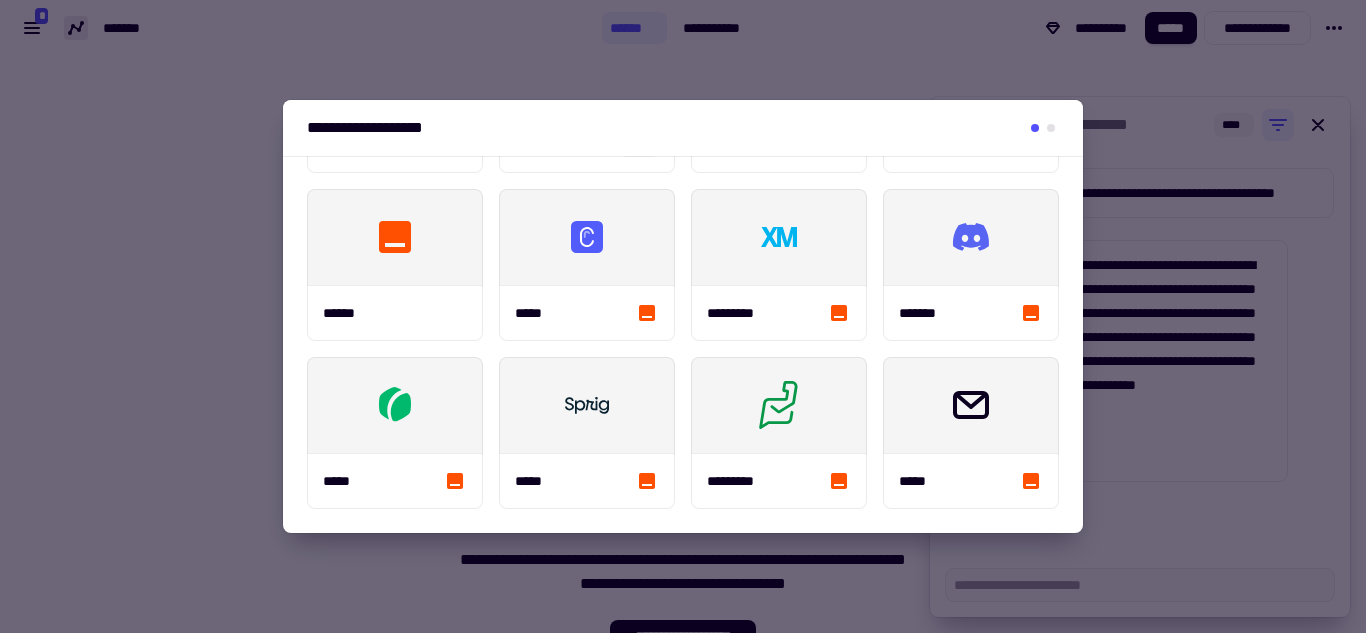 click at bounding box center (1051, 128) 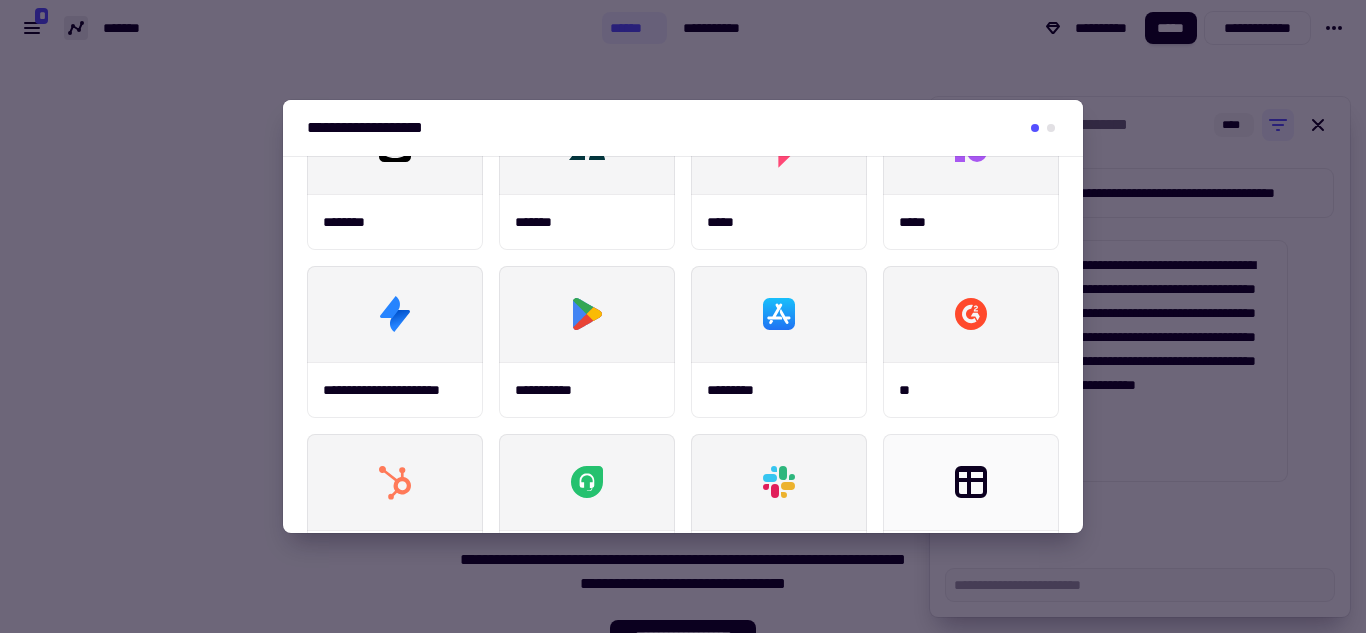 scroll, scrollTop: 0, scrollLeft: 0, axis: both 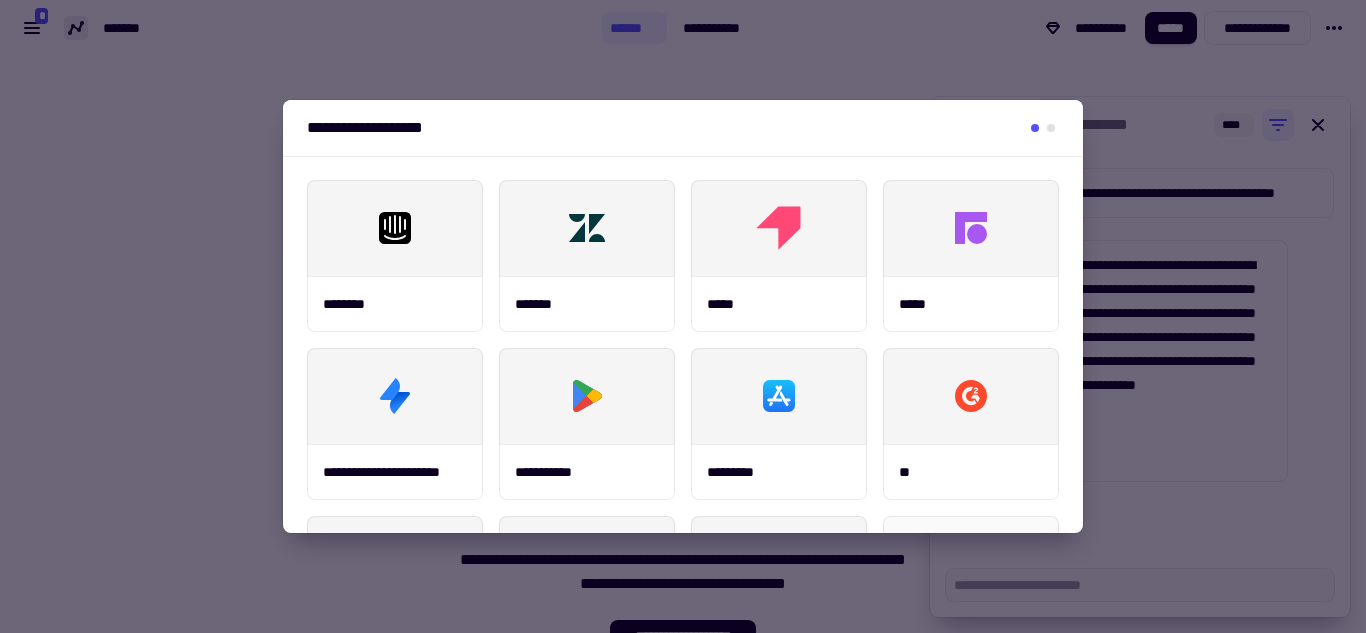 click at bounding box center (1051, 128) 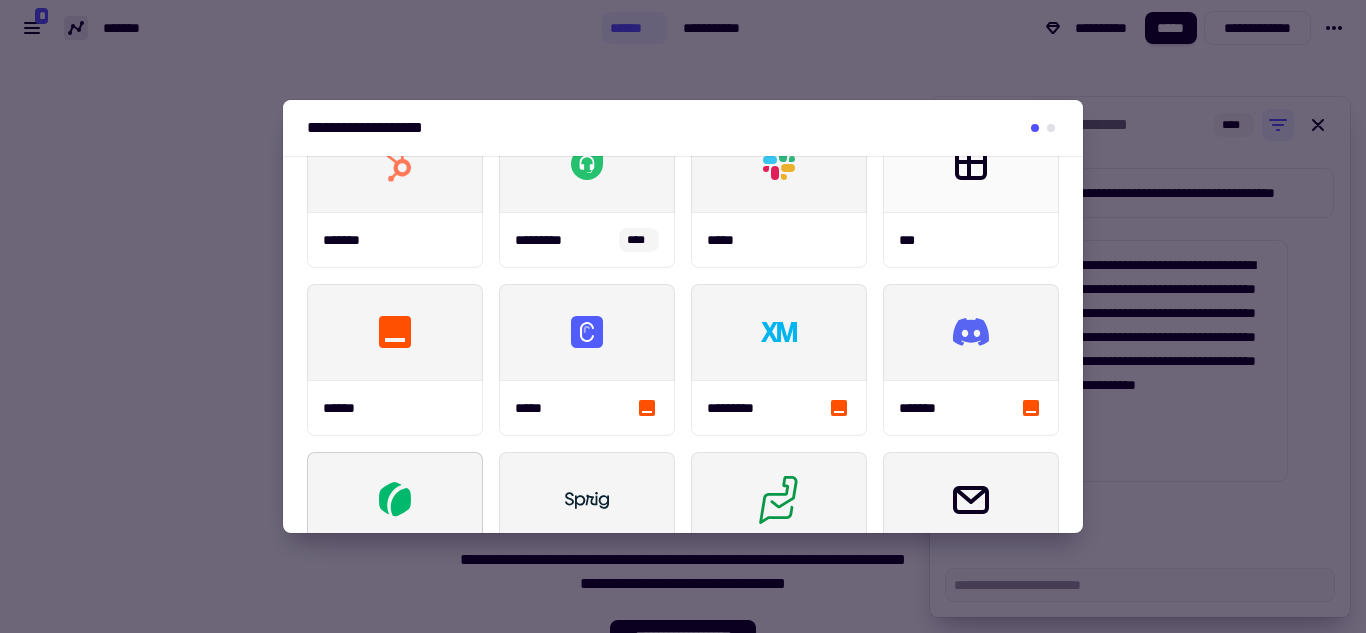 scroll, scrollTop: 495, scrollLeft: 0, axis: vertical 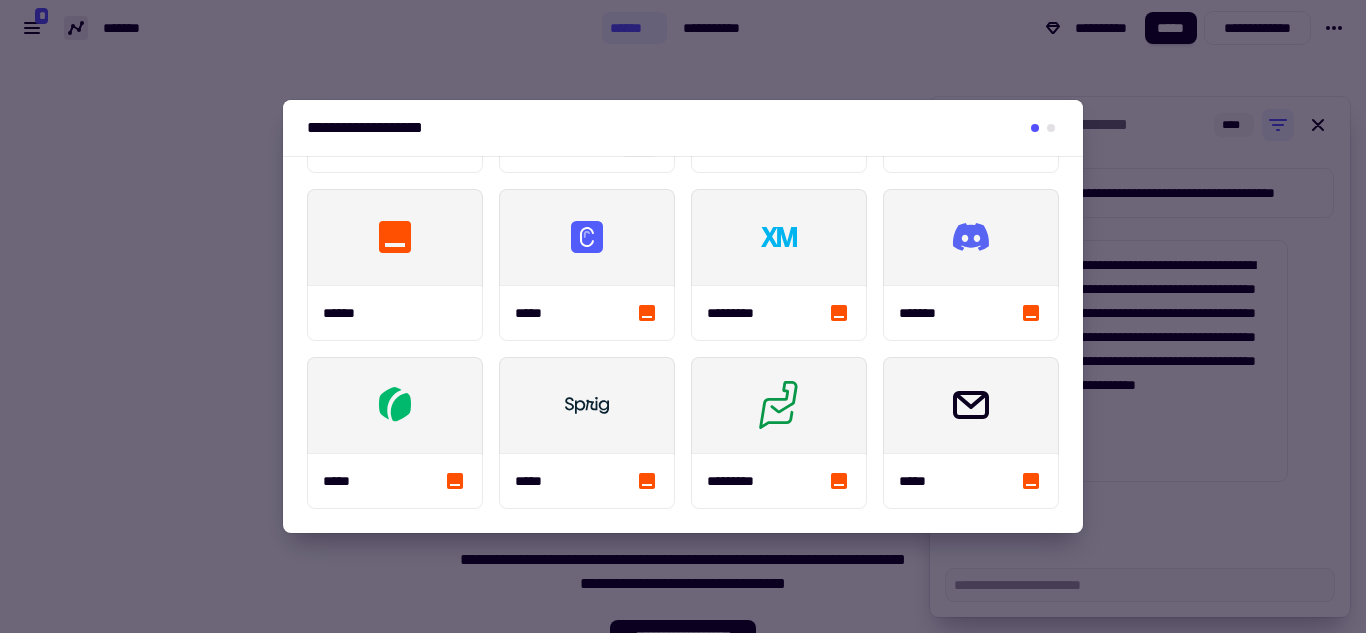 click at bounding box center [683, 316] 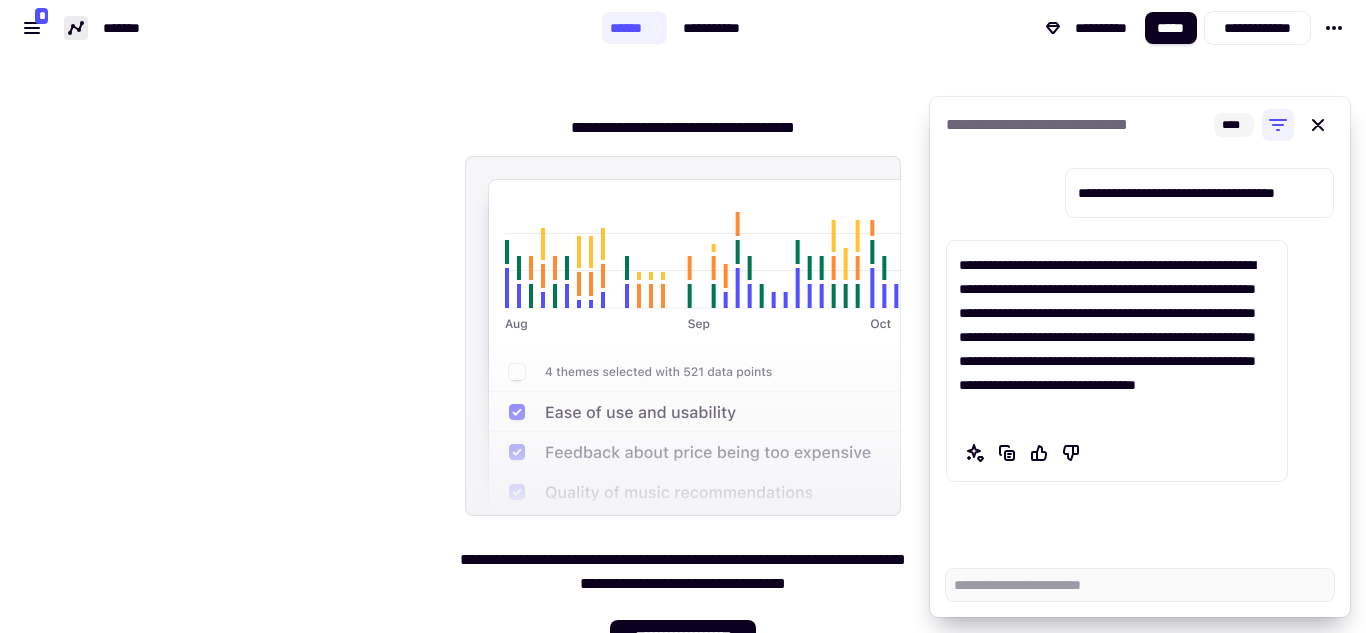 scroll, scrollTop: 61, scrollLeft: 0, axis: vertical 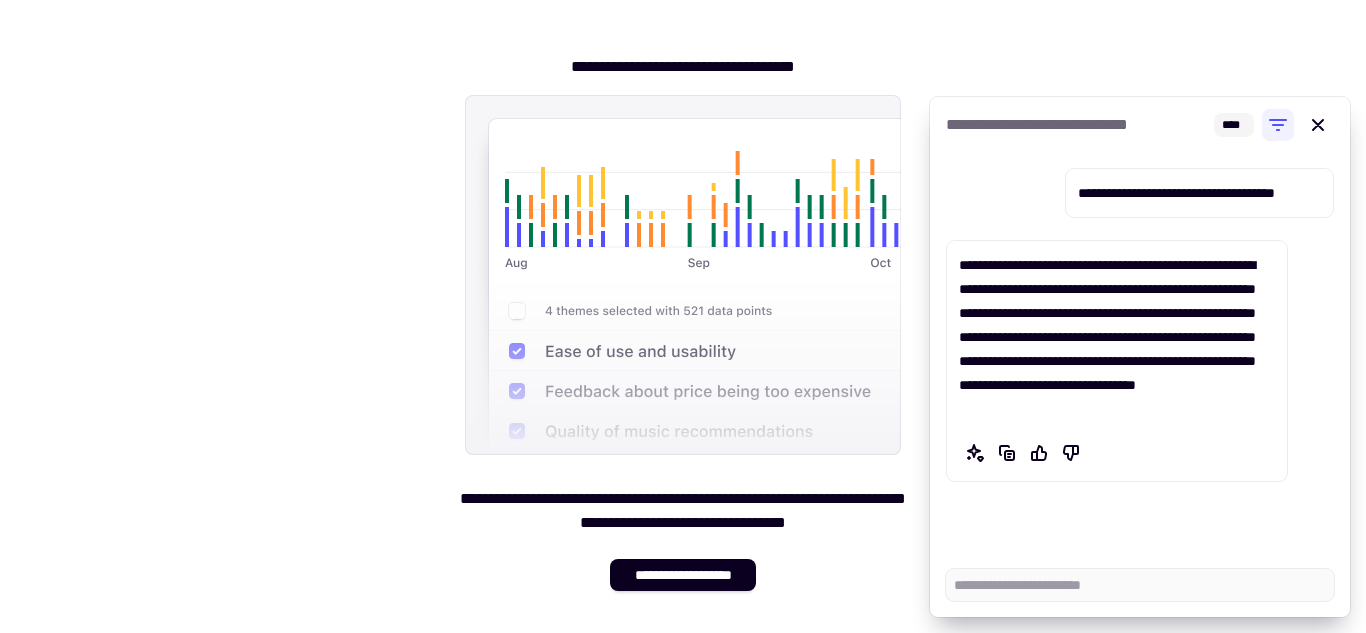 click on "**********" 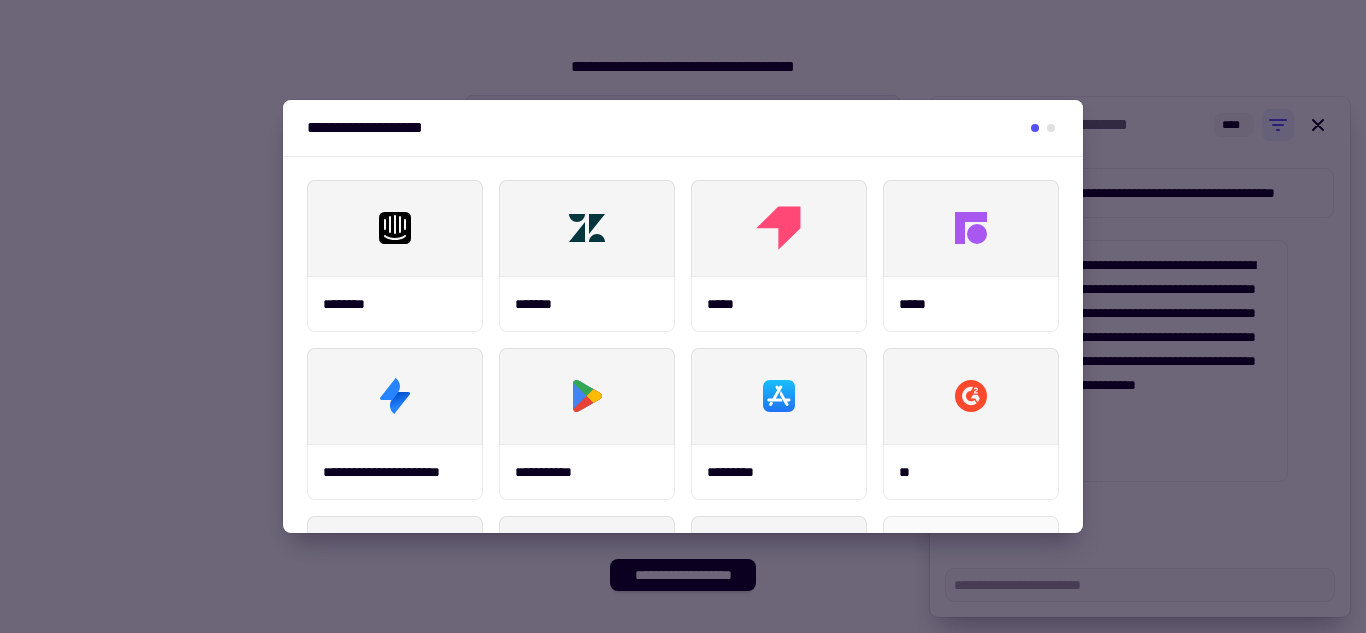 click at bounding box center (683, 316) 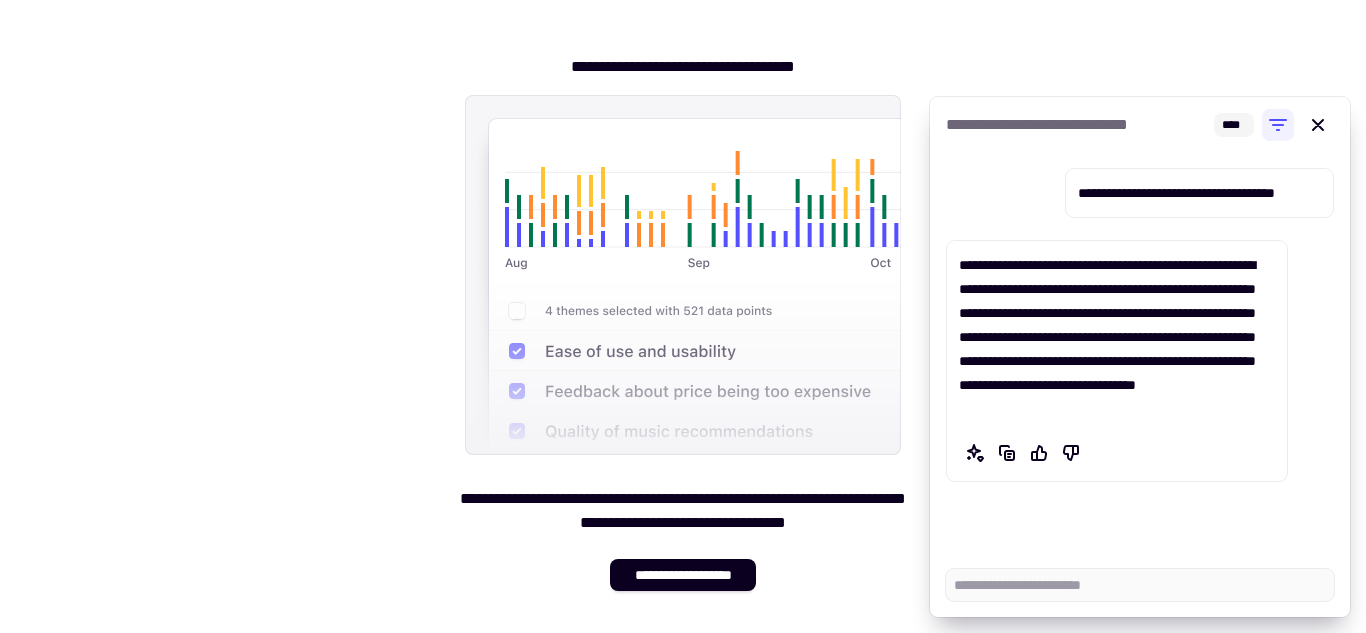 scroll, scrollTop: 0, scrollLeft: 0, axis: both 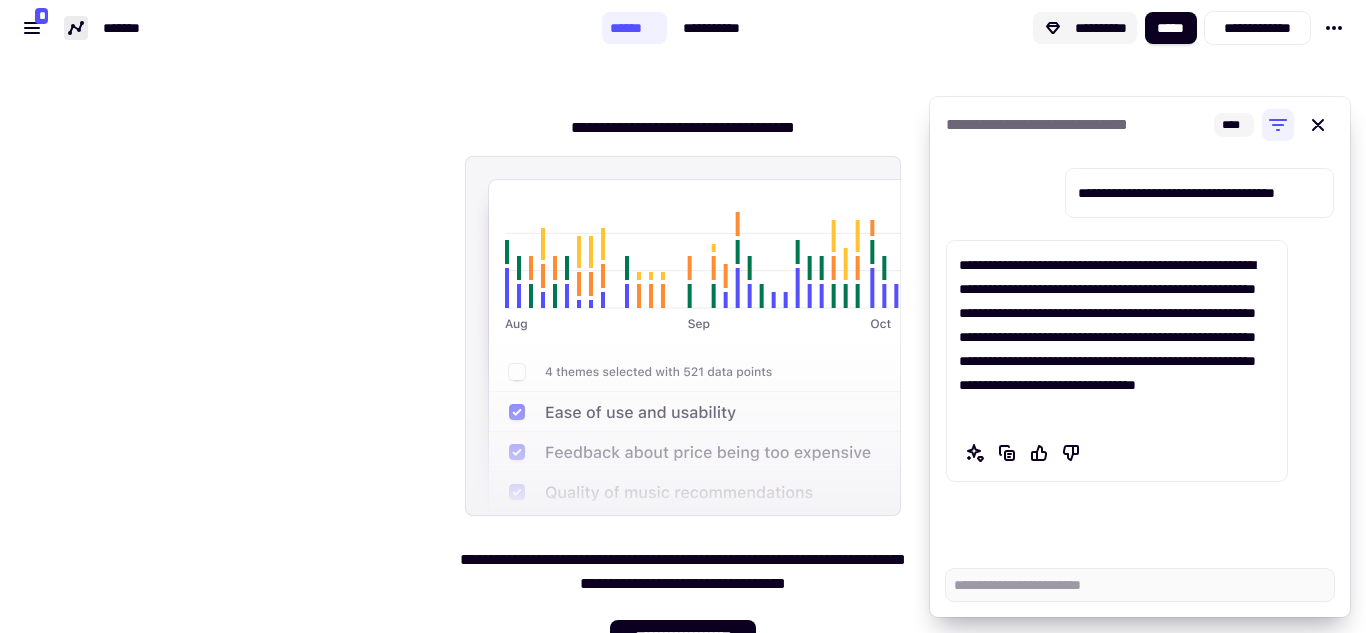 click on "**********" 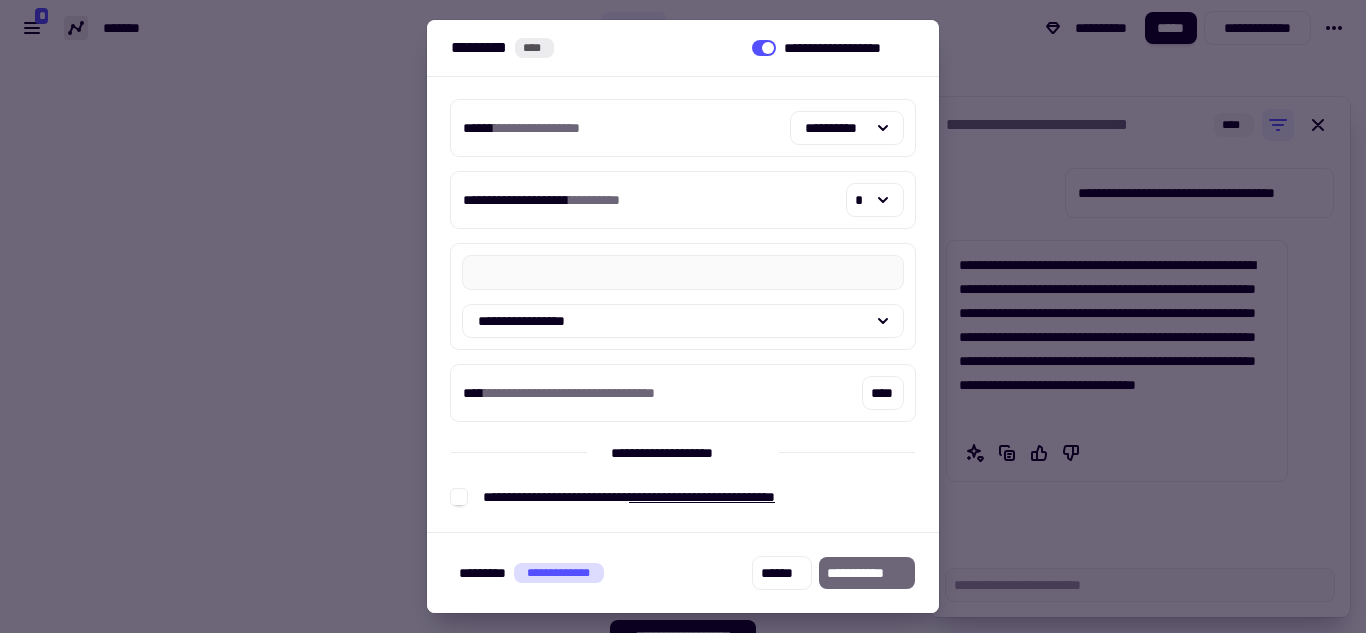 click on "**********" at bounding box center (867, 573) 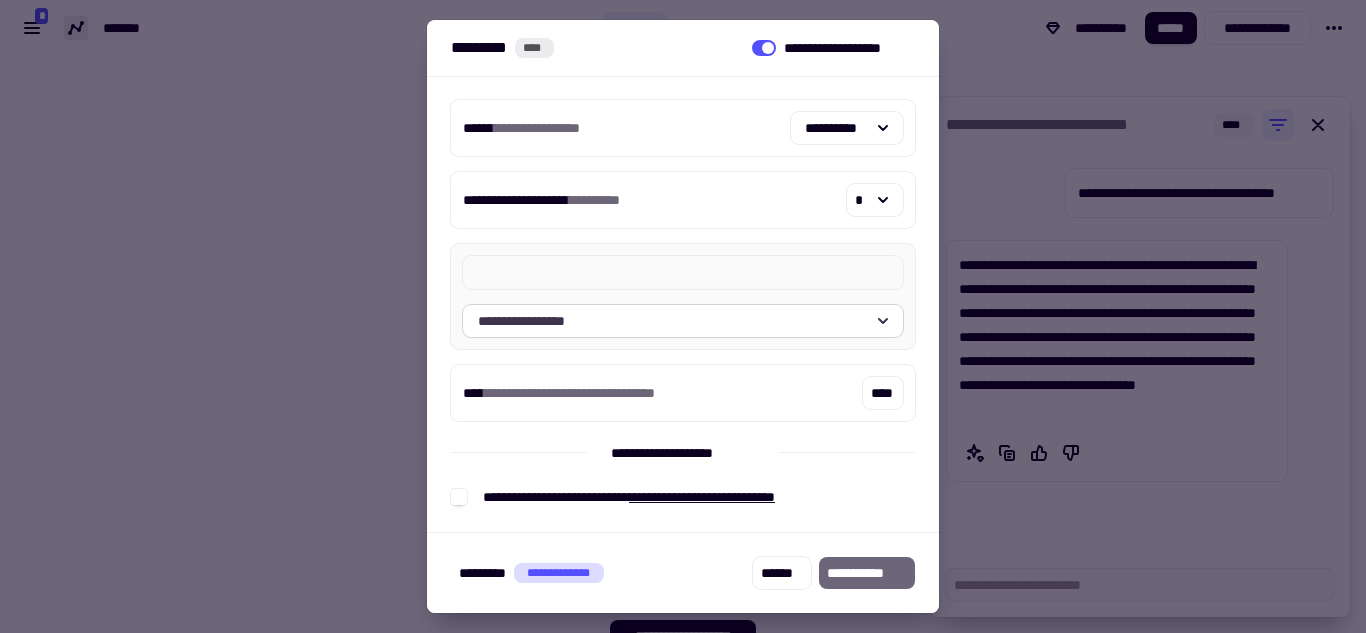click 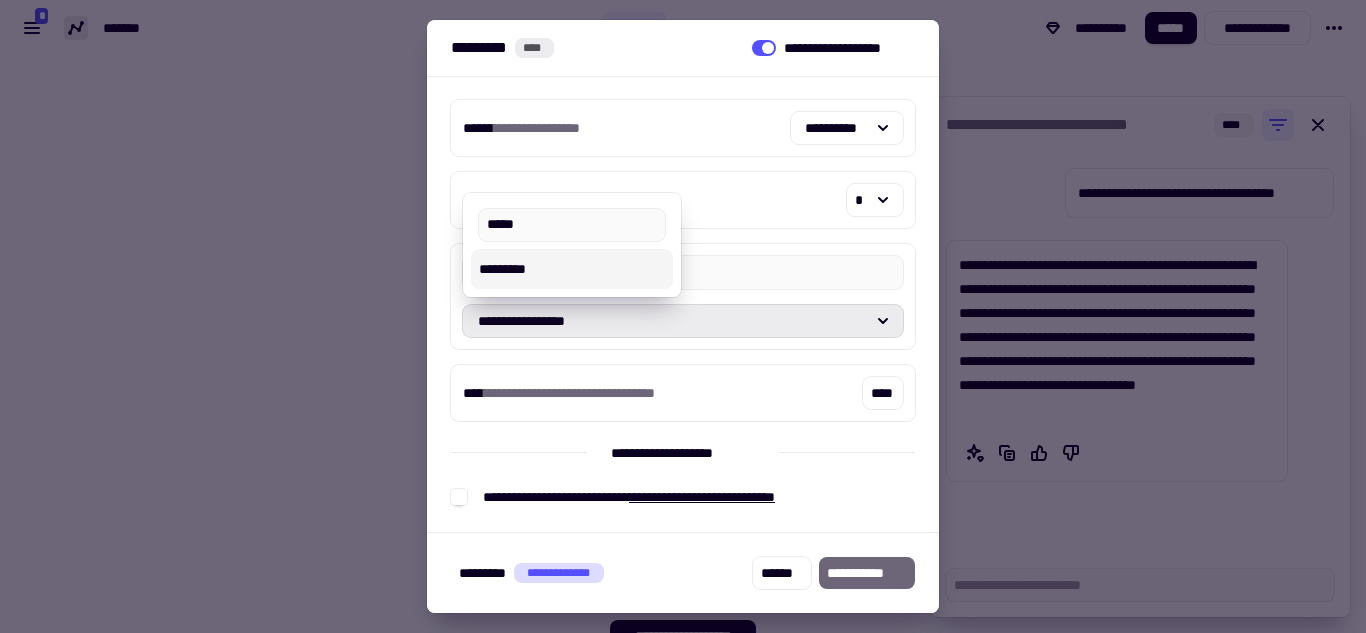 type on "*****" 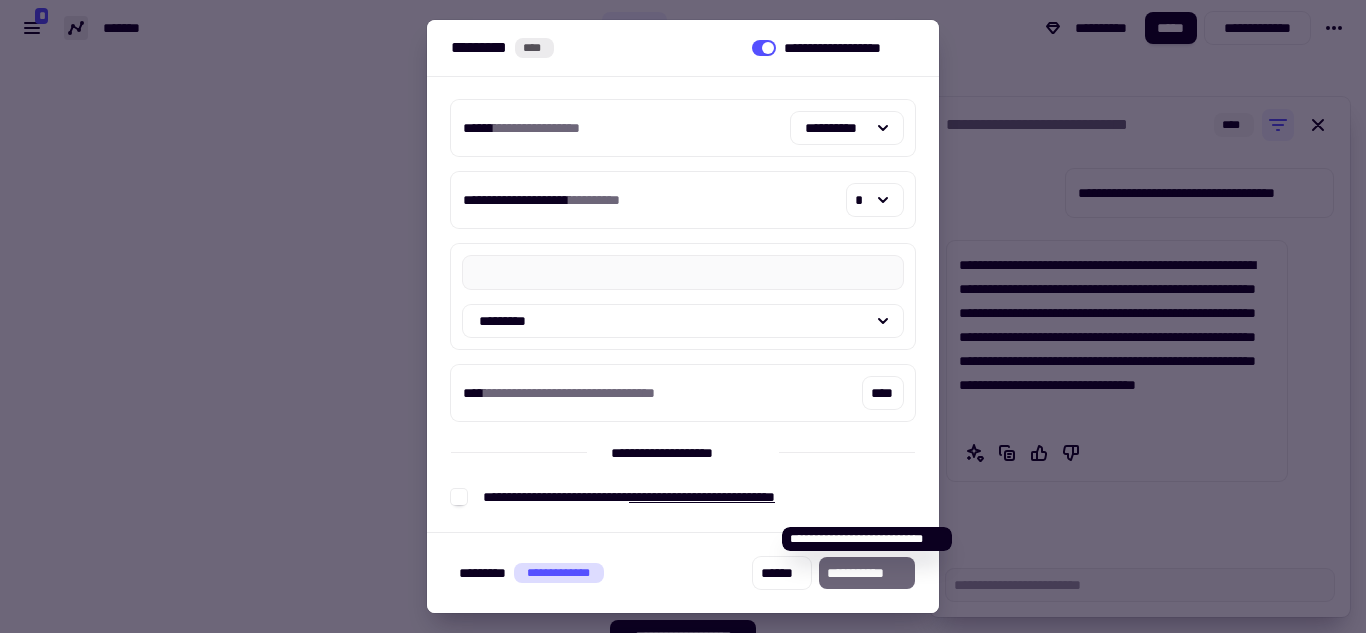 click on "**********" at bounding box center (867, 573) 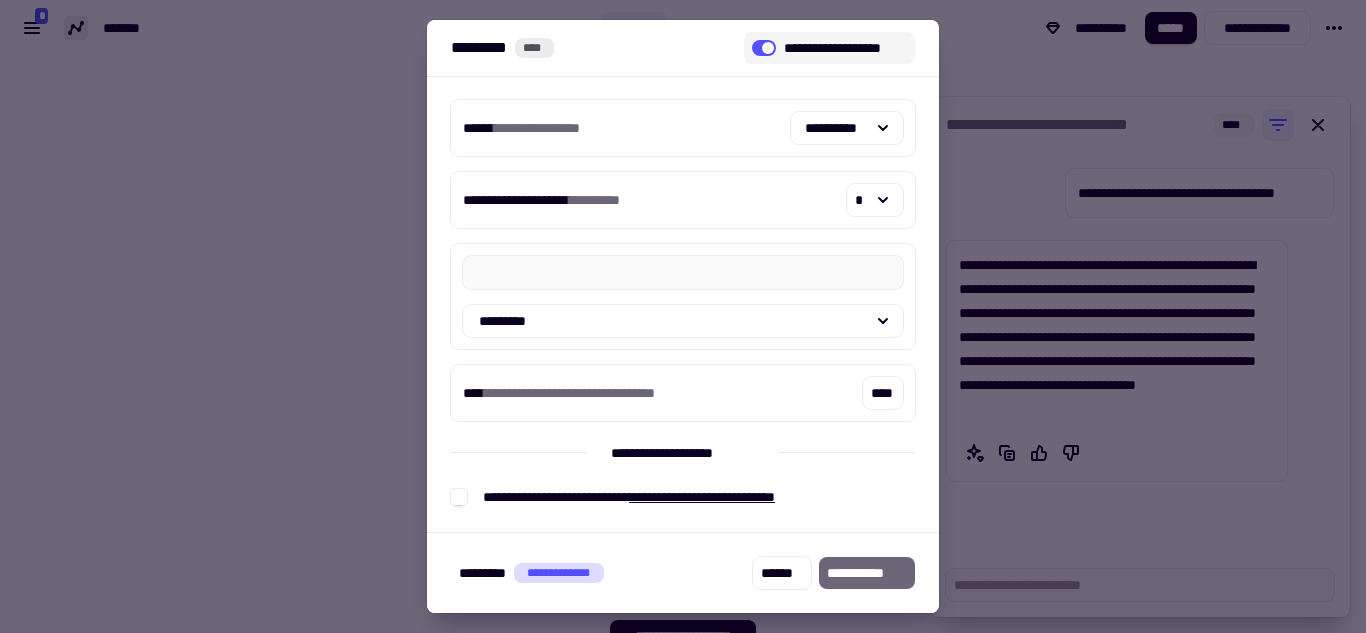 click on "**********" 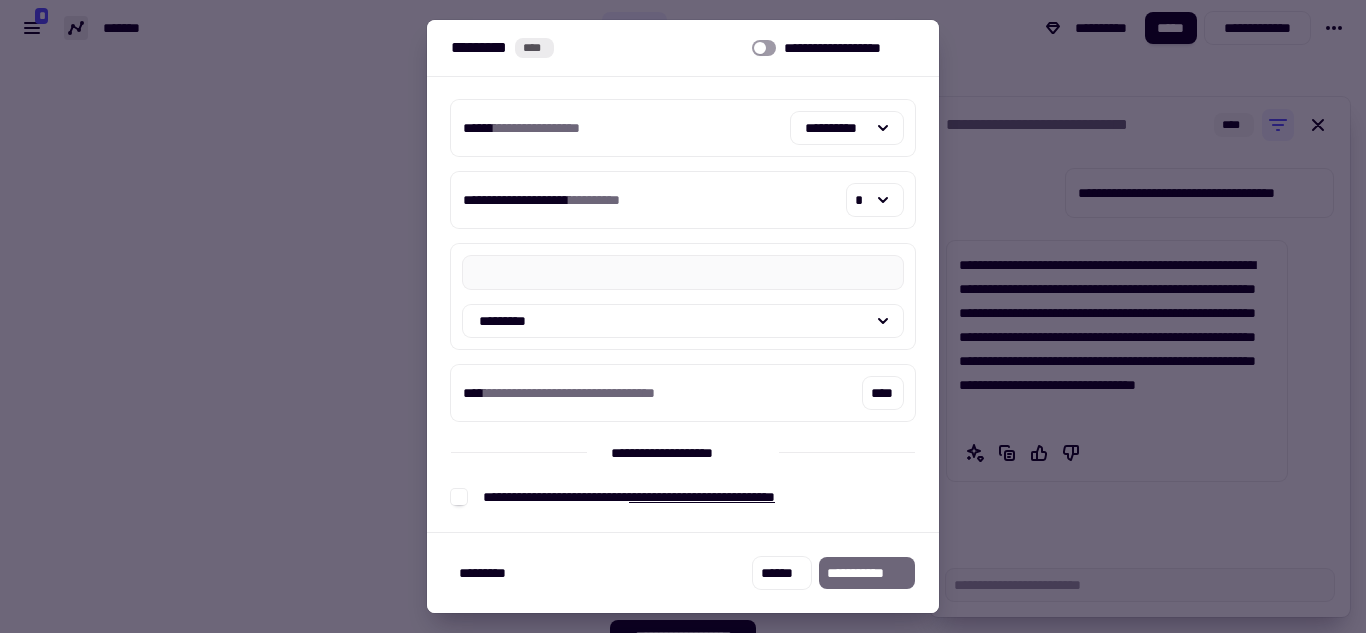 click at bounding box center [683, 316] 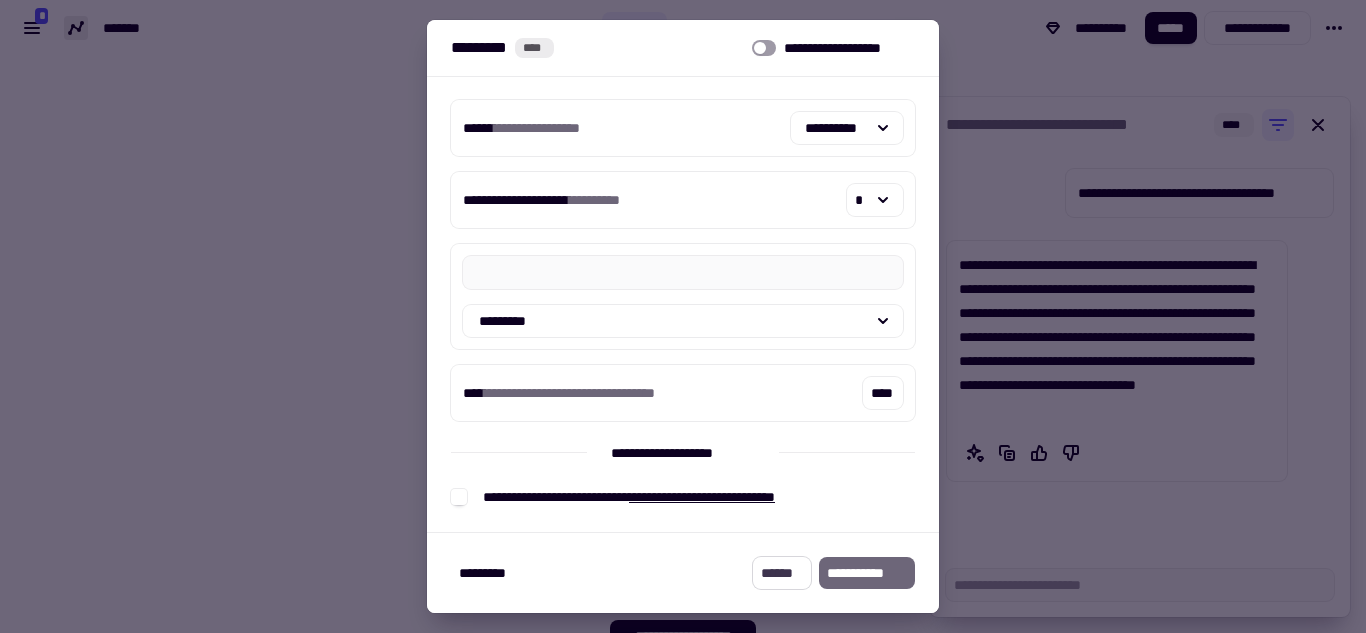 click on "******" at bounding box center (782, 573) 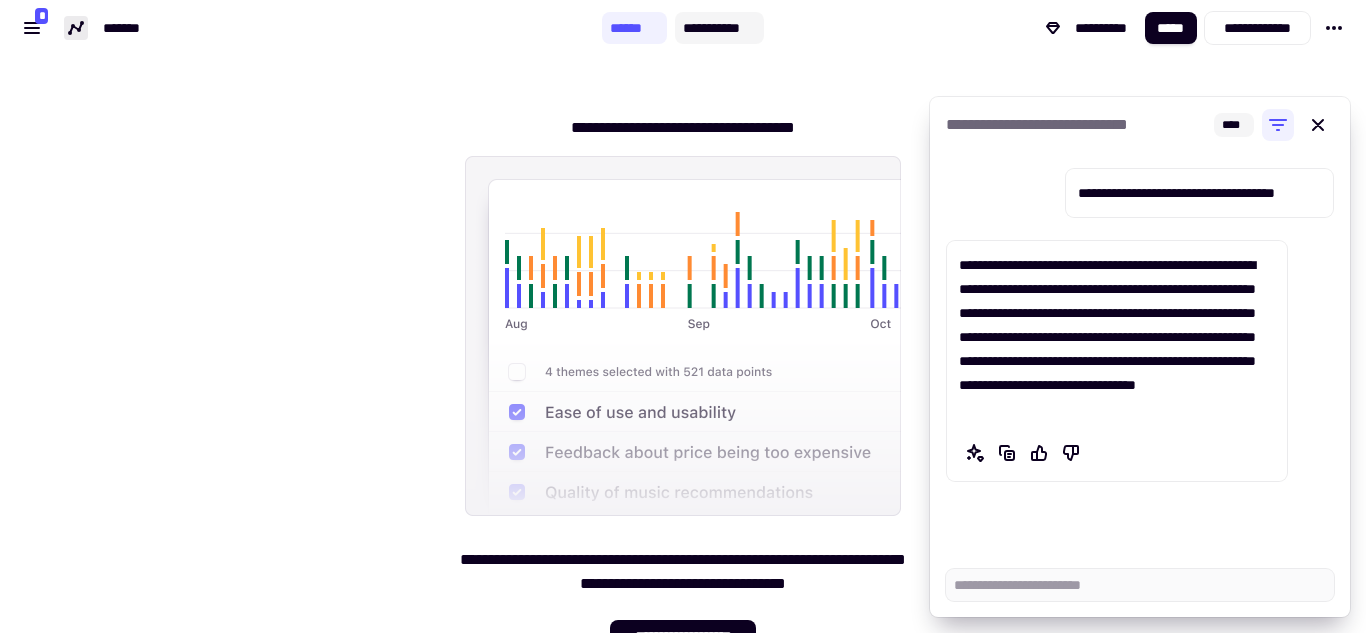 click on "**********" 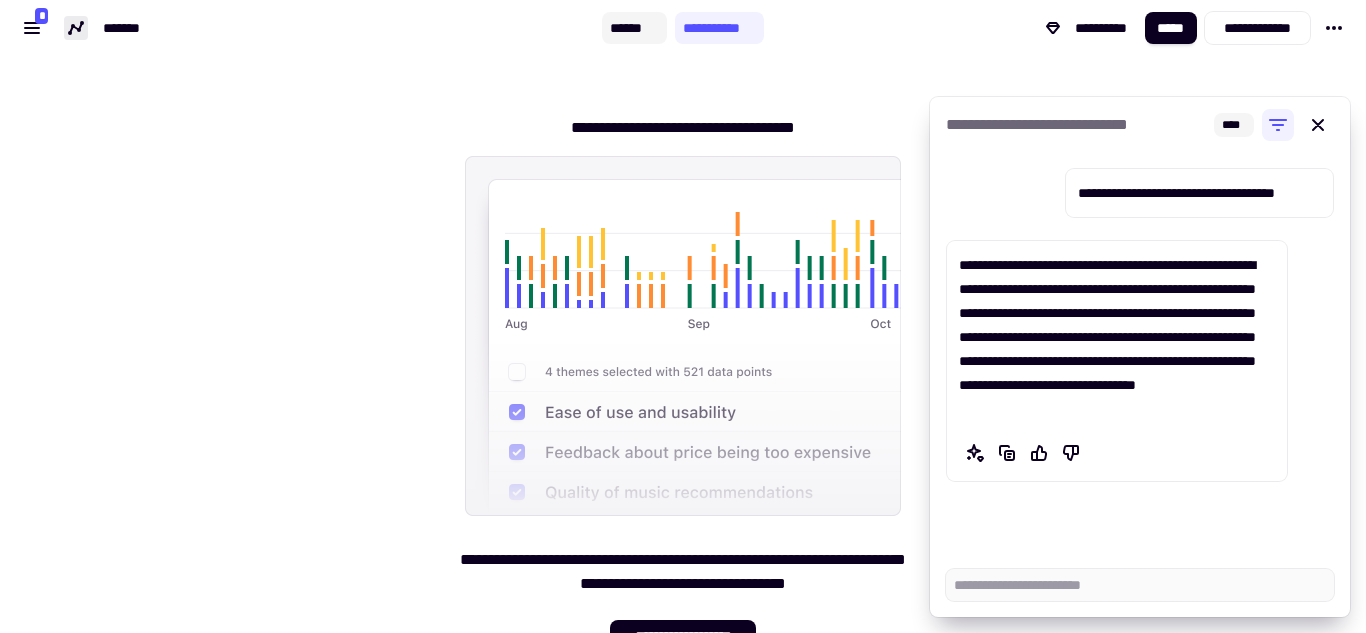 click on "******" 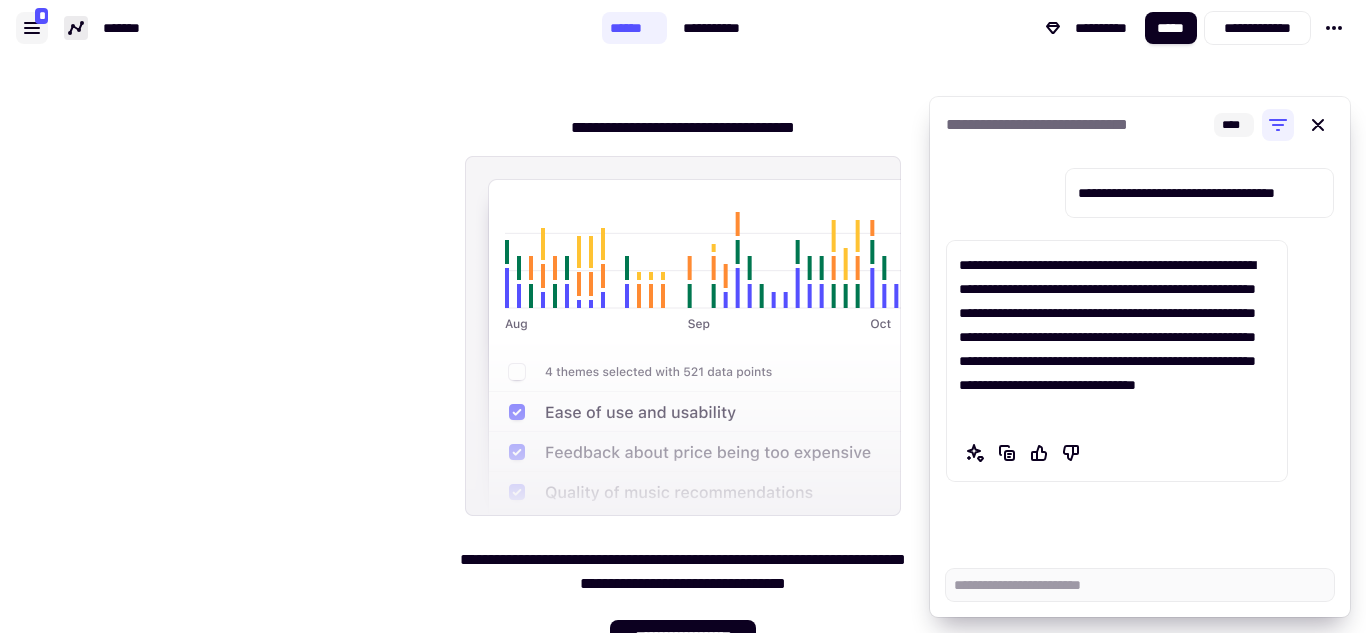 click 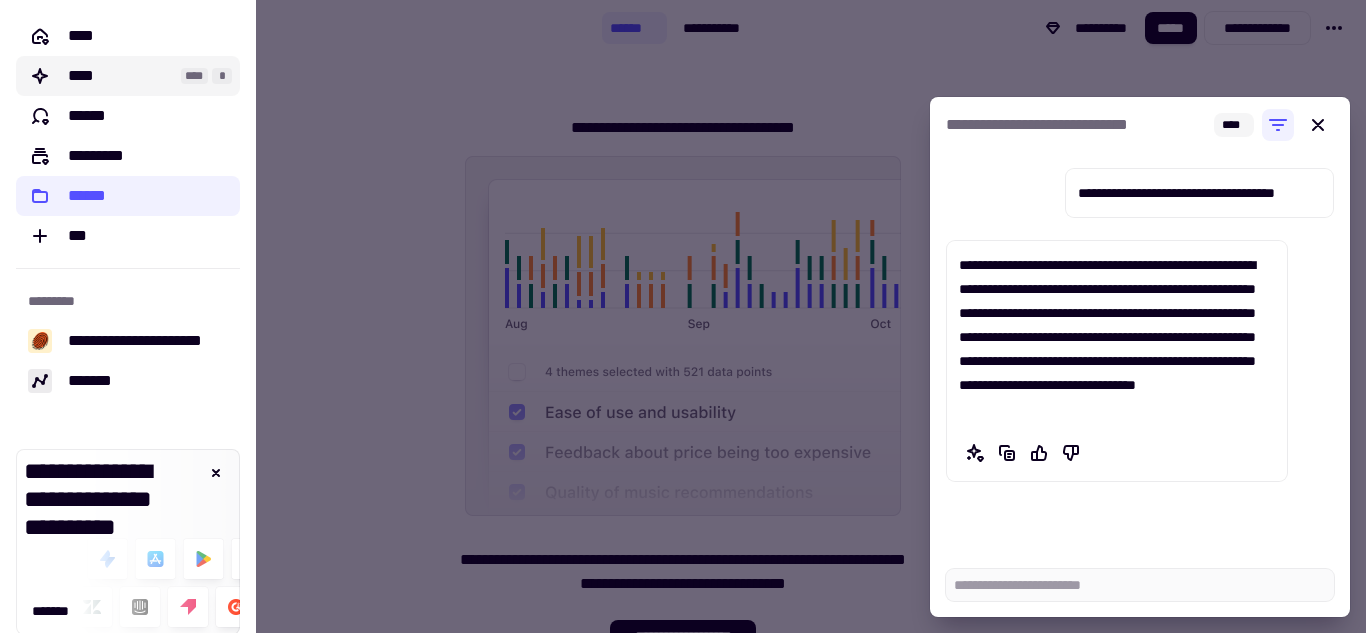 click 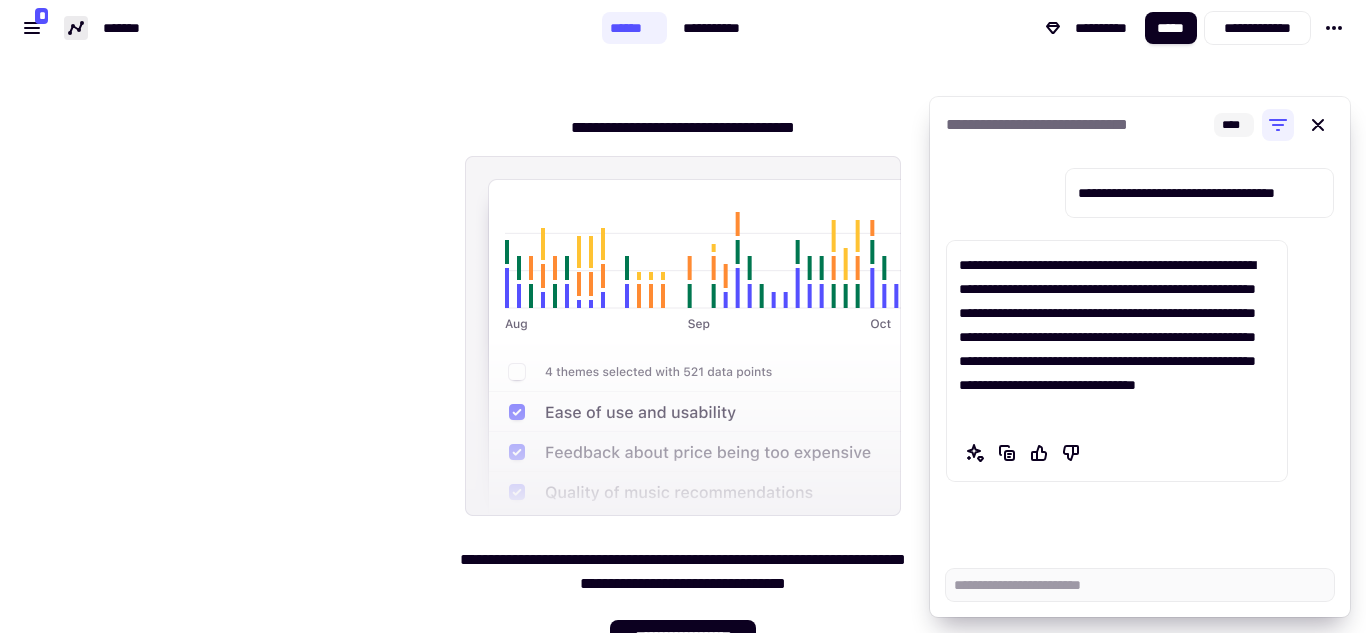 click on "**********" at bounding box center (1140, 353) 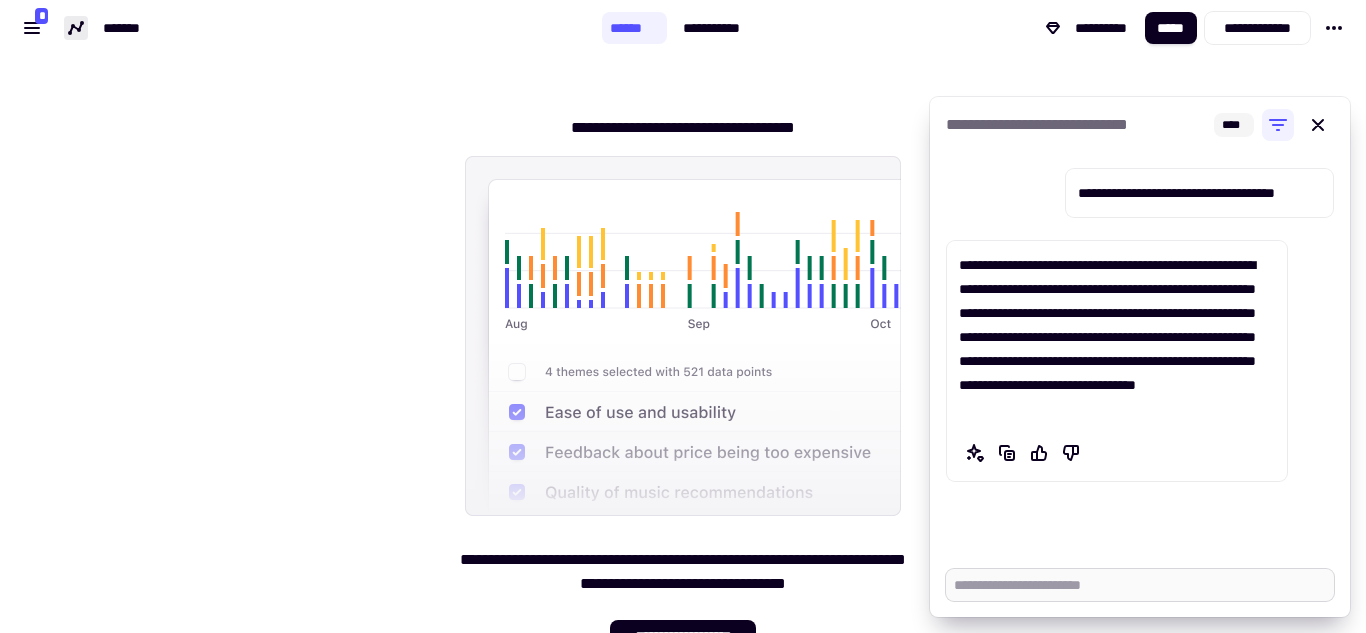 drag, startPoint x: 1144, startPoint y: 512, endPoint x: 1119, endPoint y: 577, distance: 69.641945 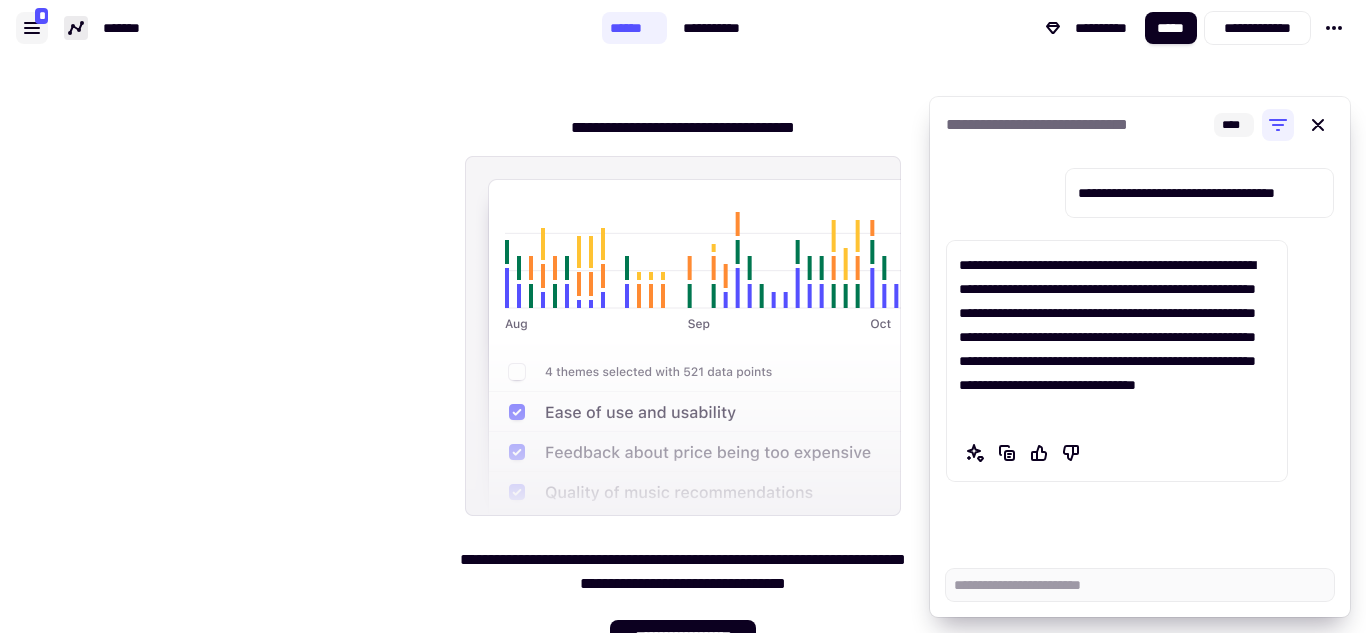 click 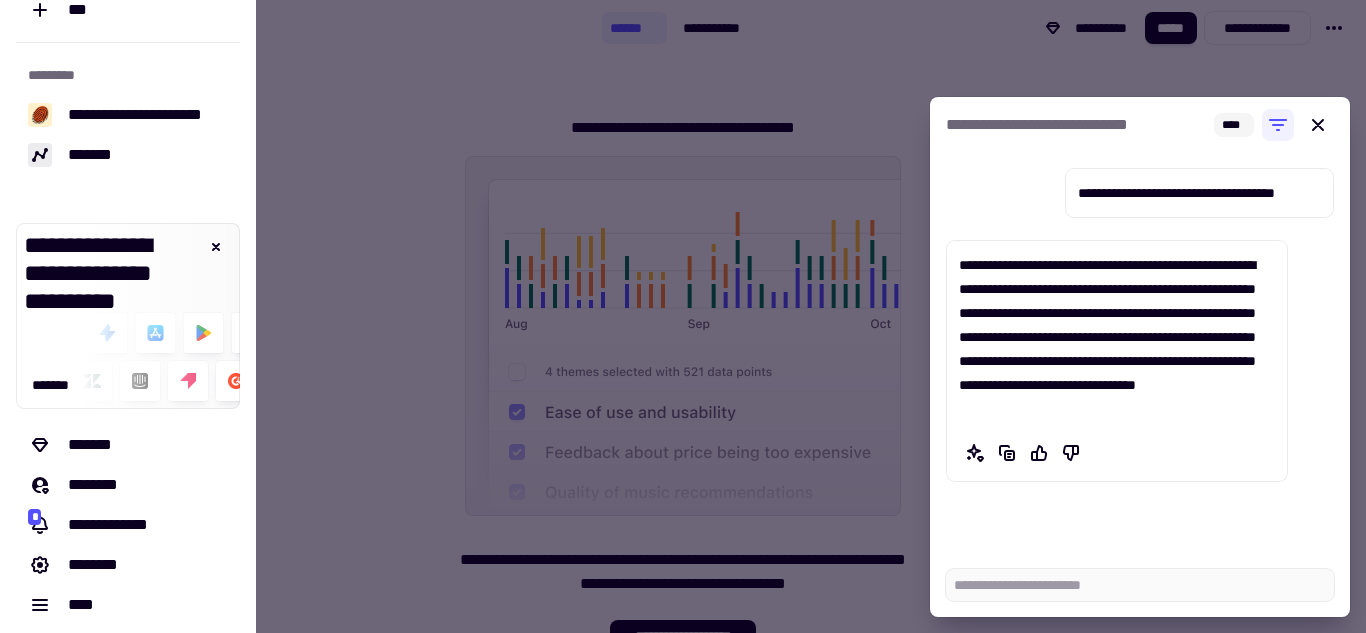 scroll, scrollTop: 234, scrollLeft: 0, axis: vertical 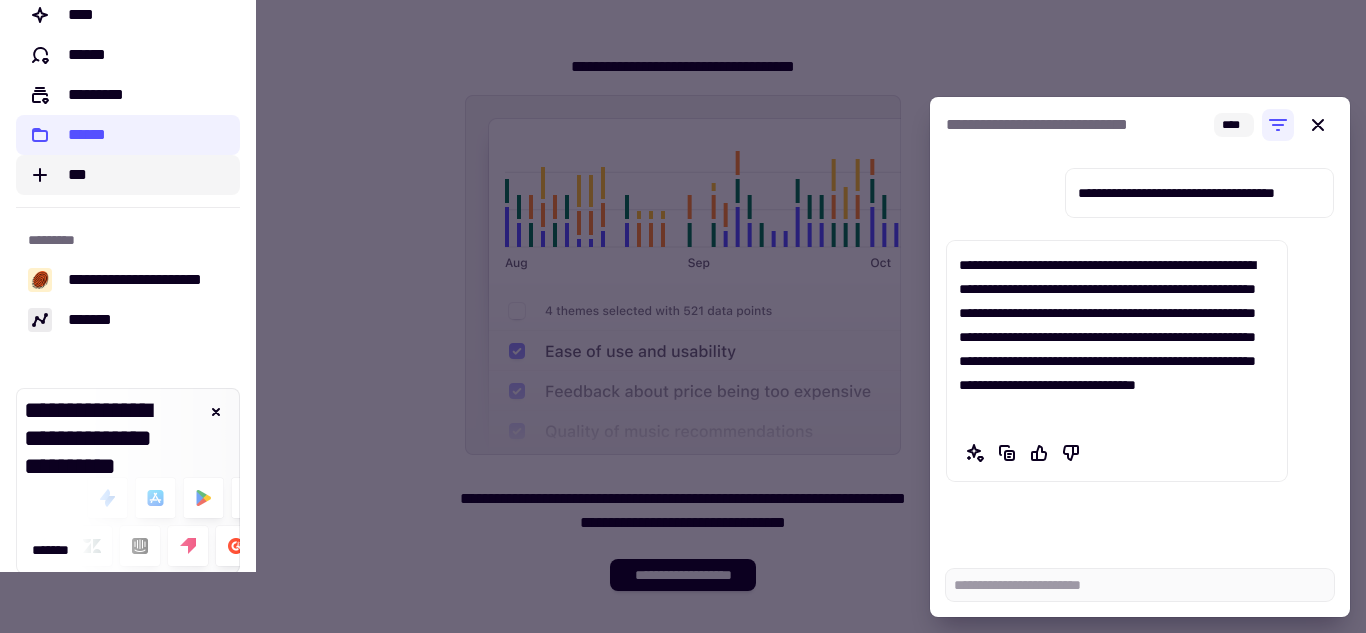 click on "***" 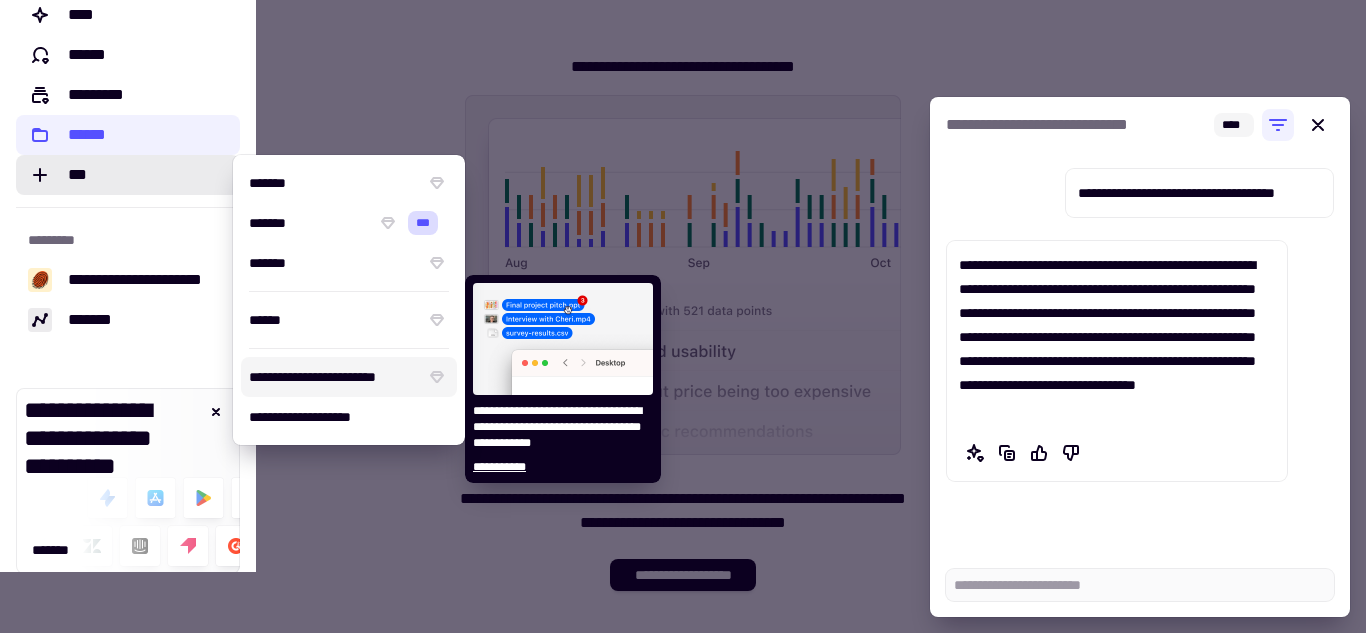 click on "**********" at bounding box center (333, 377) 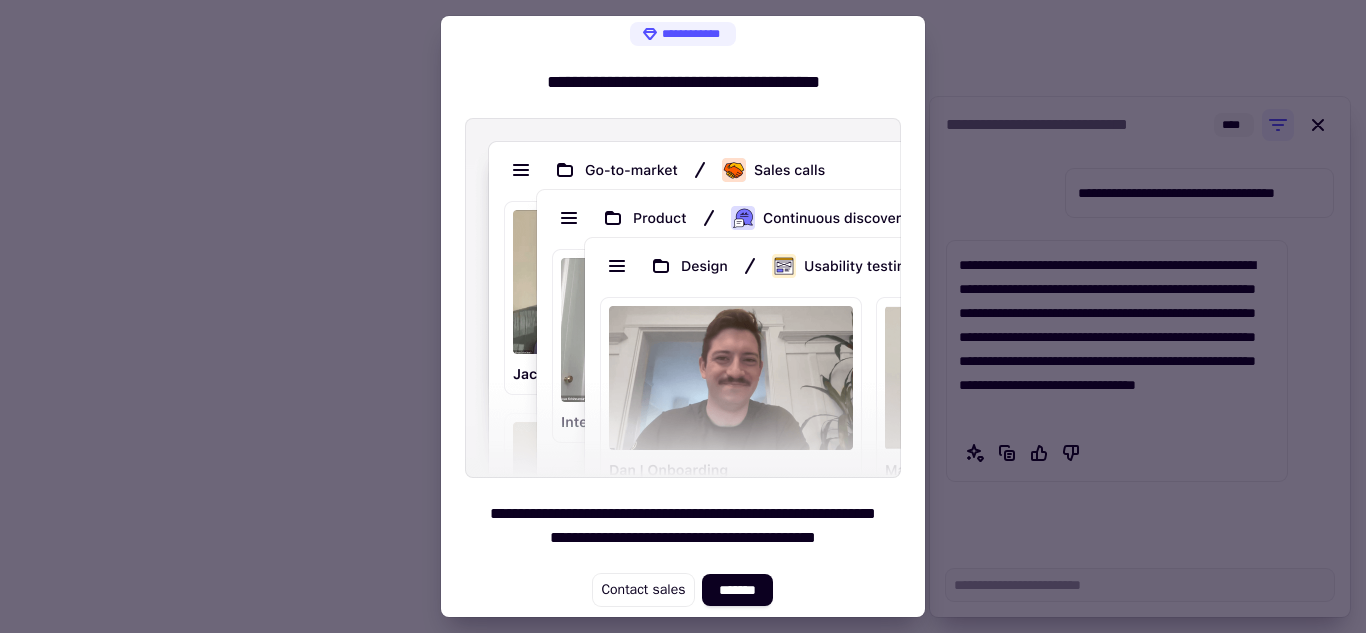 scroll, scrollTop: 19, scrollLeft: 0, axis: vertical 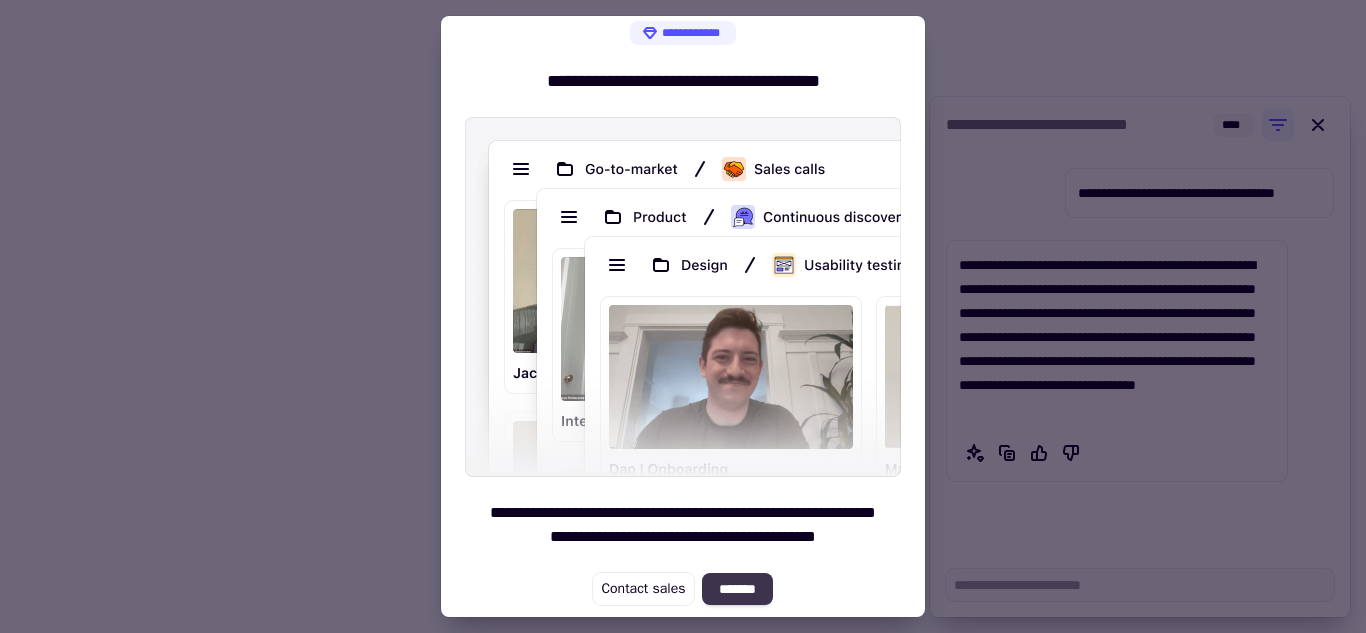 click on "*******" 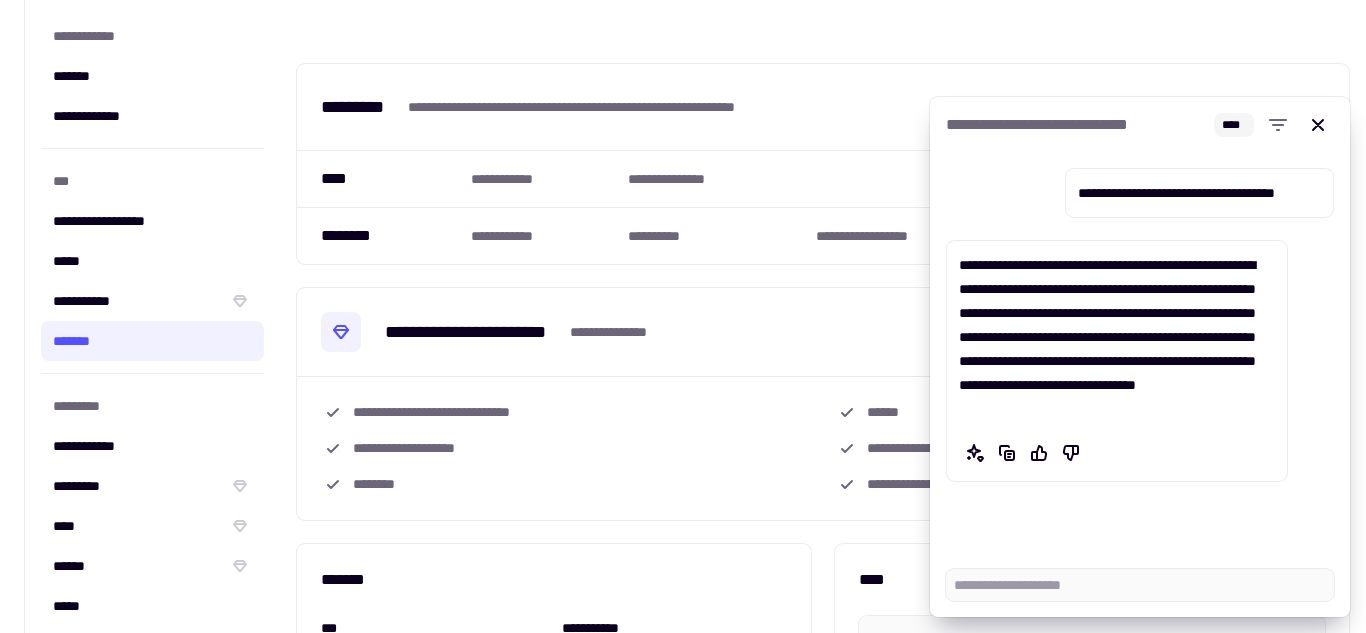 scroll, scrollTop: 0, scrollLeft: 0, axis: both 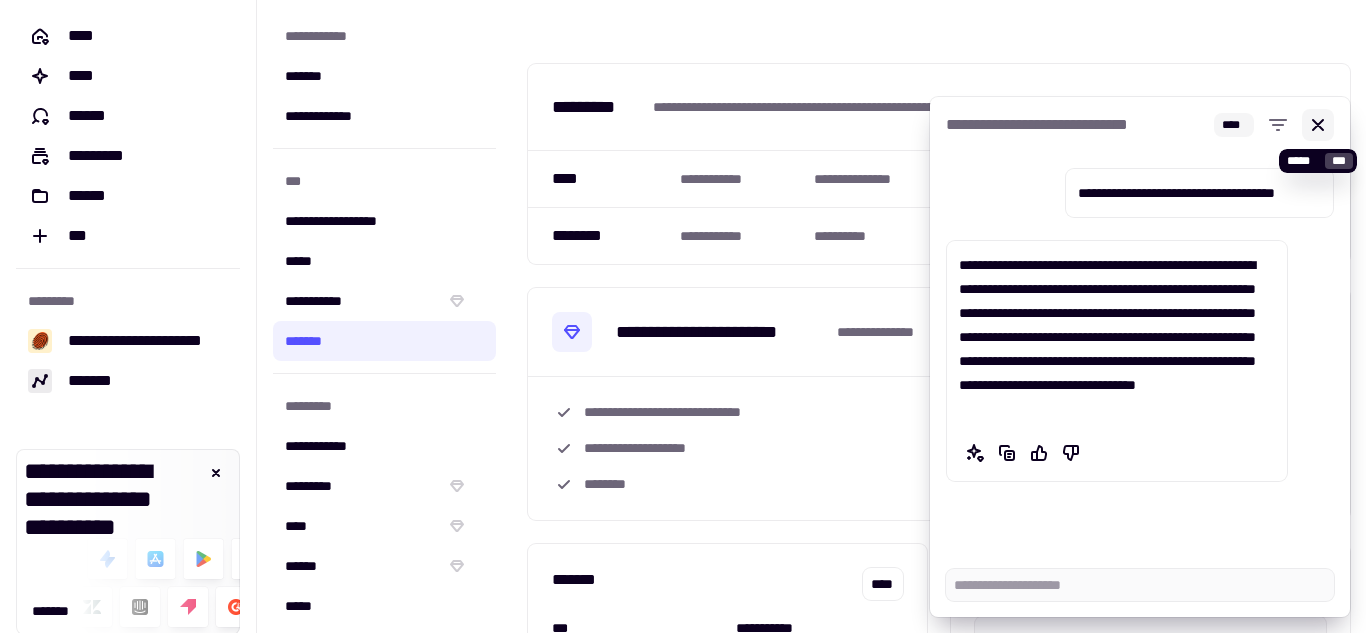 click 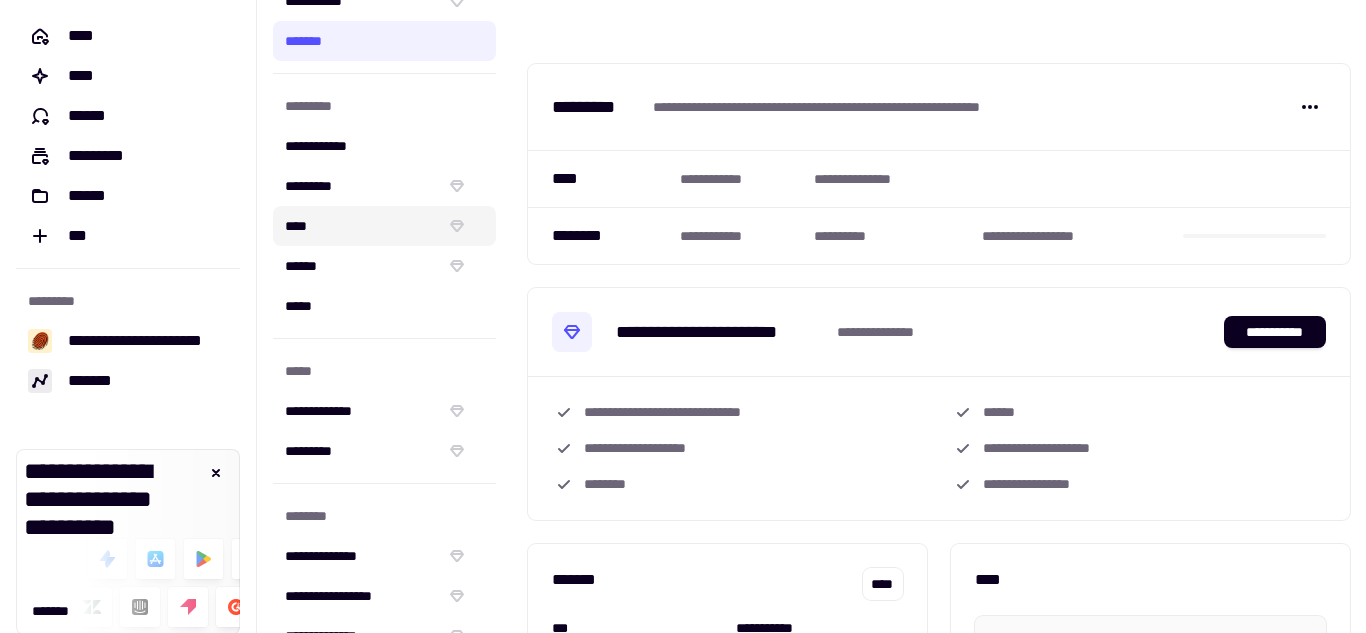 scroll, scrollTop: 339, scrollLeft: 0, axis: vertical 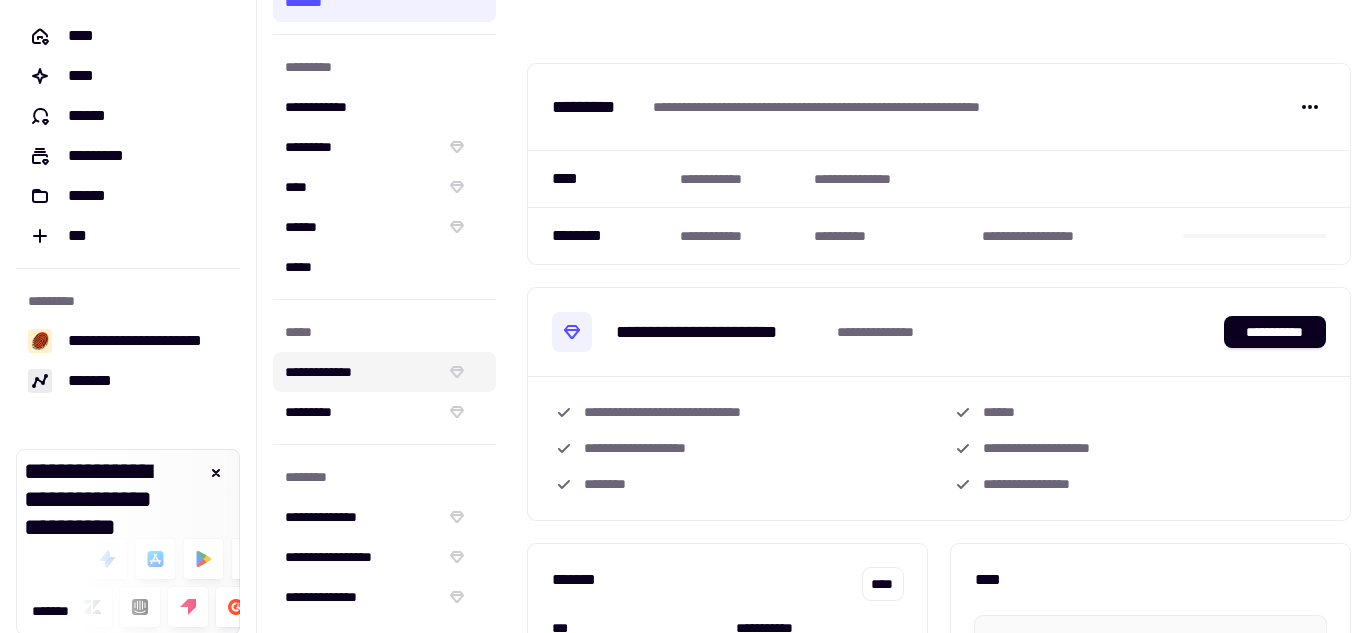 click on "**********" 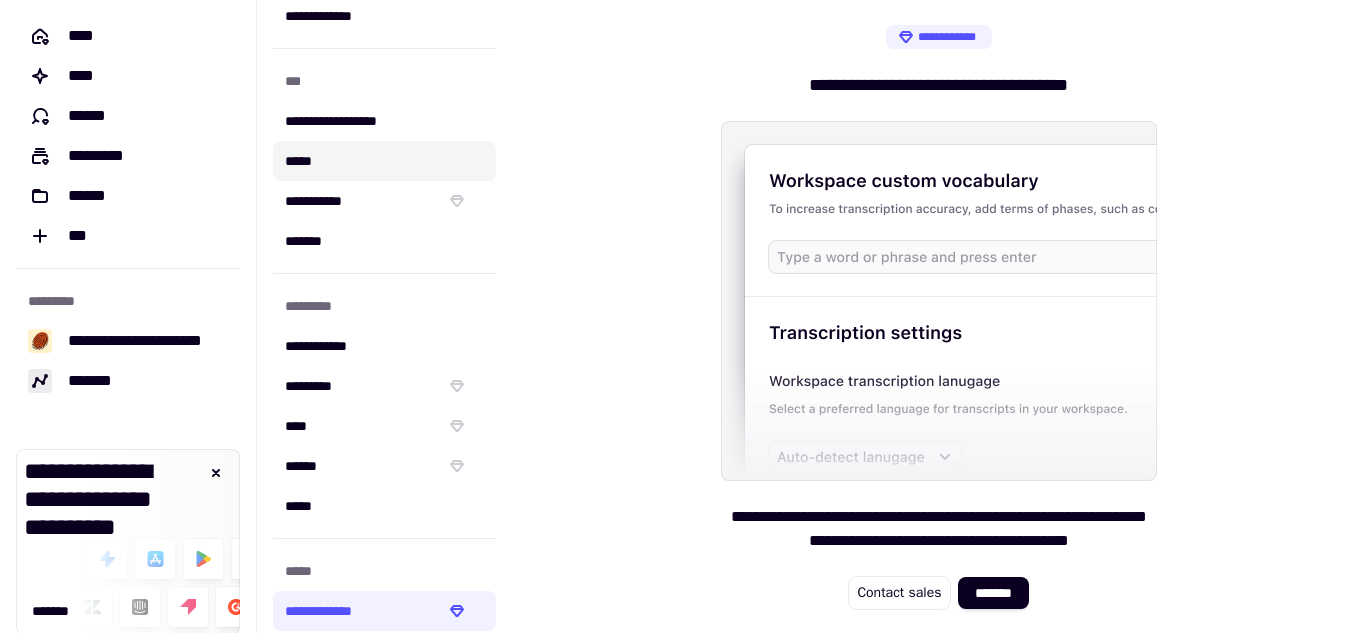 scroll, scrollTop: 0, scrollLeft: 0, axis: both 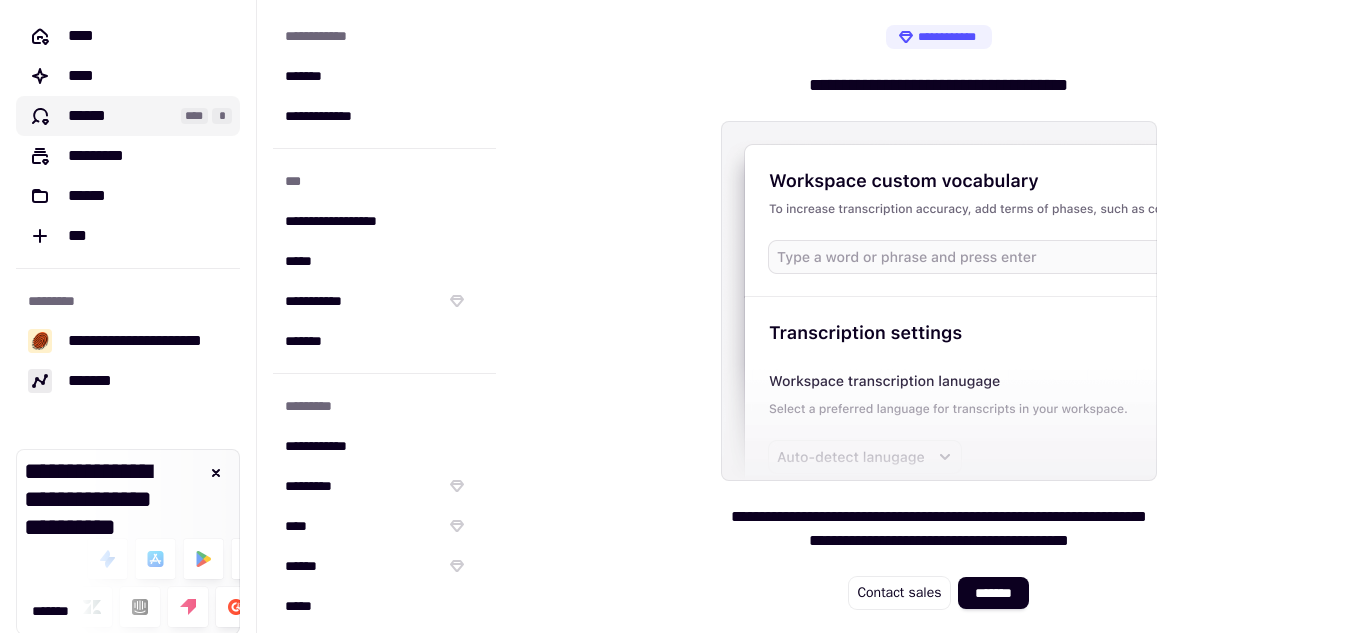 click on "******" 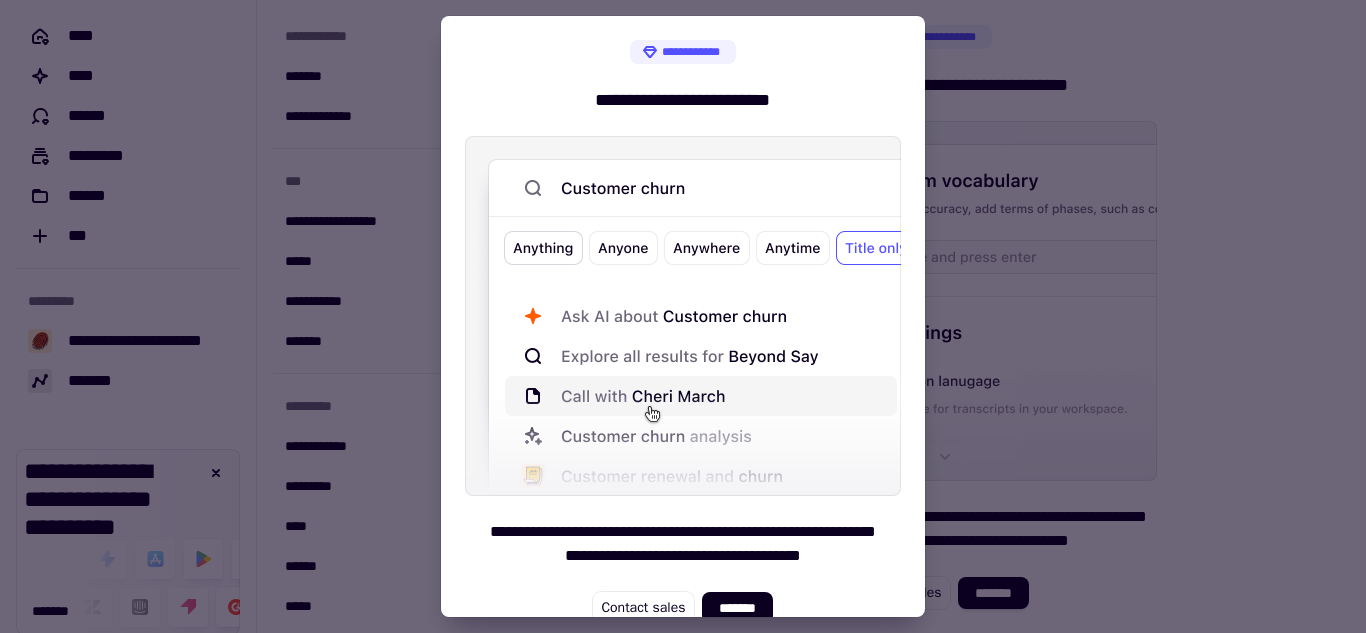 click at bounding box center [683, 316] 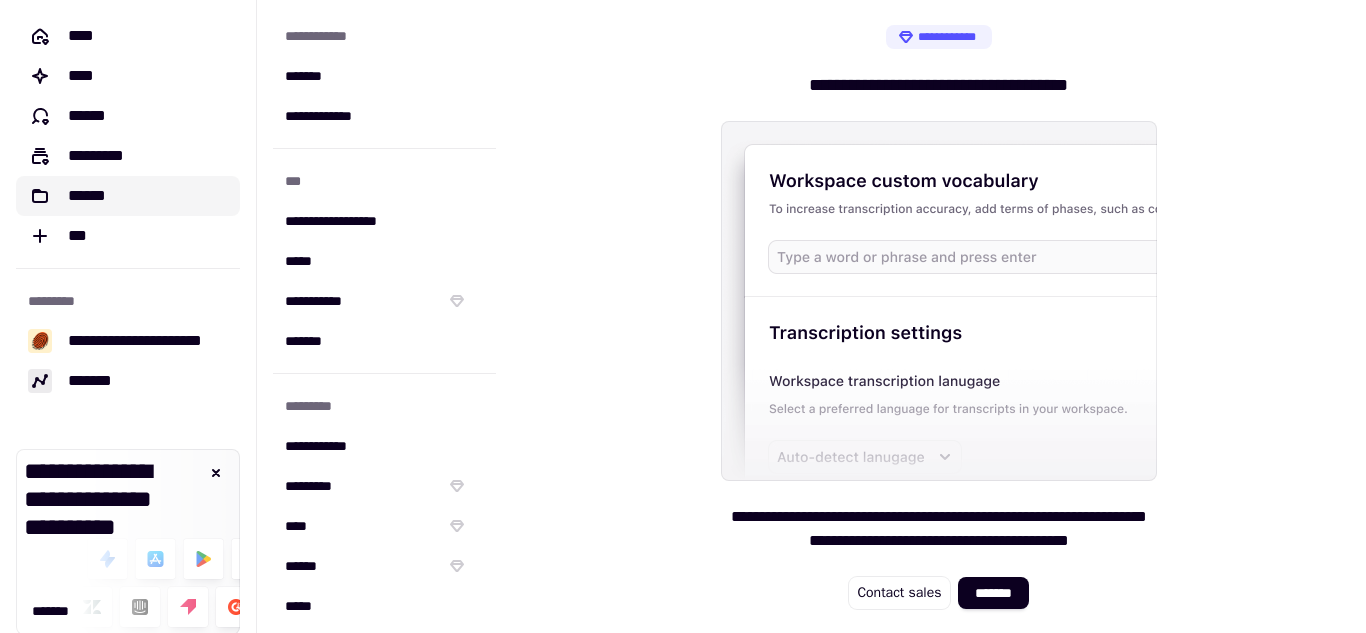 click on "******" 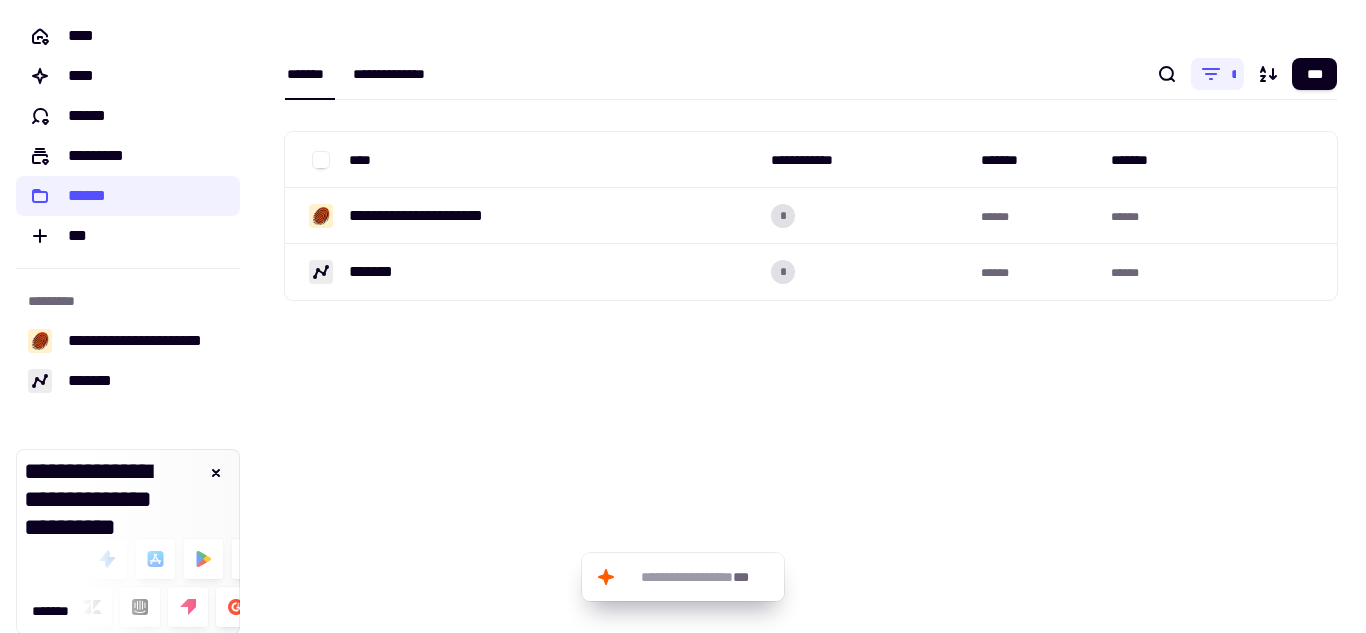 click on "**********" at bounding box center (401, 74) 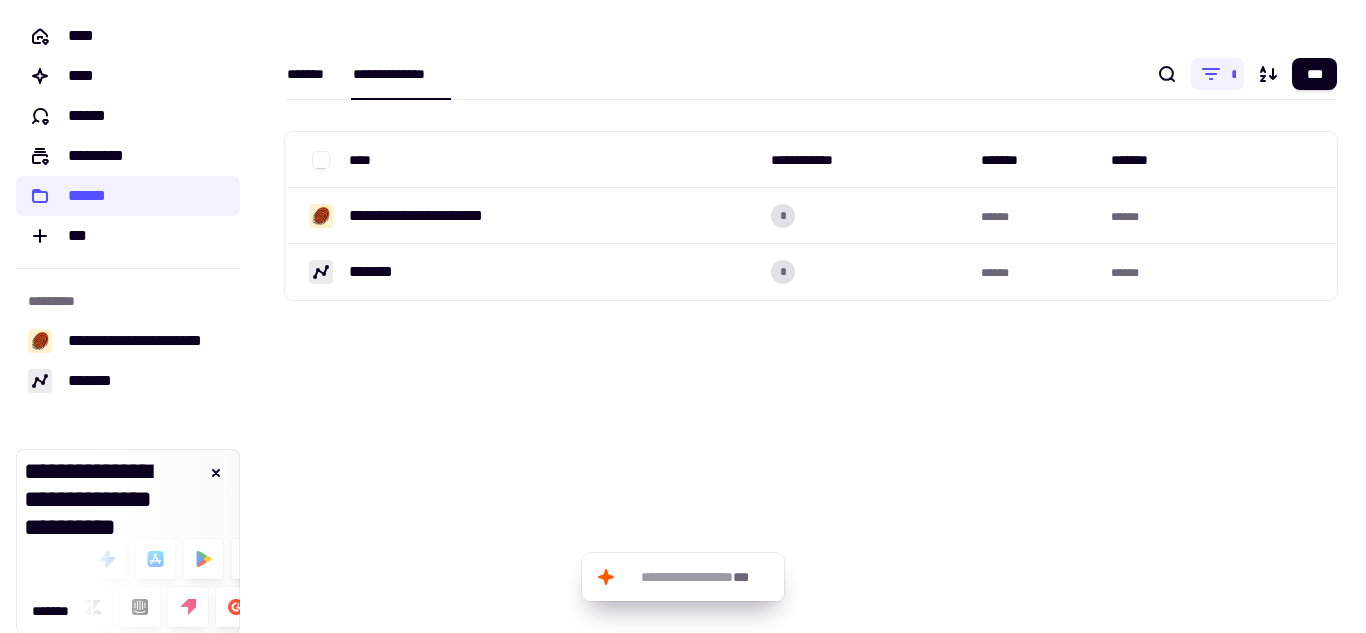 click on "*******" at bounding box center (310, 74) 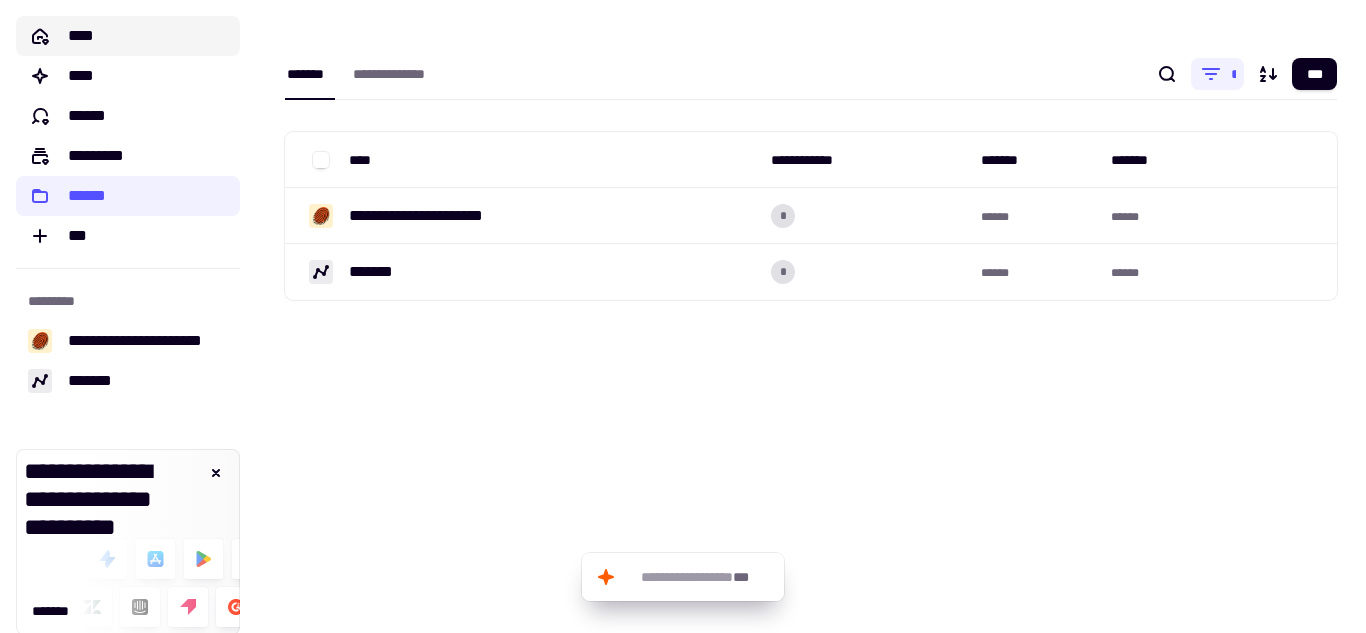 click on "****" 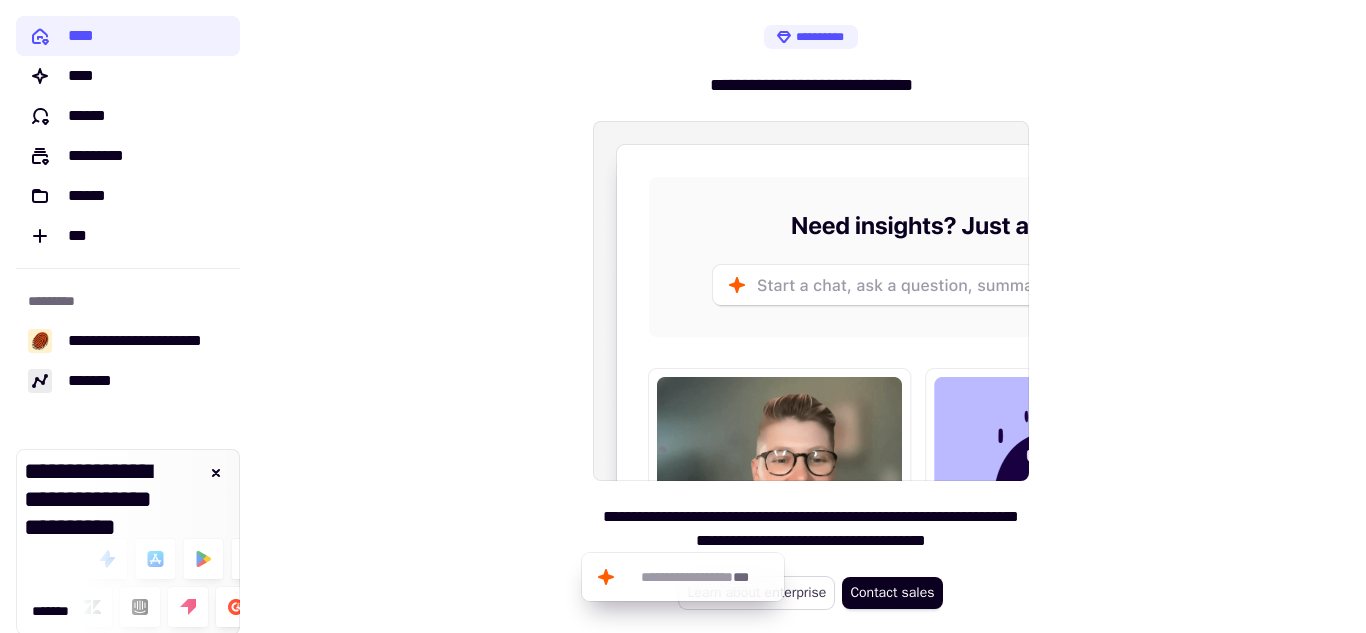 click on "Learn about enterprise" 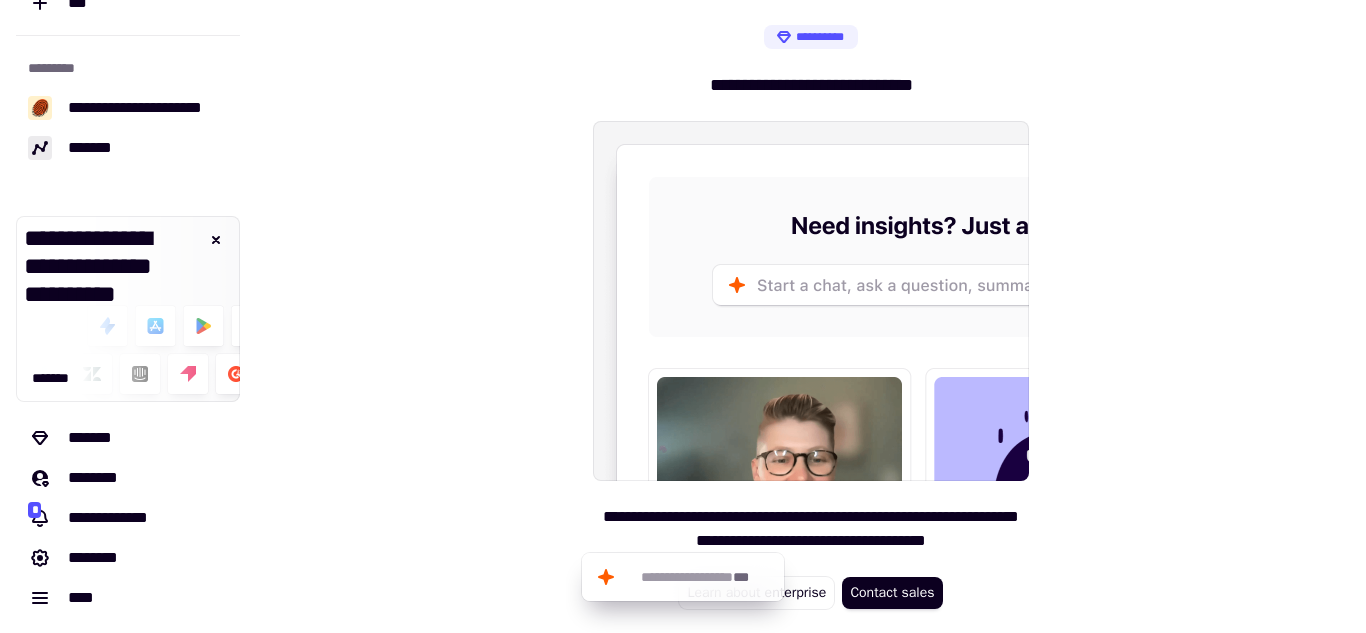 scroll, scrollTop: 234, scrollLeft: 0, axis: vertical 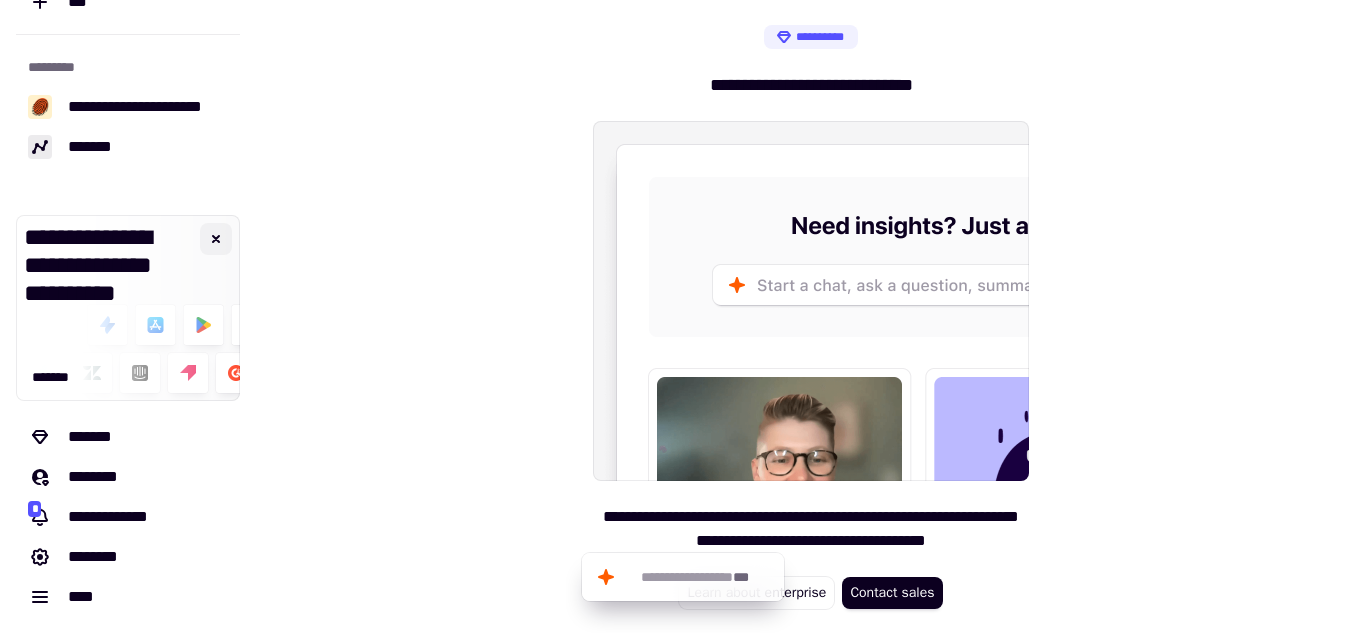 click 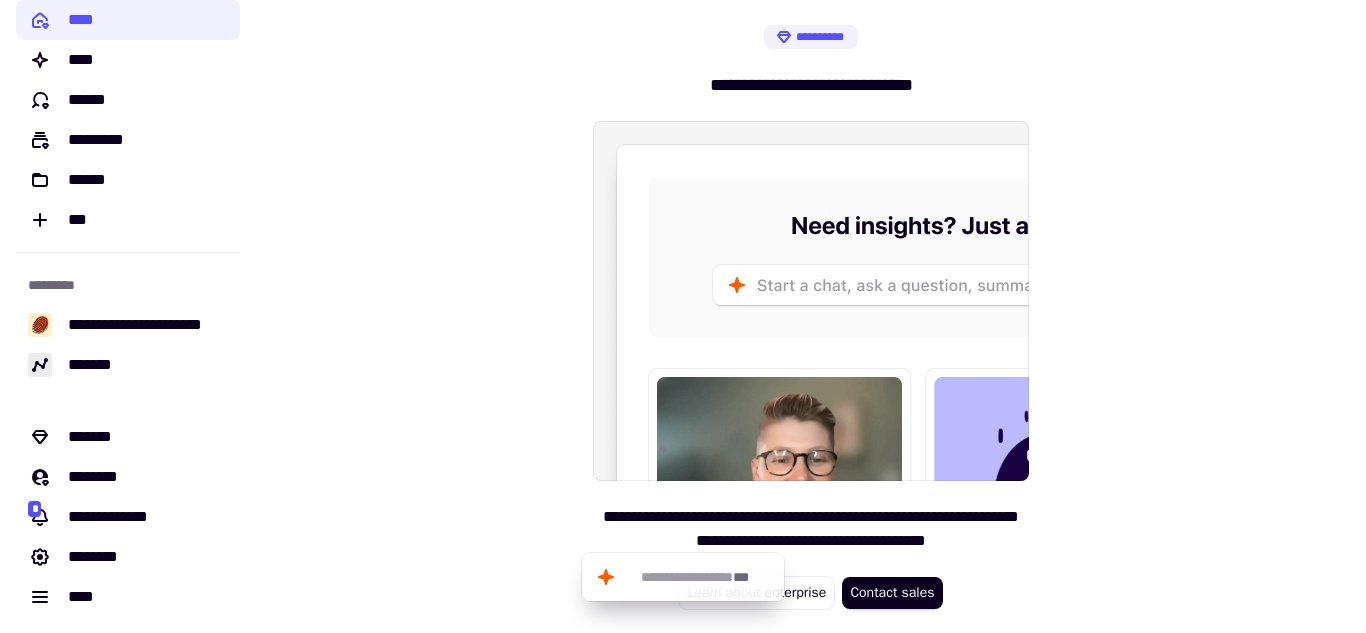 scroll, scrollTop: 16, scrollLeft: 0, axis: vertical 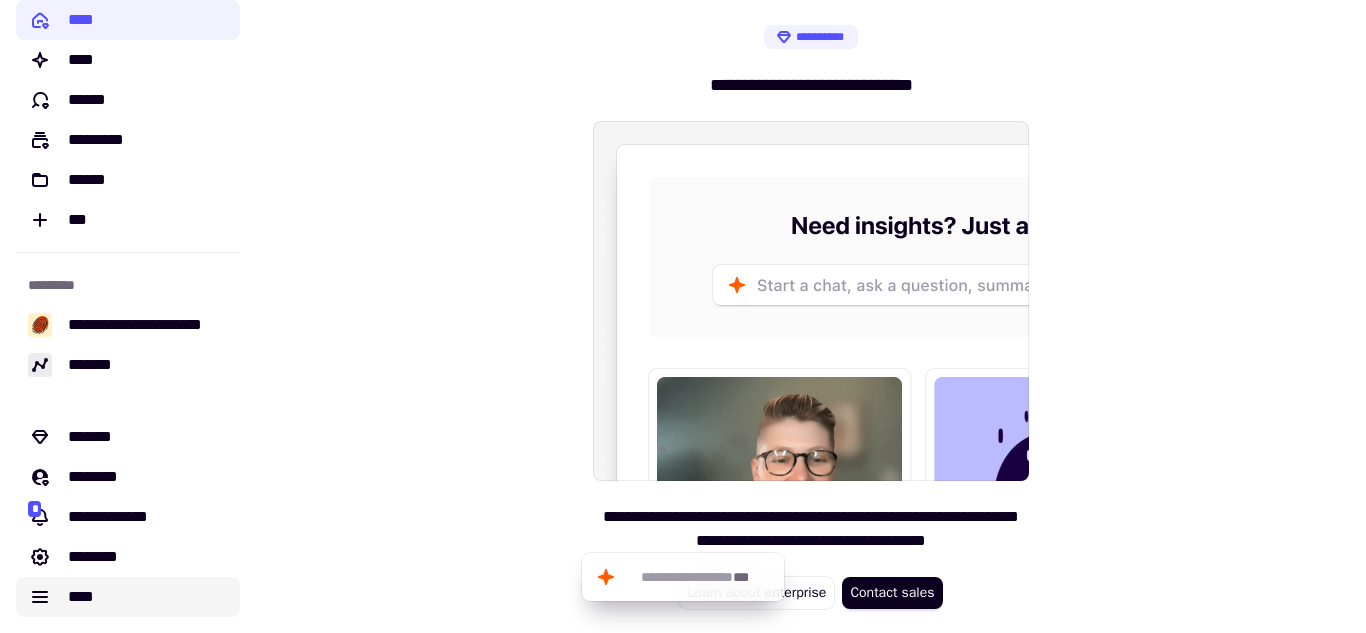 click on "****" 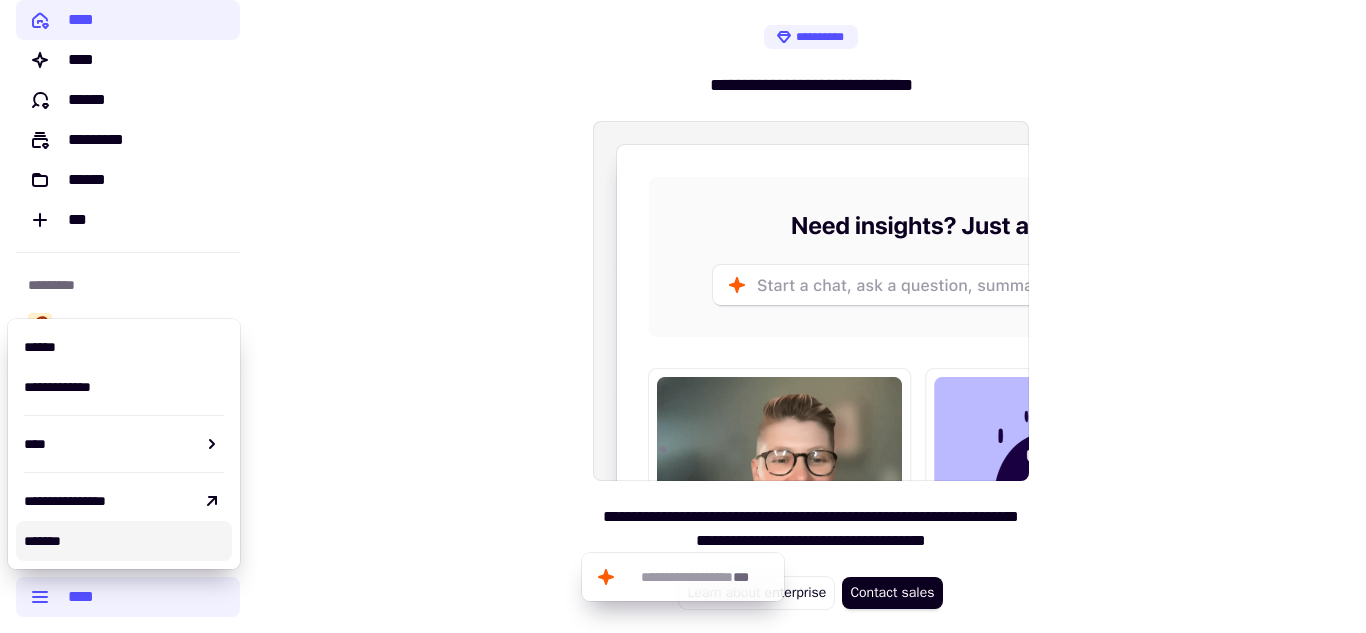 click on "**********" at bounding box center [811, 316] 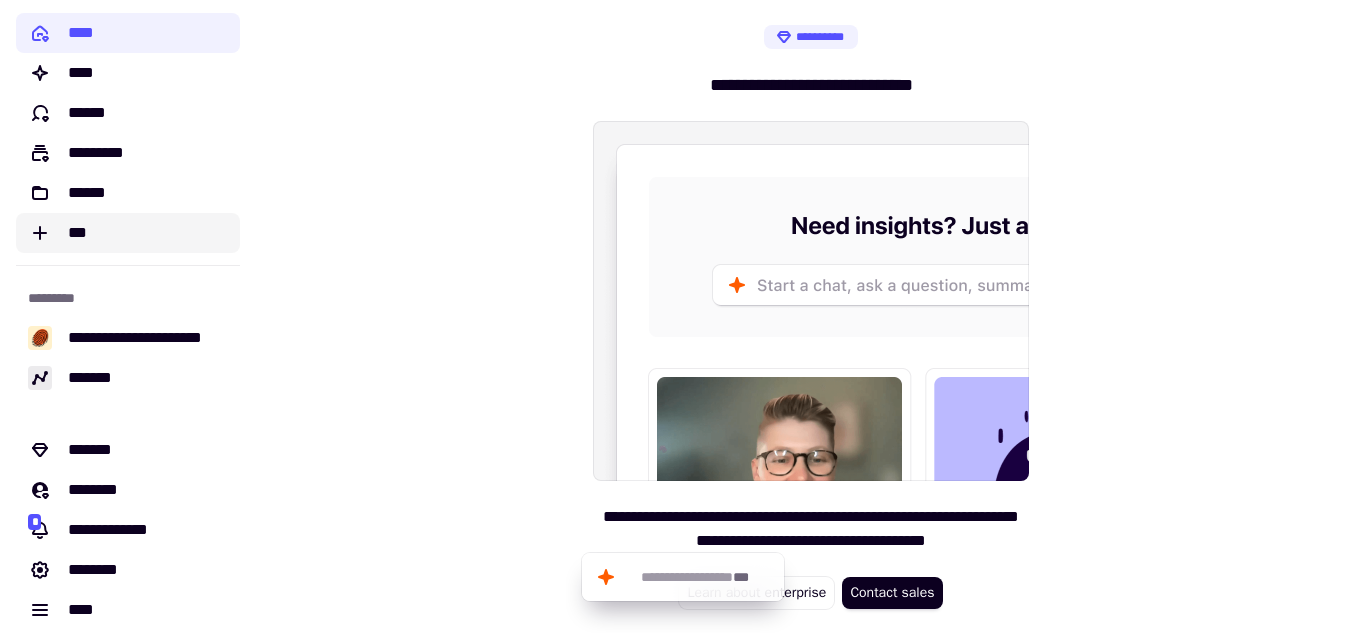 scroll, scrollTop: 0, scrollLeft: 0, axis: both 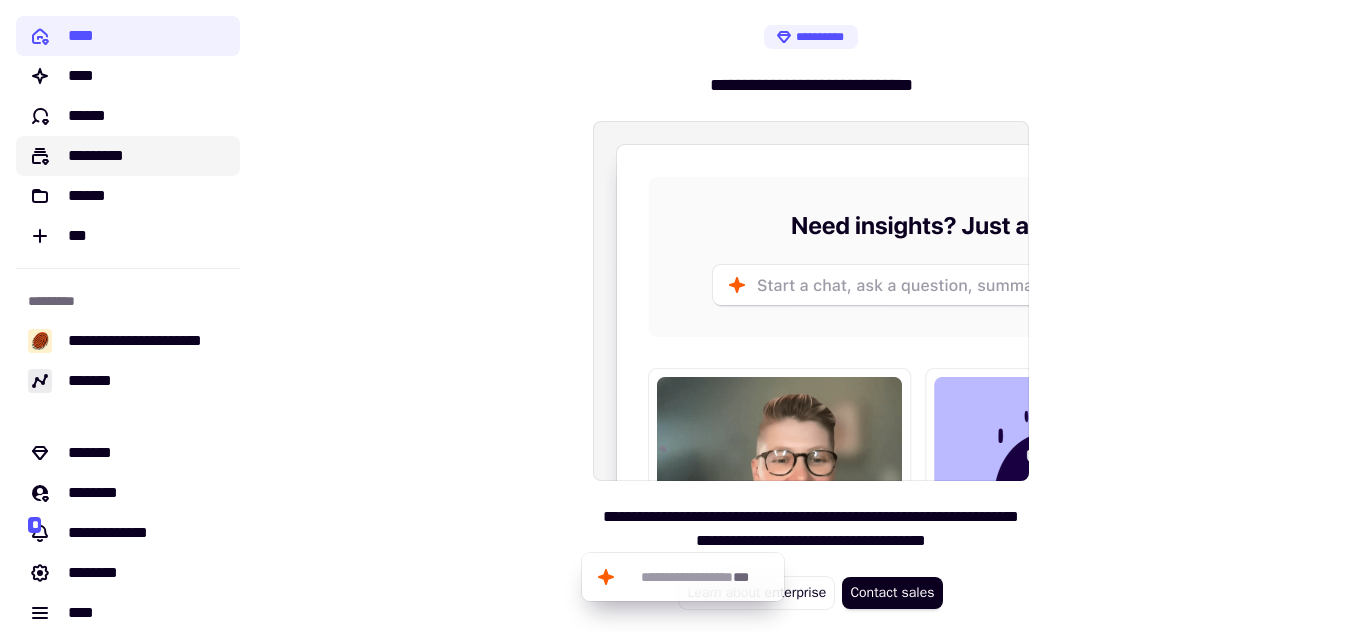 click on "*********" 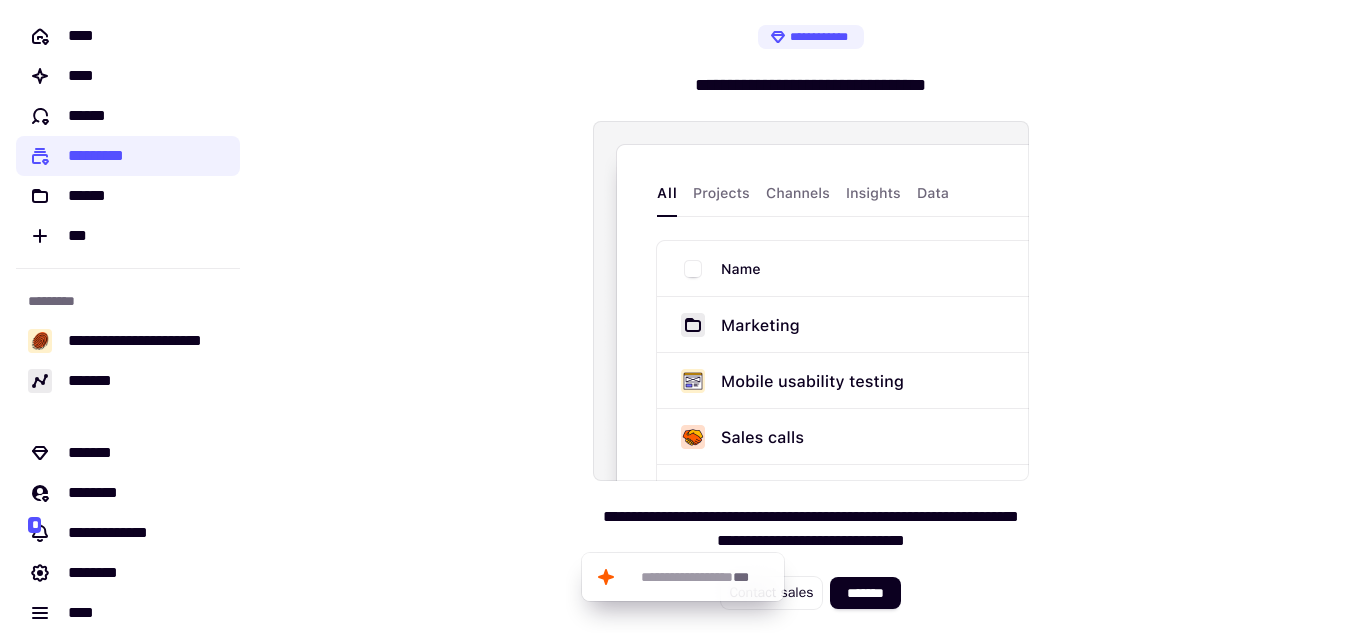 click at bounding box center [811, 301] 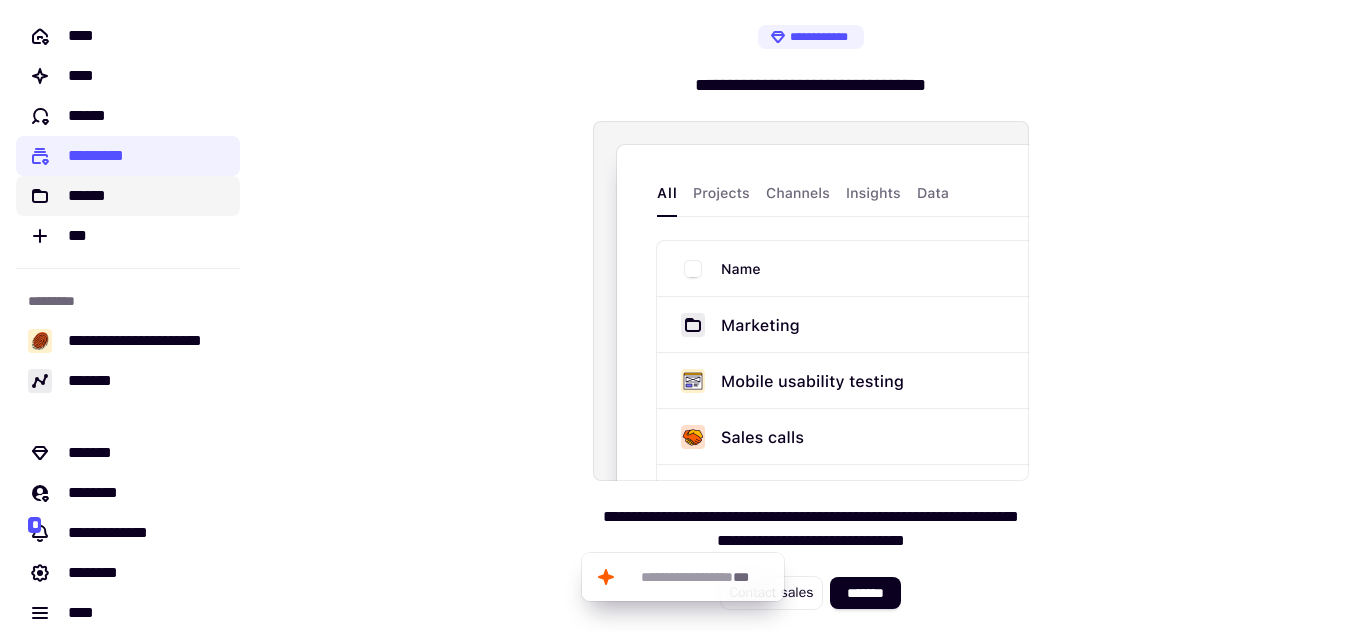 click on "******" 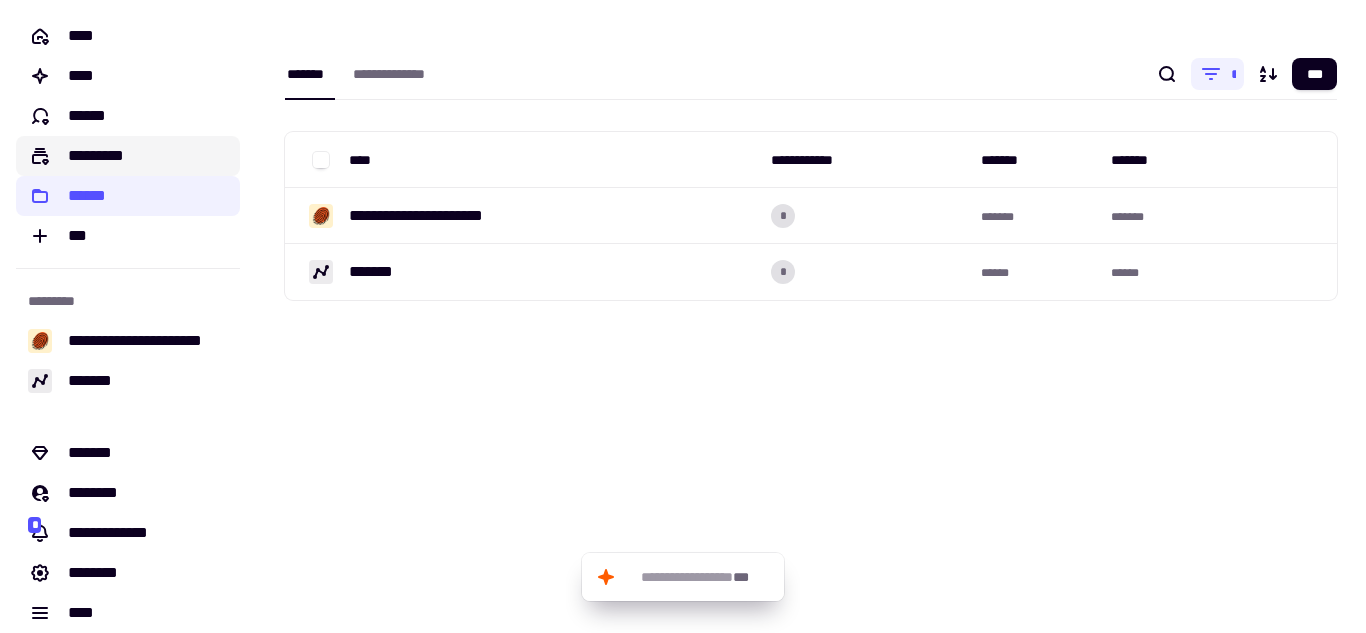 click on "*********" 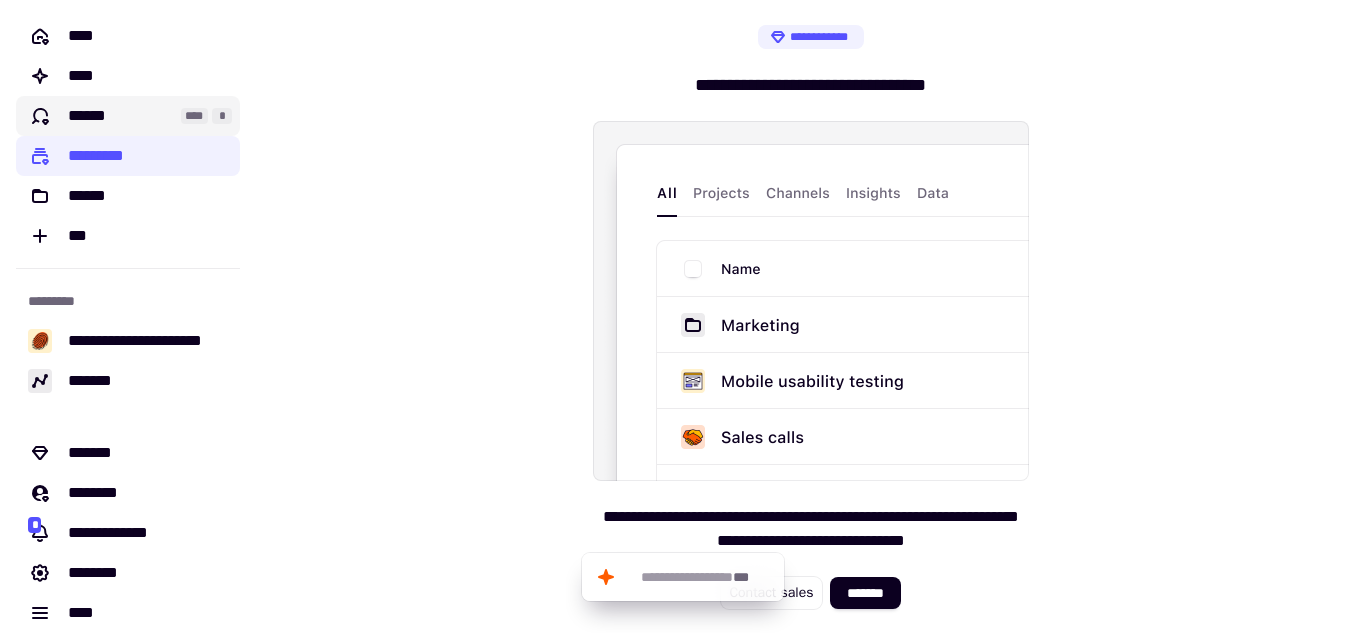 click on "******" 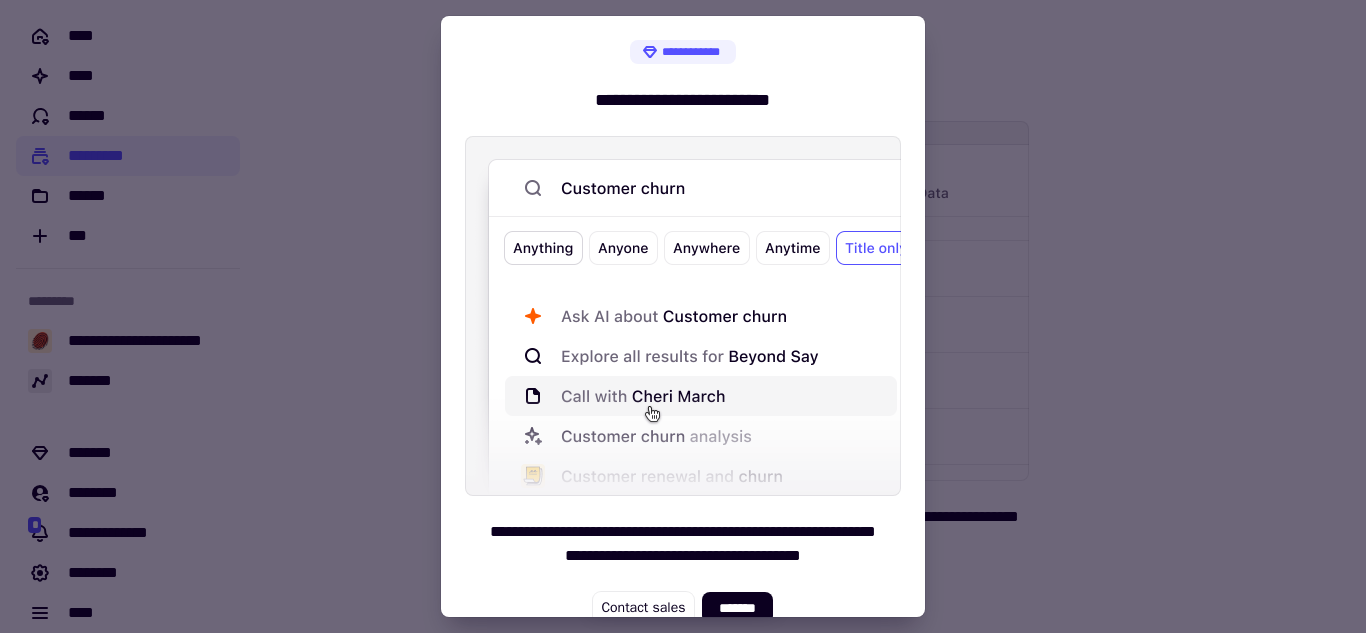 click at bounding box center [683, 316] 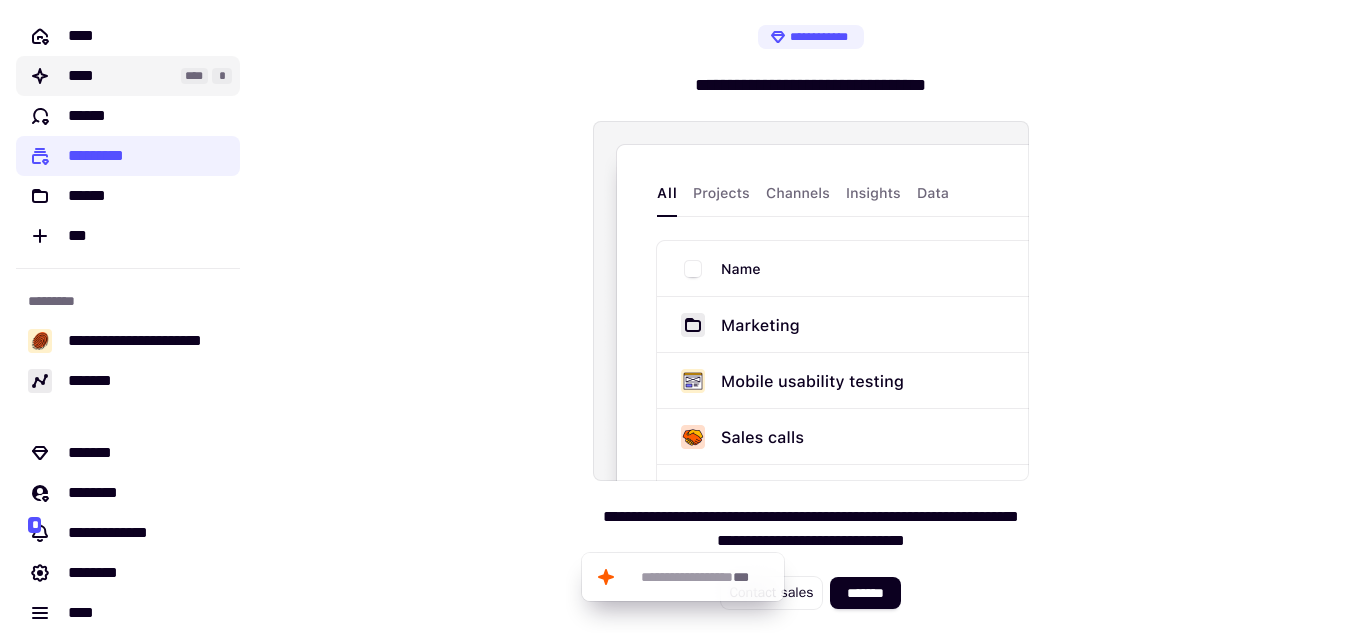 click on "****" 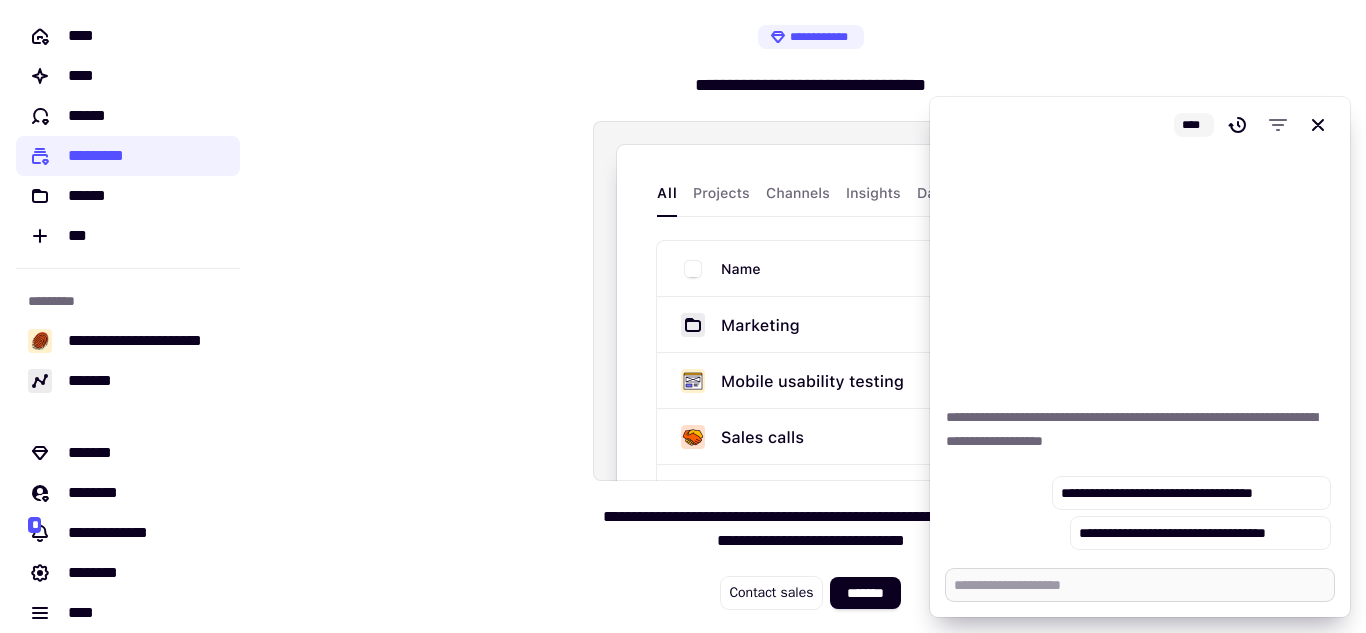 type on "*" 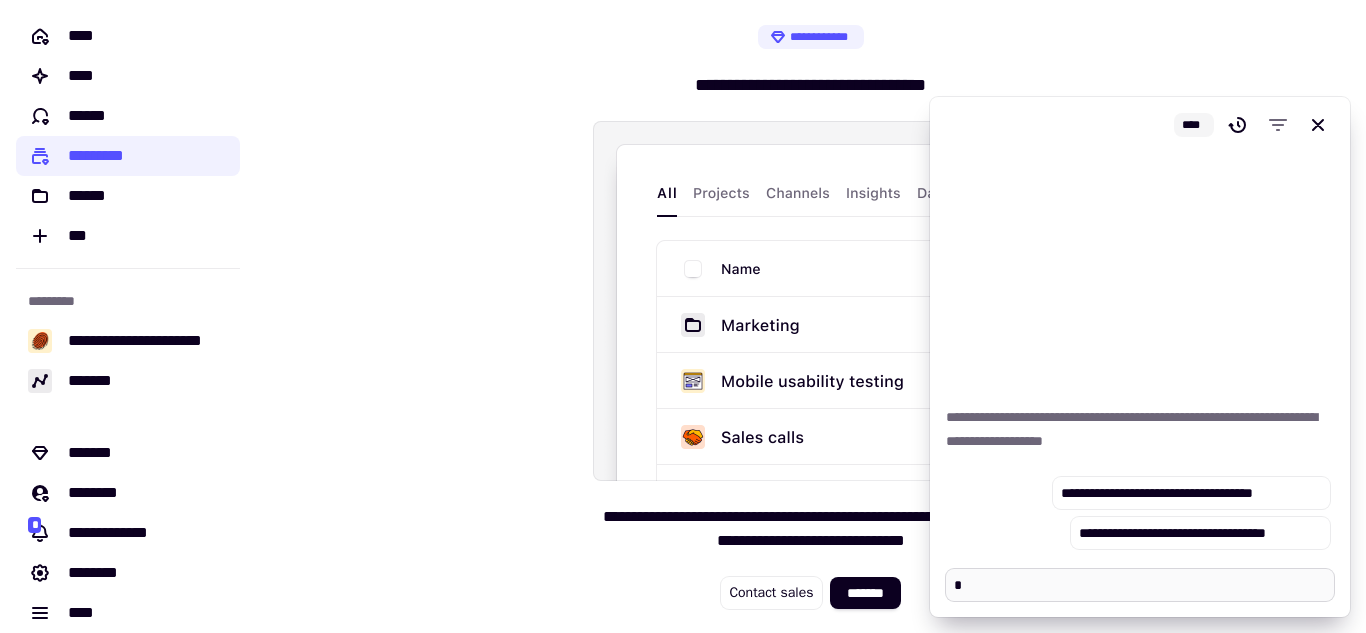 type on "*" 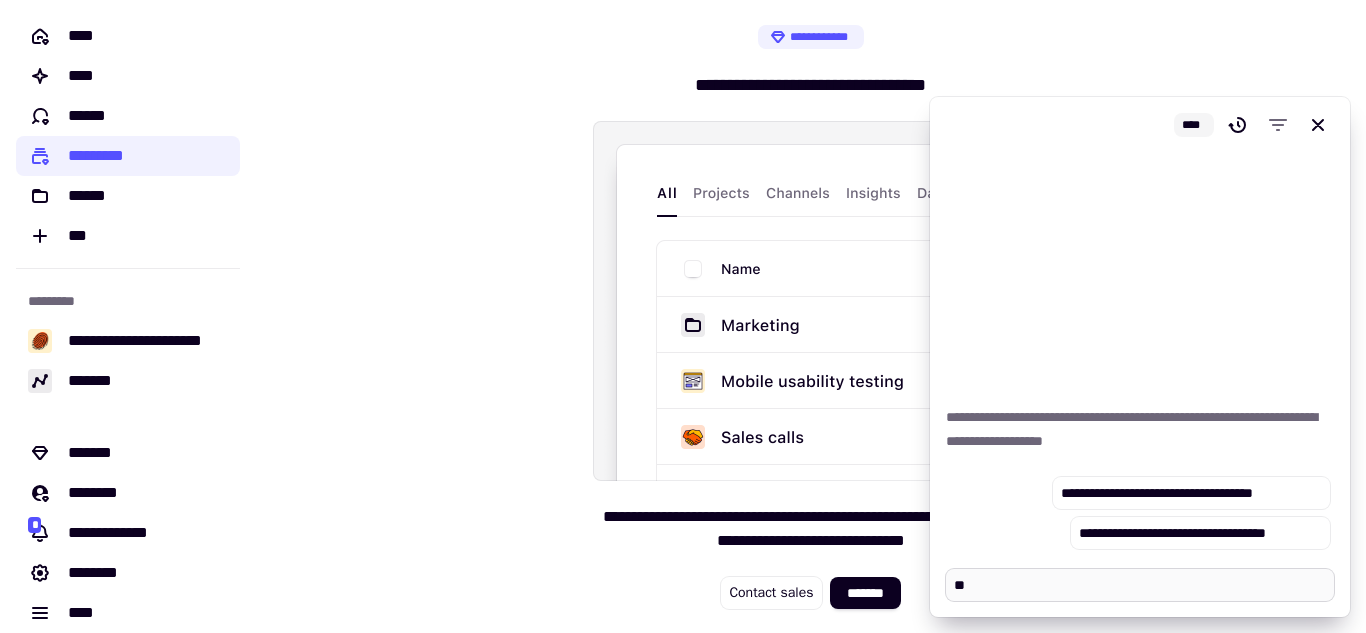 type on "*" 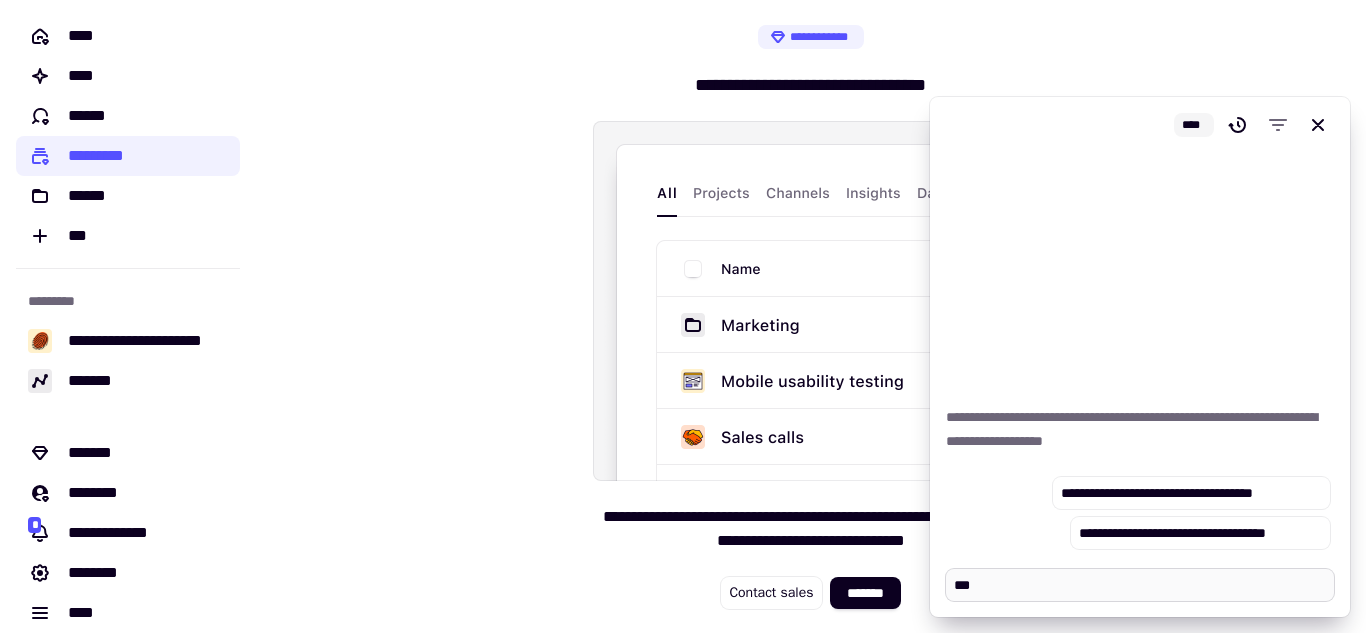 type on "*" 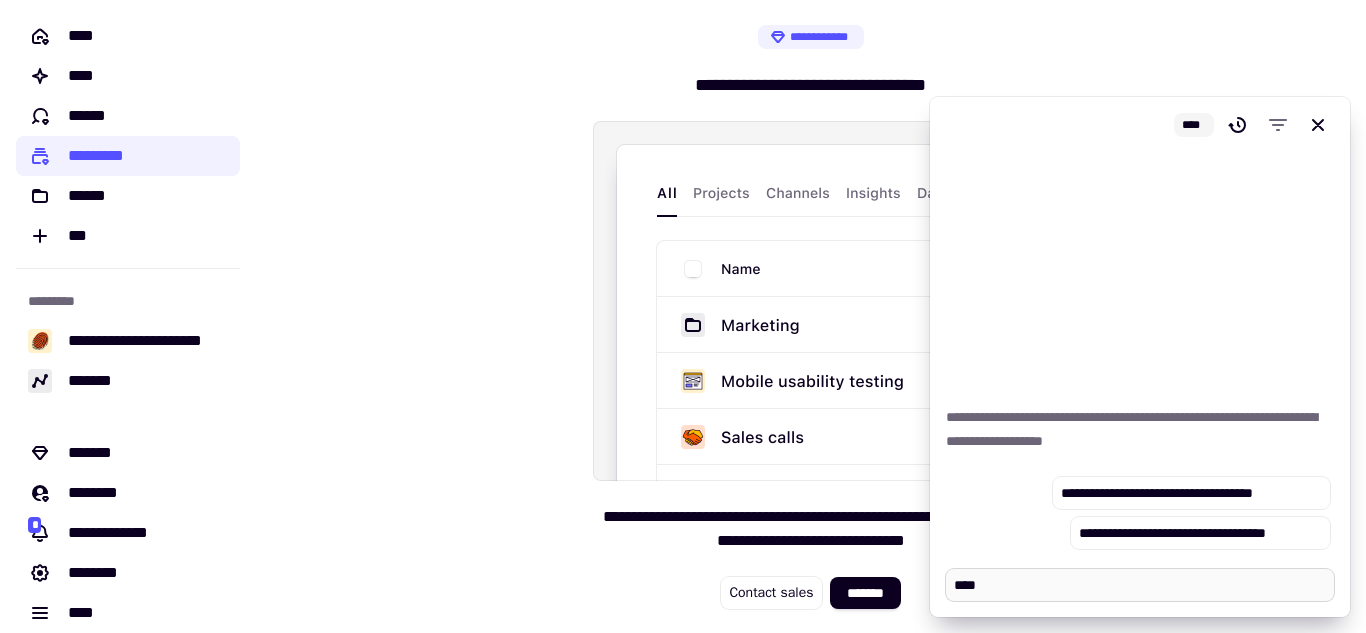 type on "*" 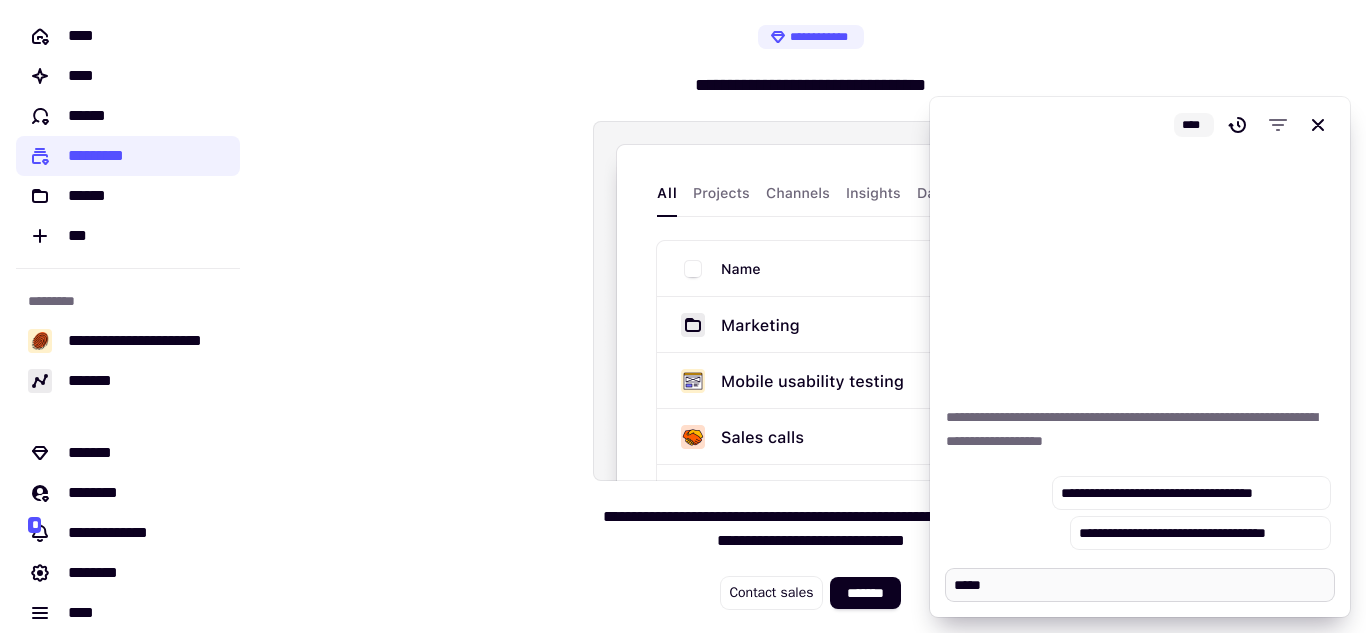 type on "*" 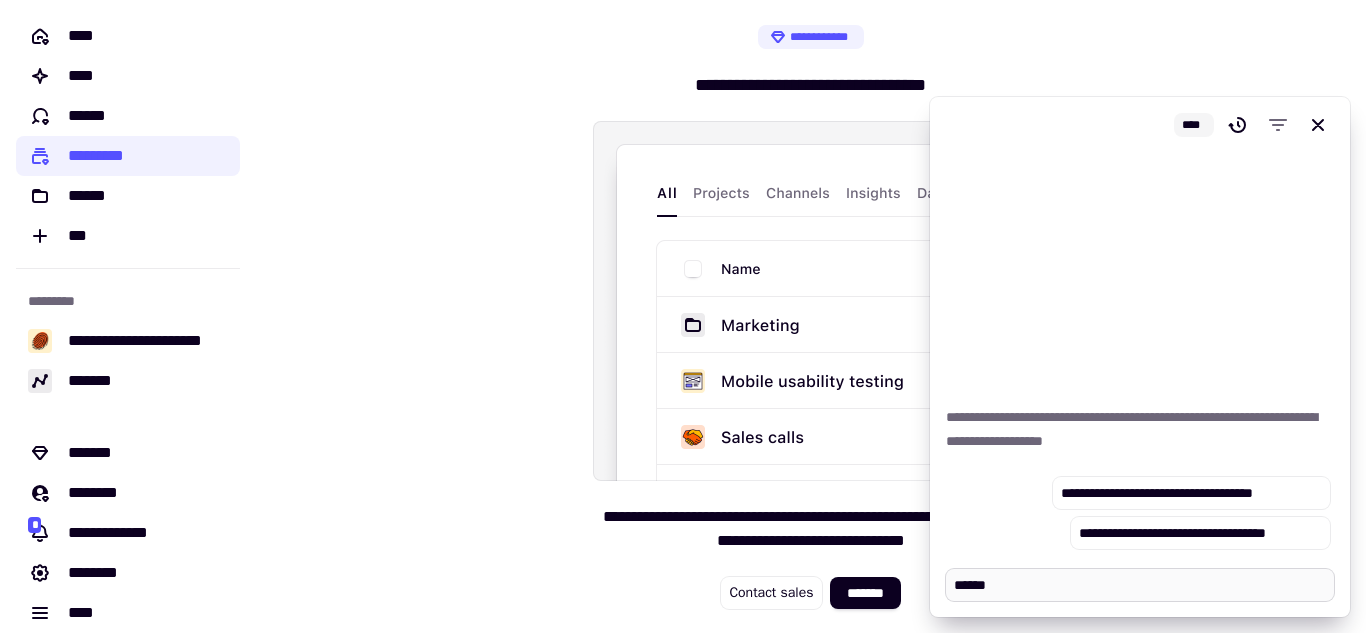 type on "*******" 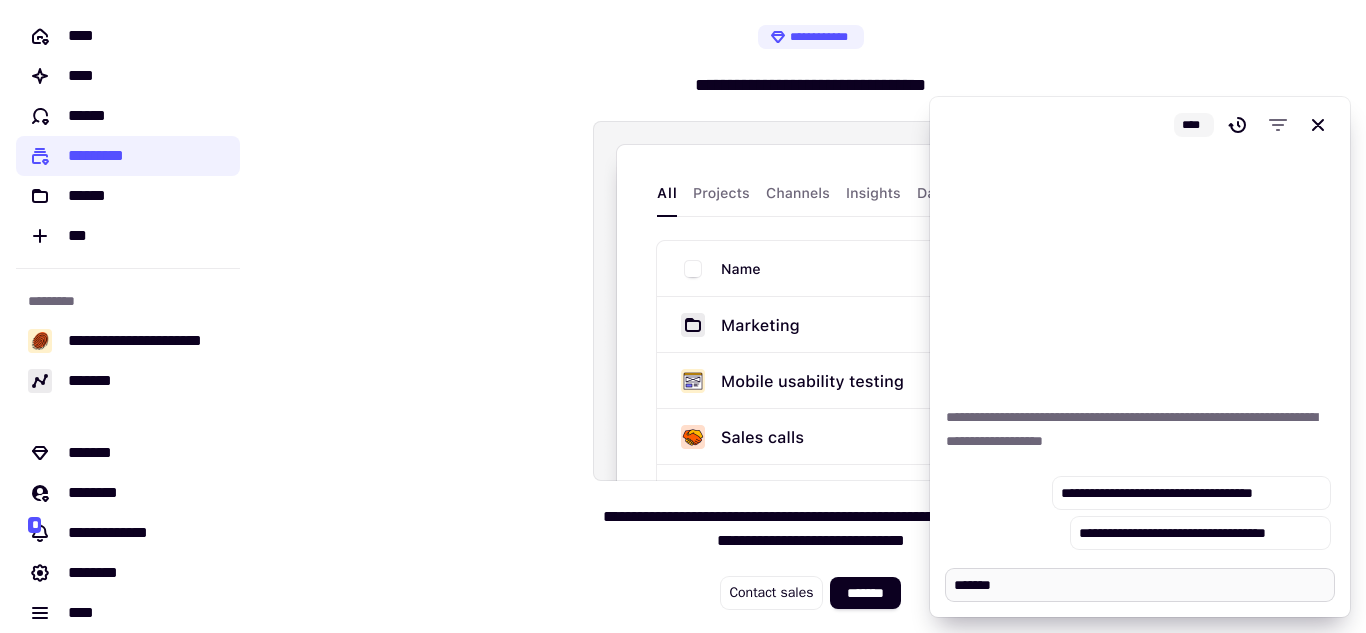 type on "*" 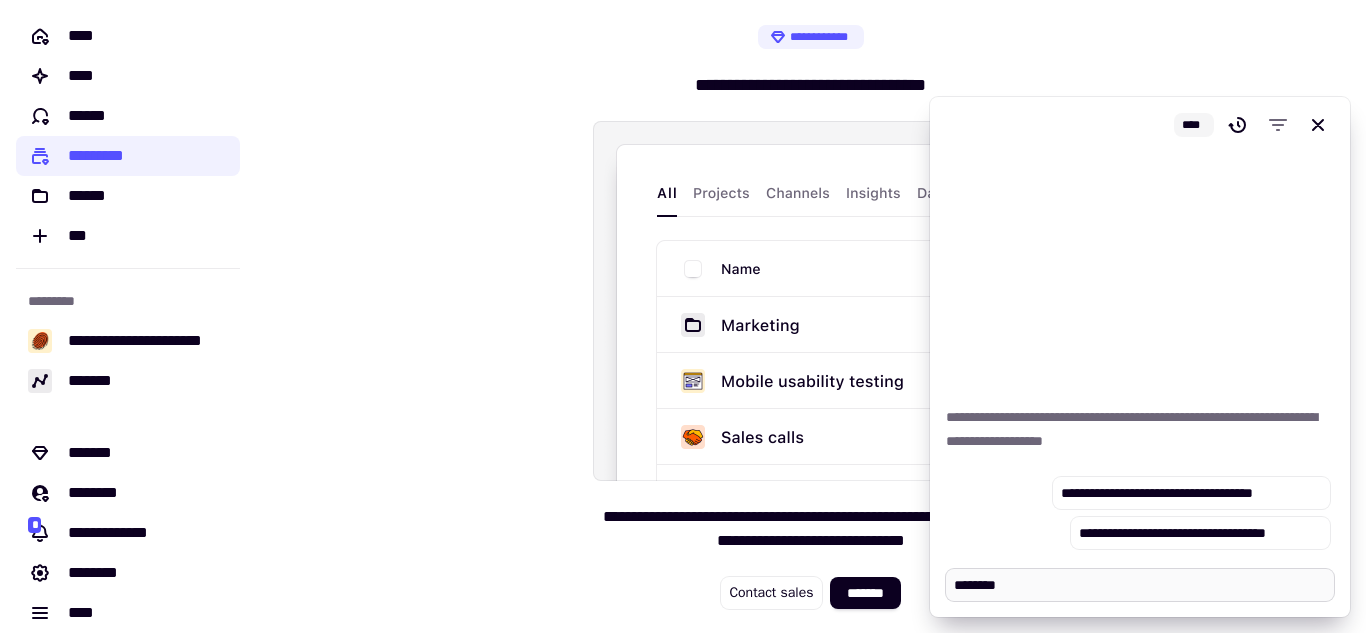 type on "*" 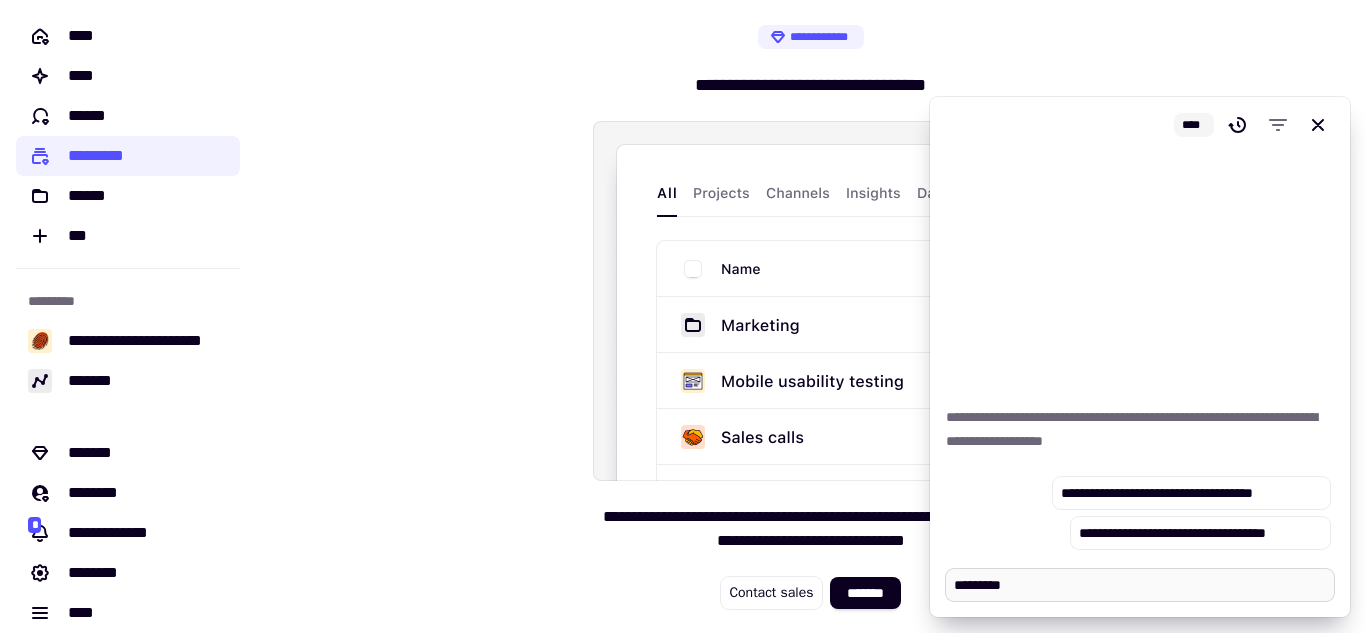 type on "*" 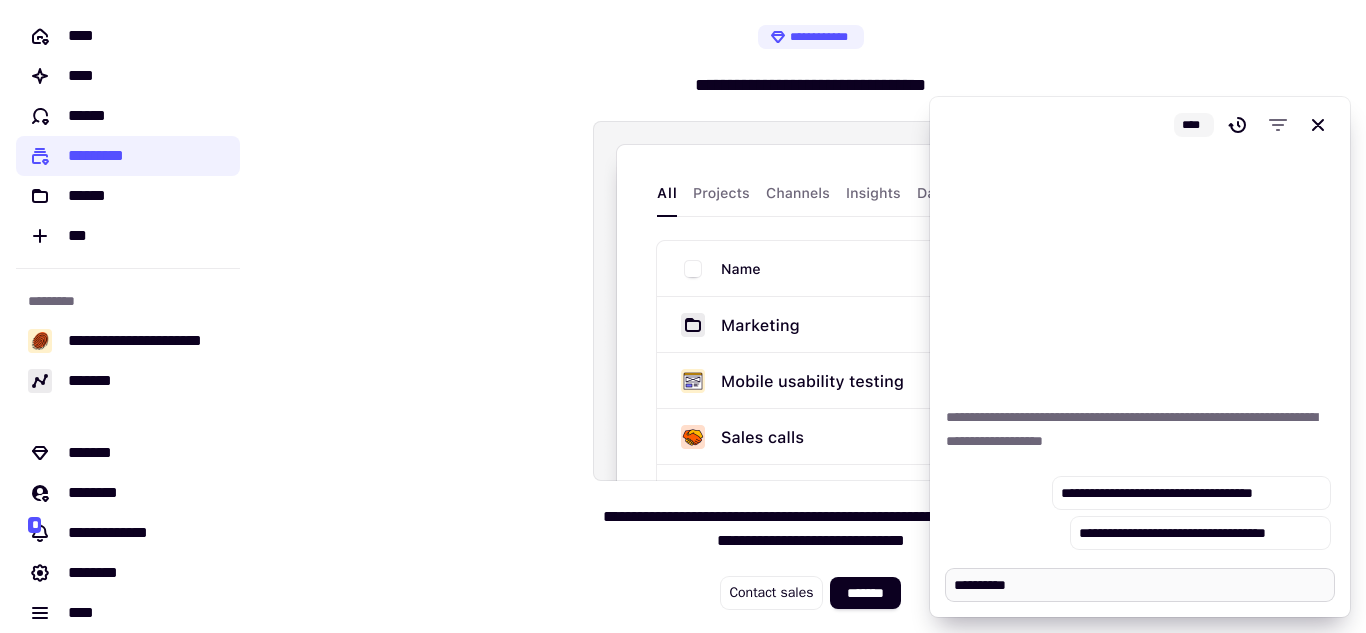 type on "*" 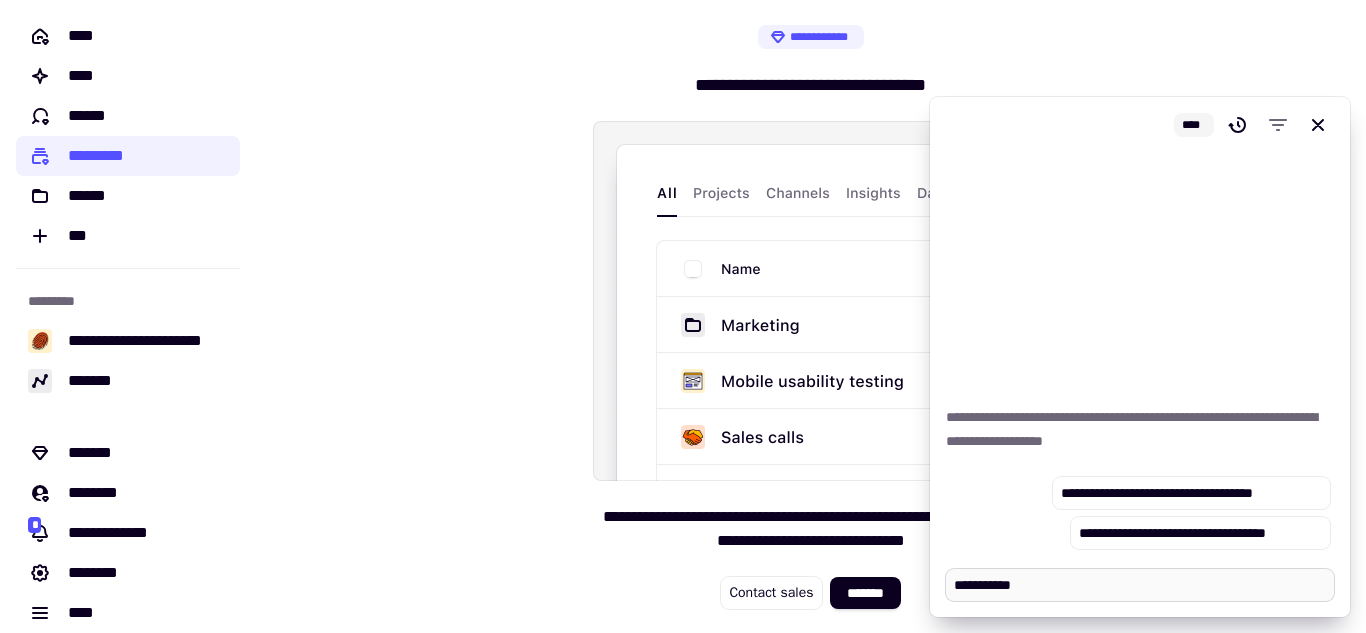 type on "**********" 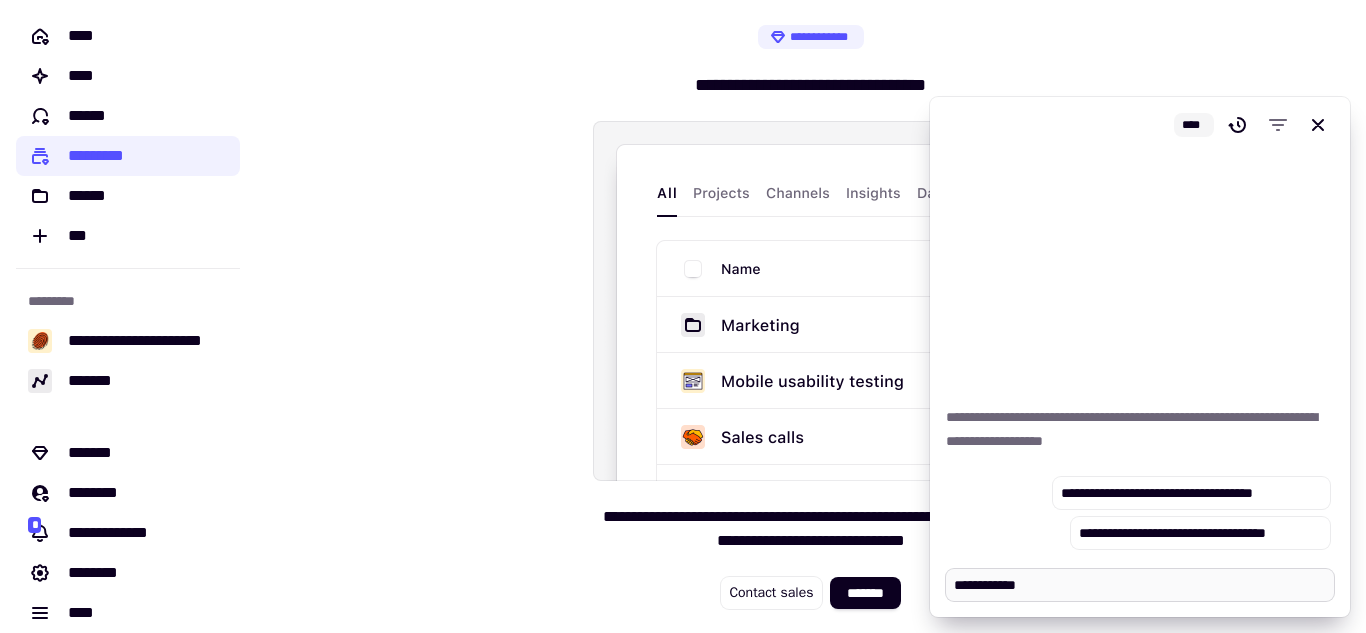 type on "*" 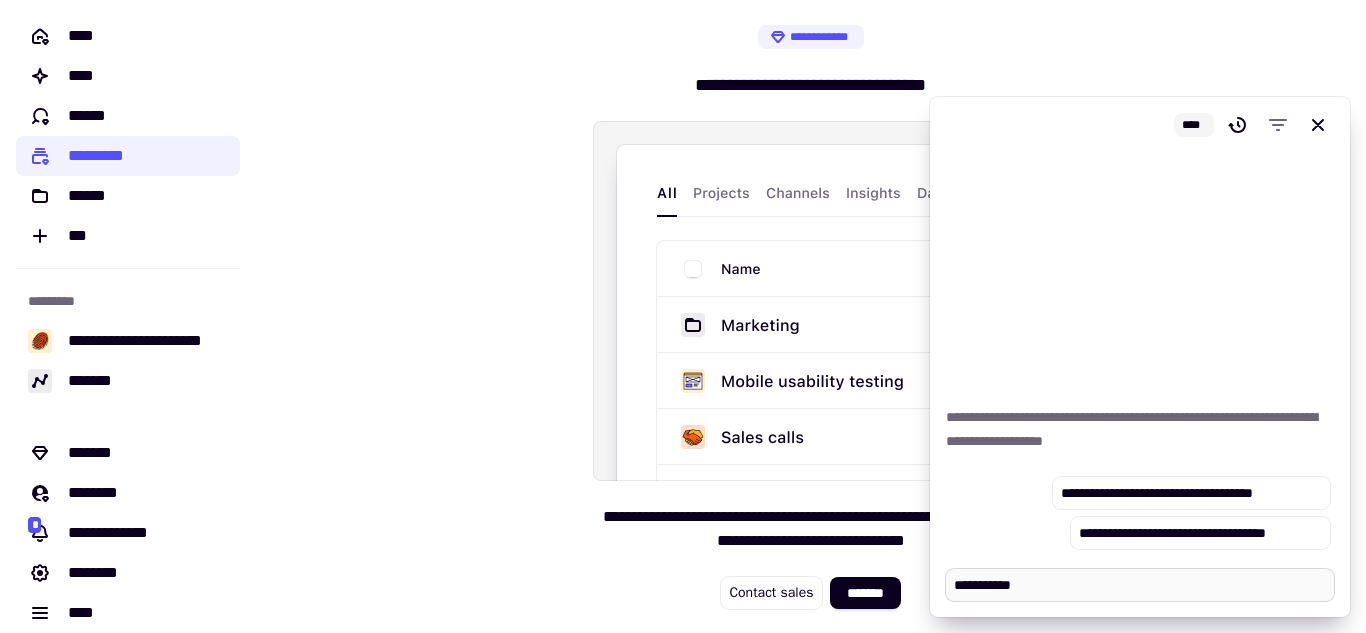 type on "*" 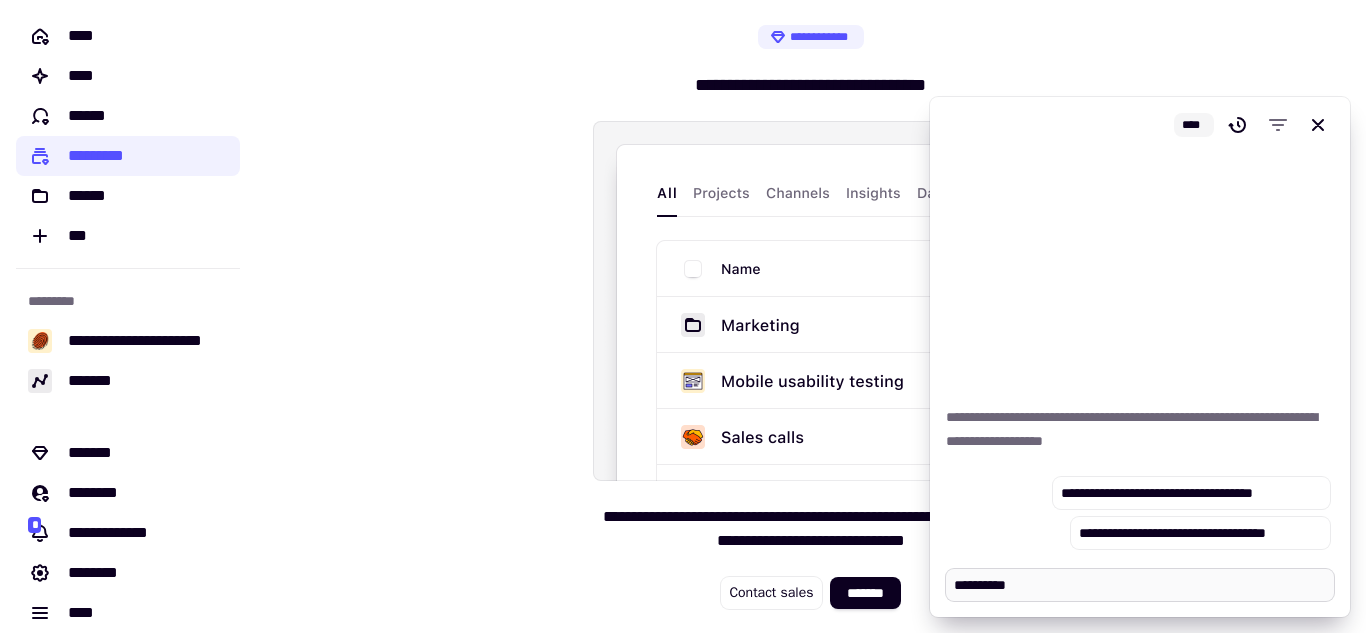 type on "*" 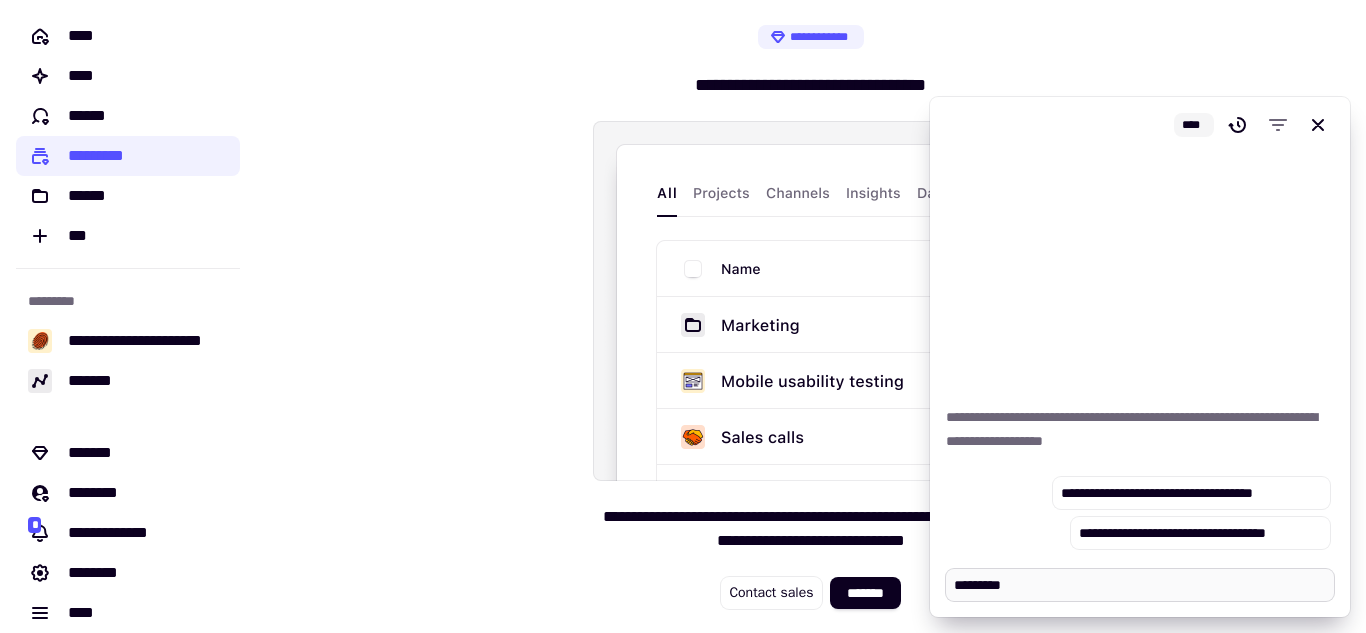 type on "*" 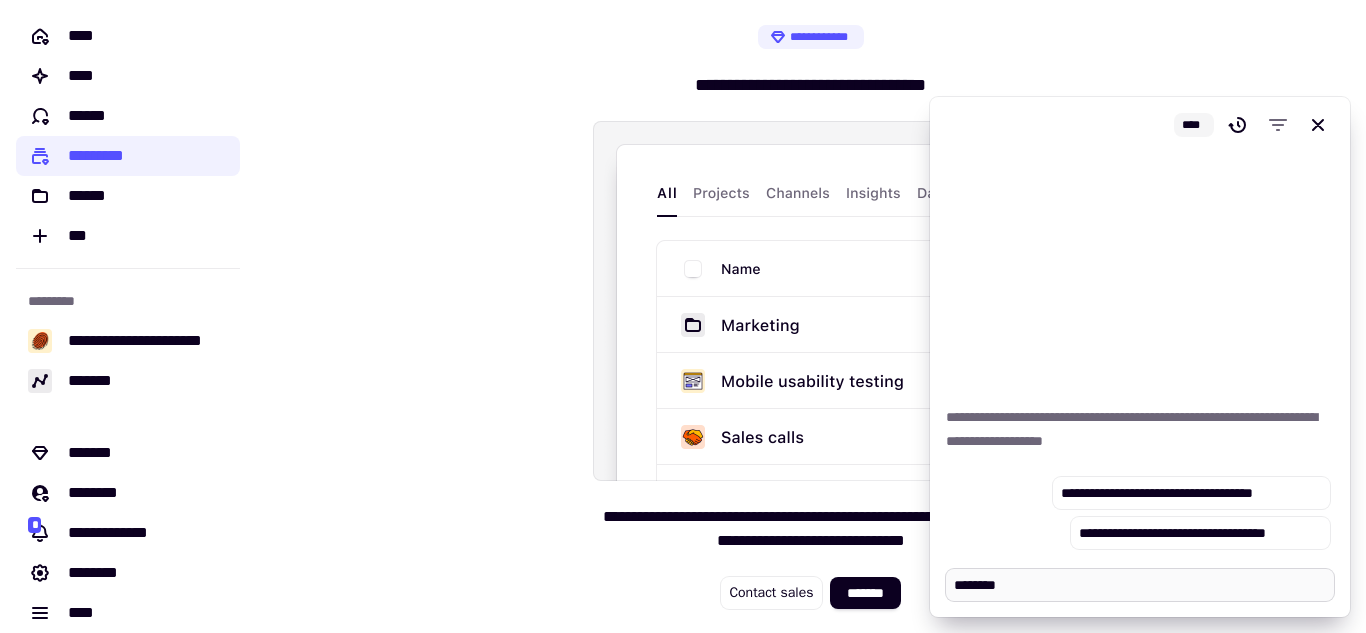 type on "*" 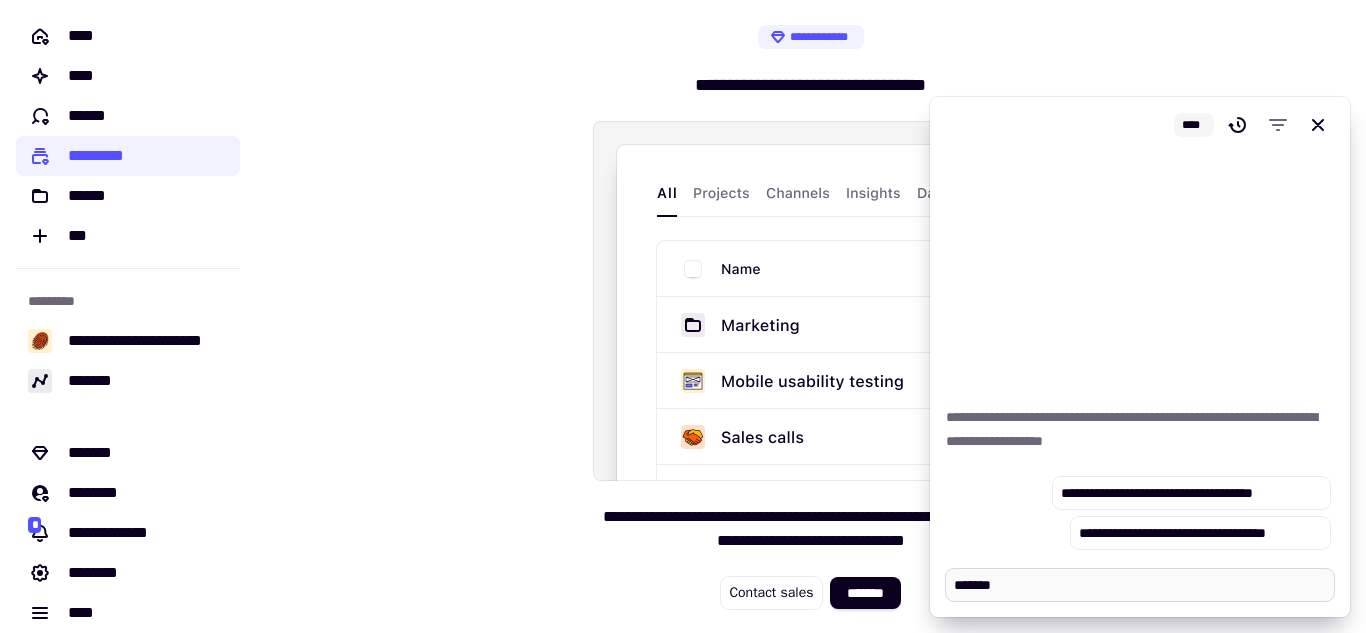 type on "*" 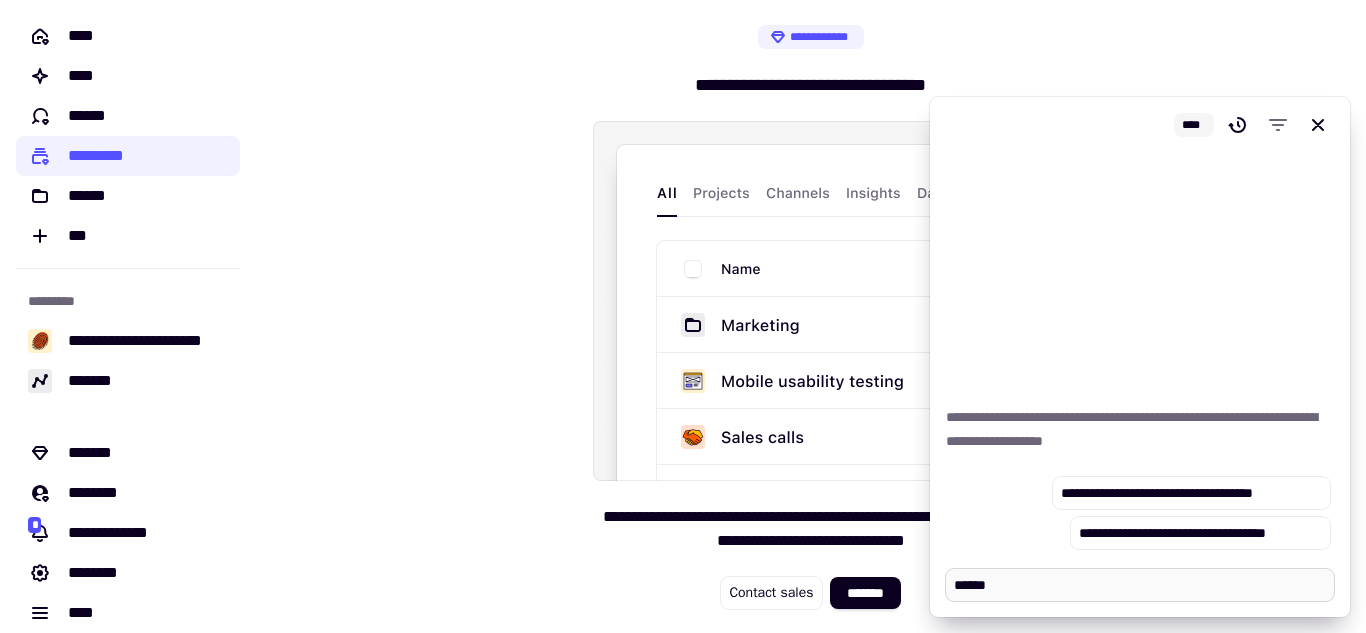type on "*" 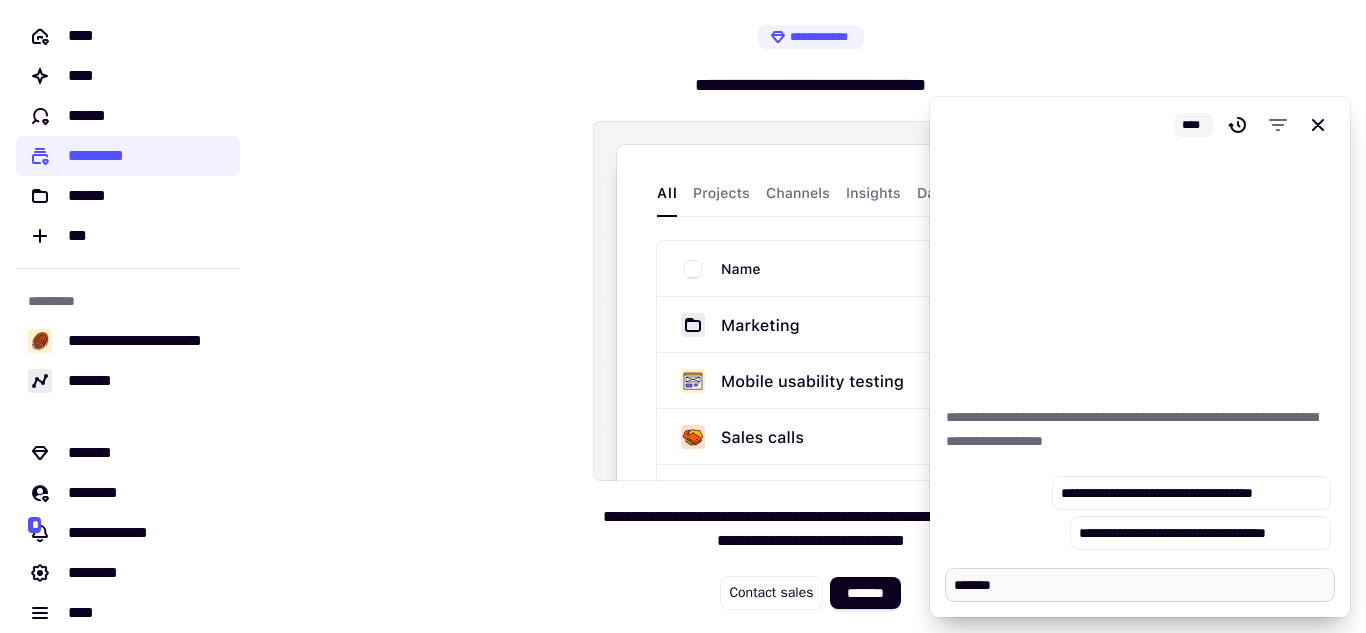 type on "*******" 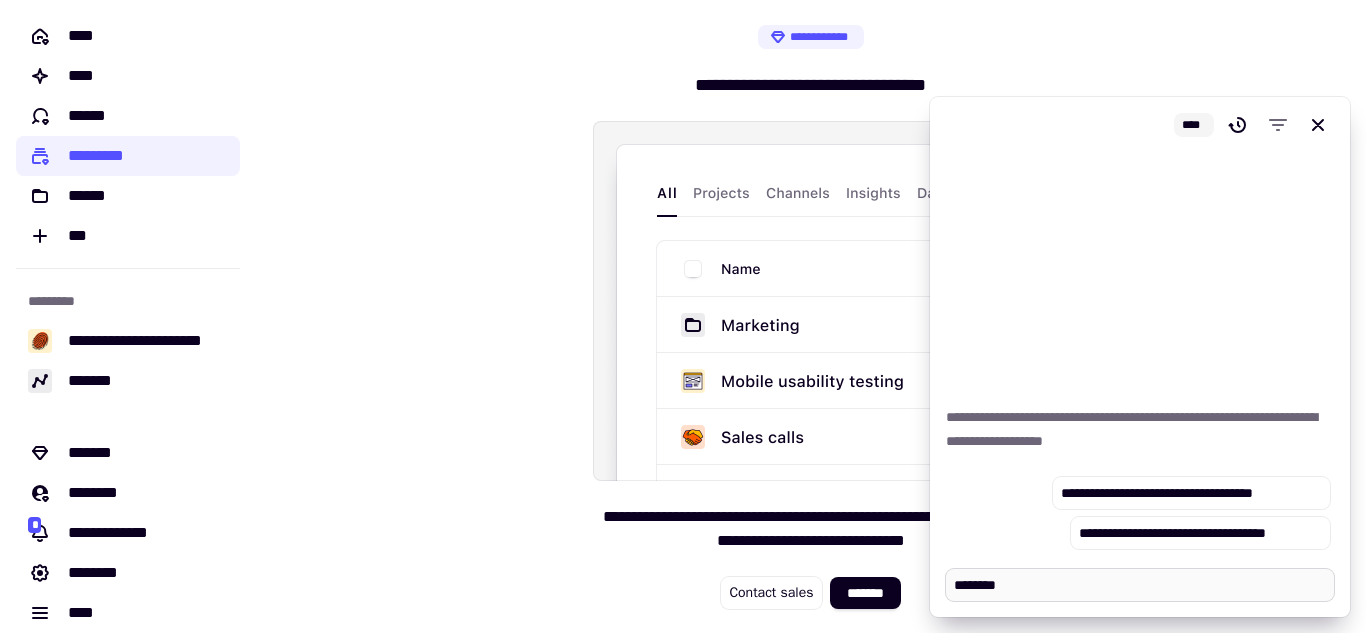 type on "*" 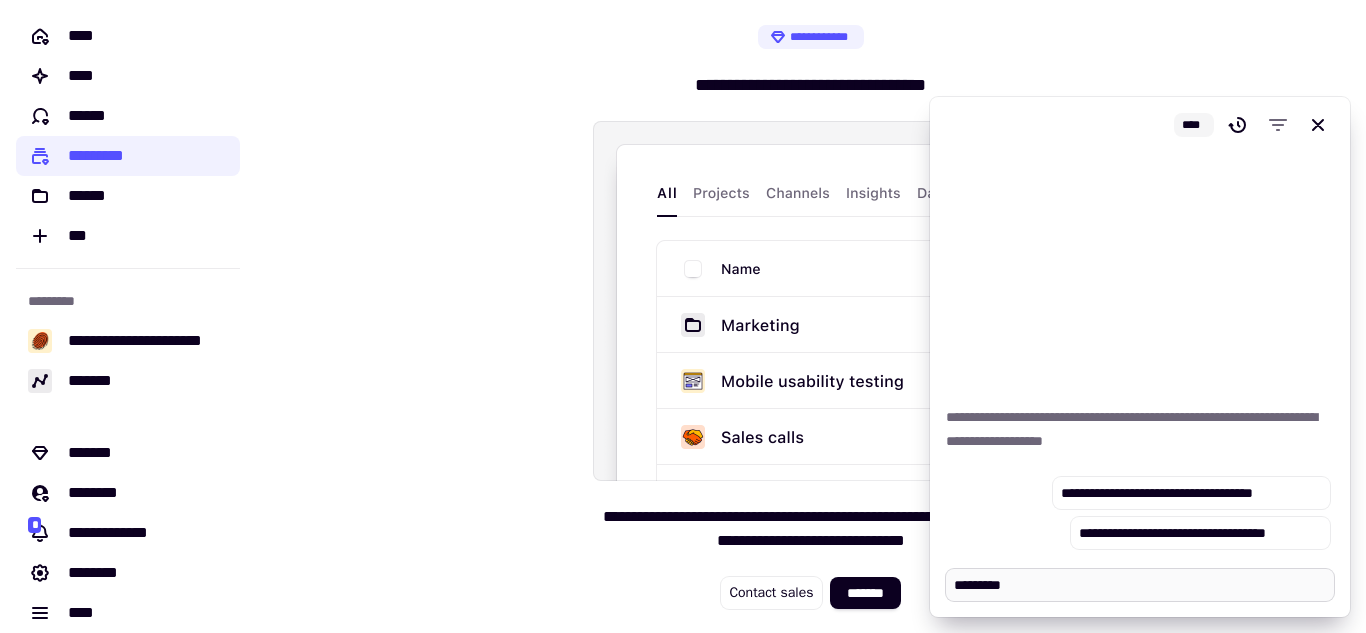 type on "*" 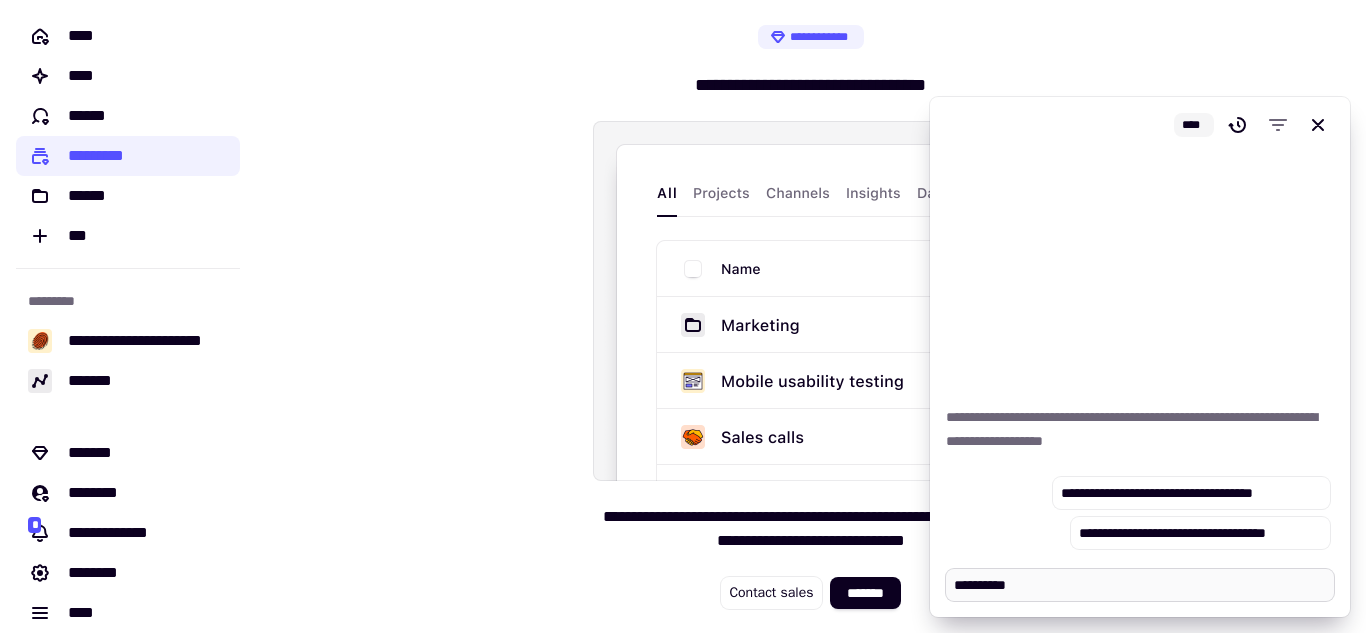 type on "*" 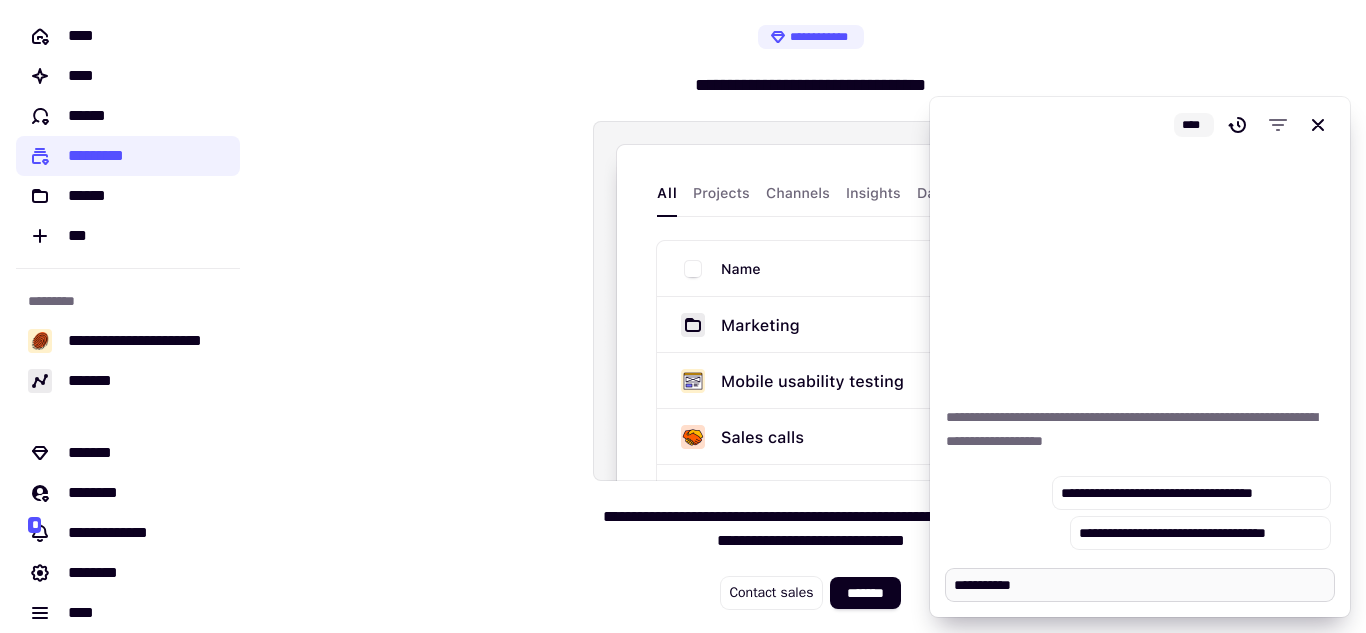 type on "*" 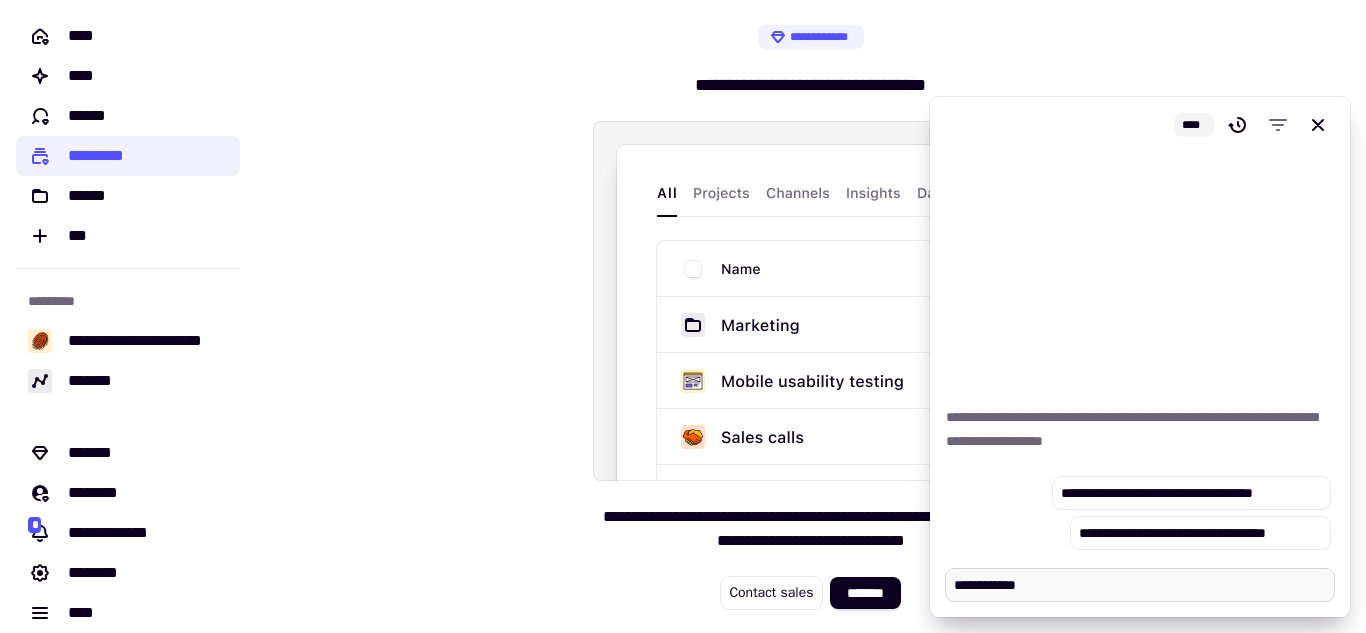 type on "**********" 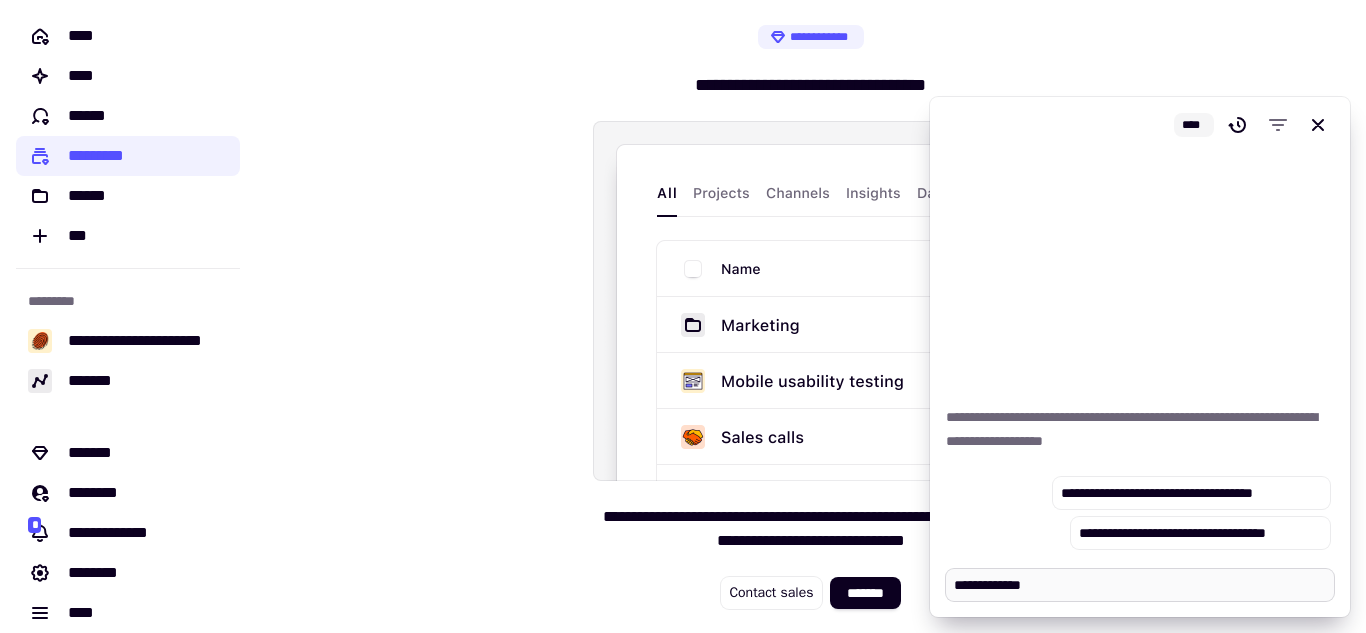 type on "*" 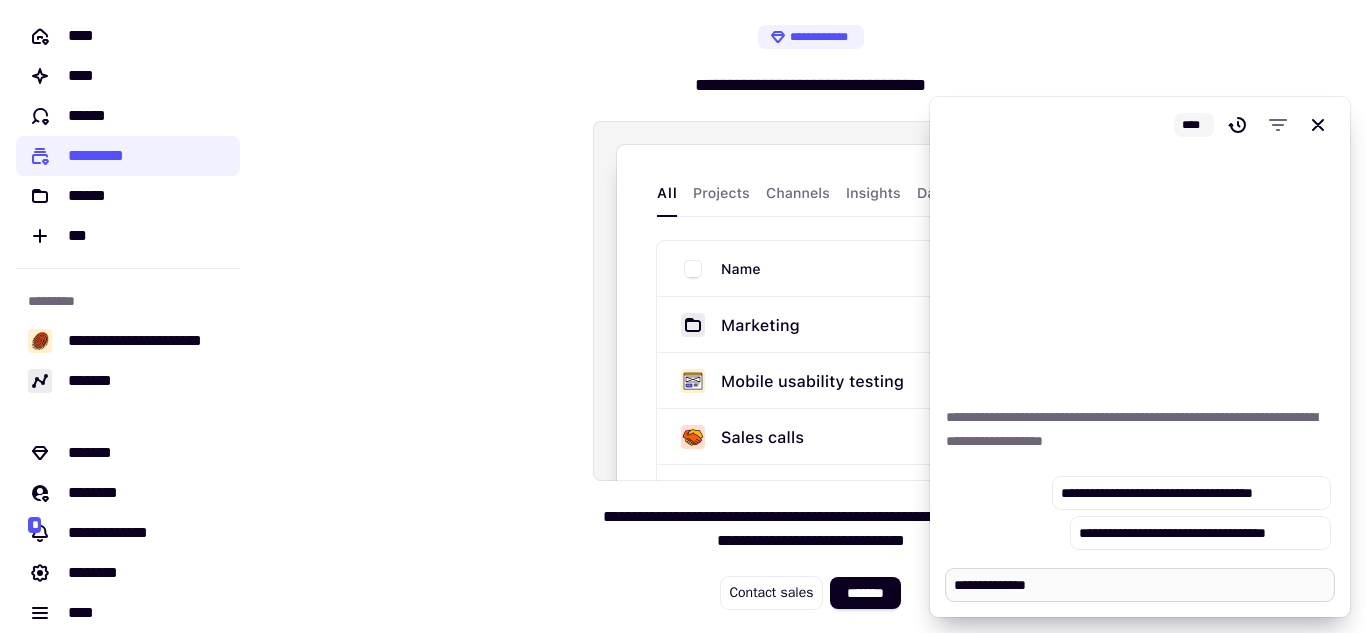 type on "*" 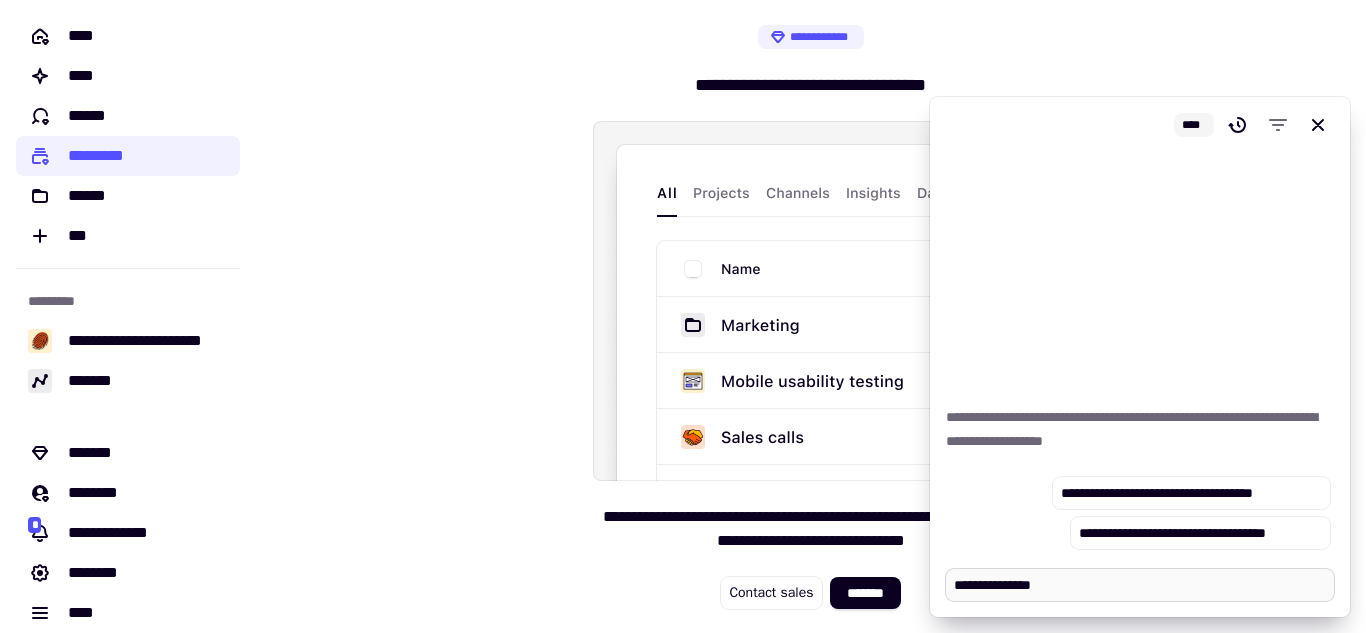 type on "*" 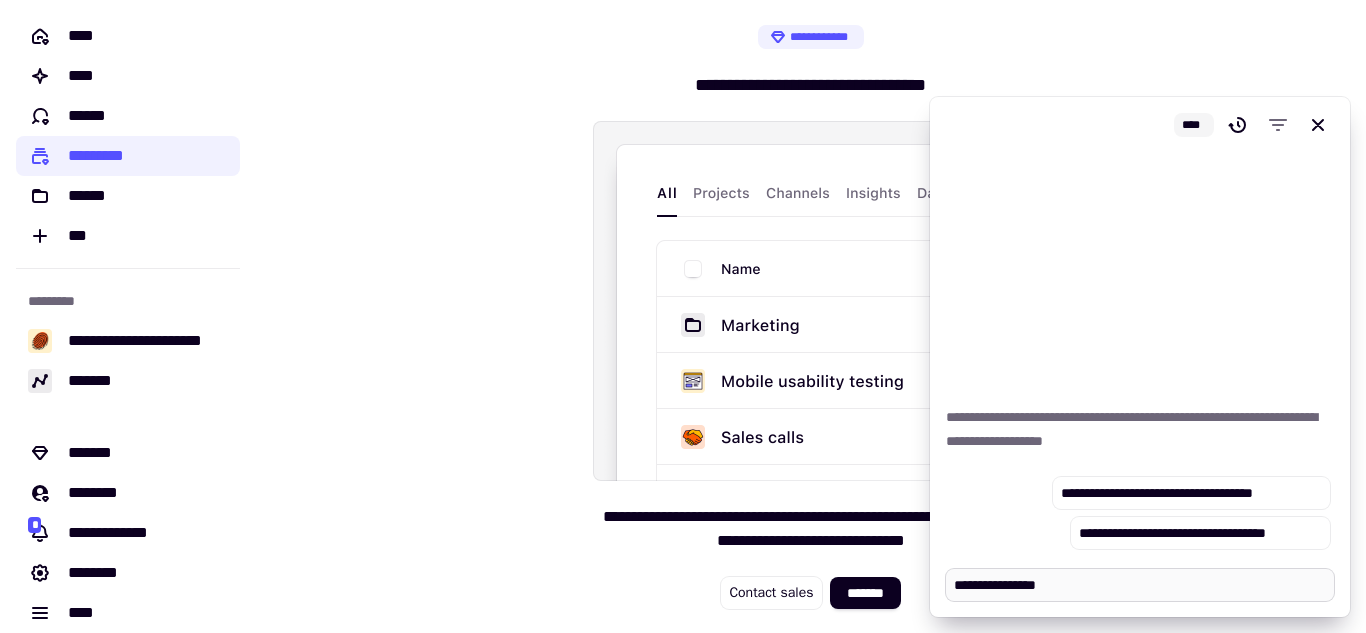 type on "*" 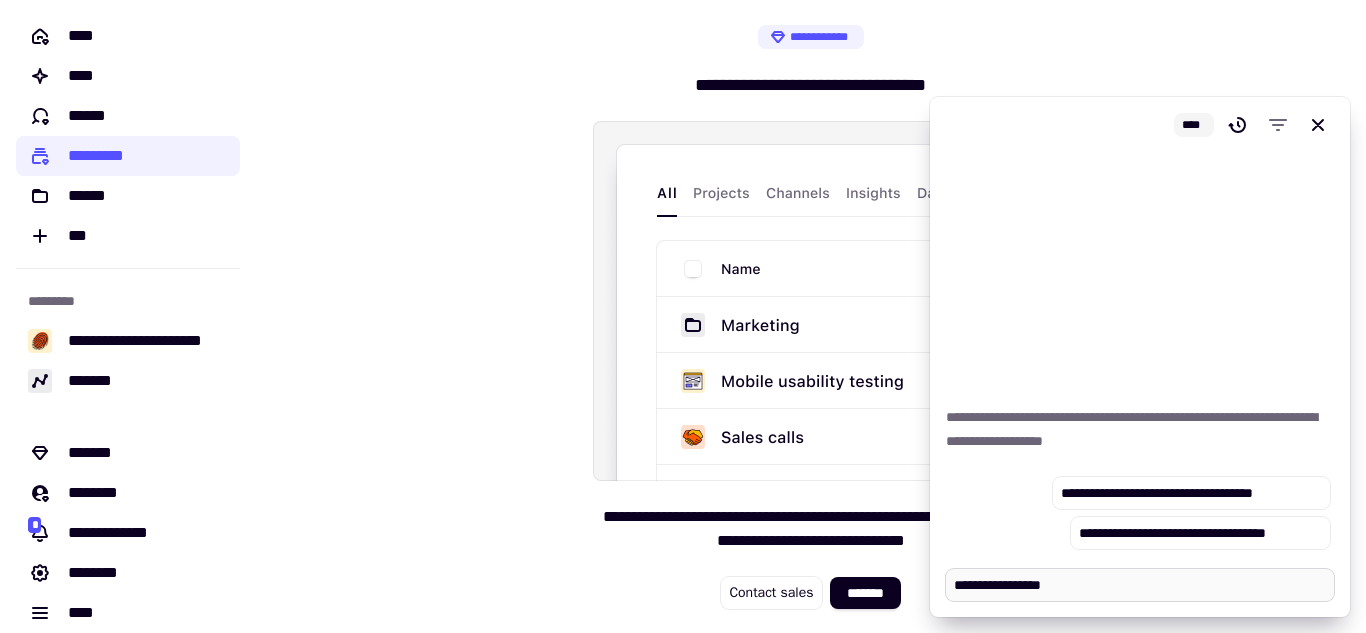 type on "*" 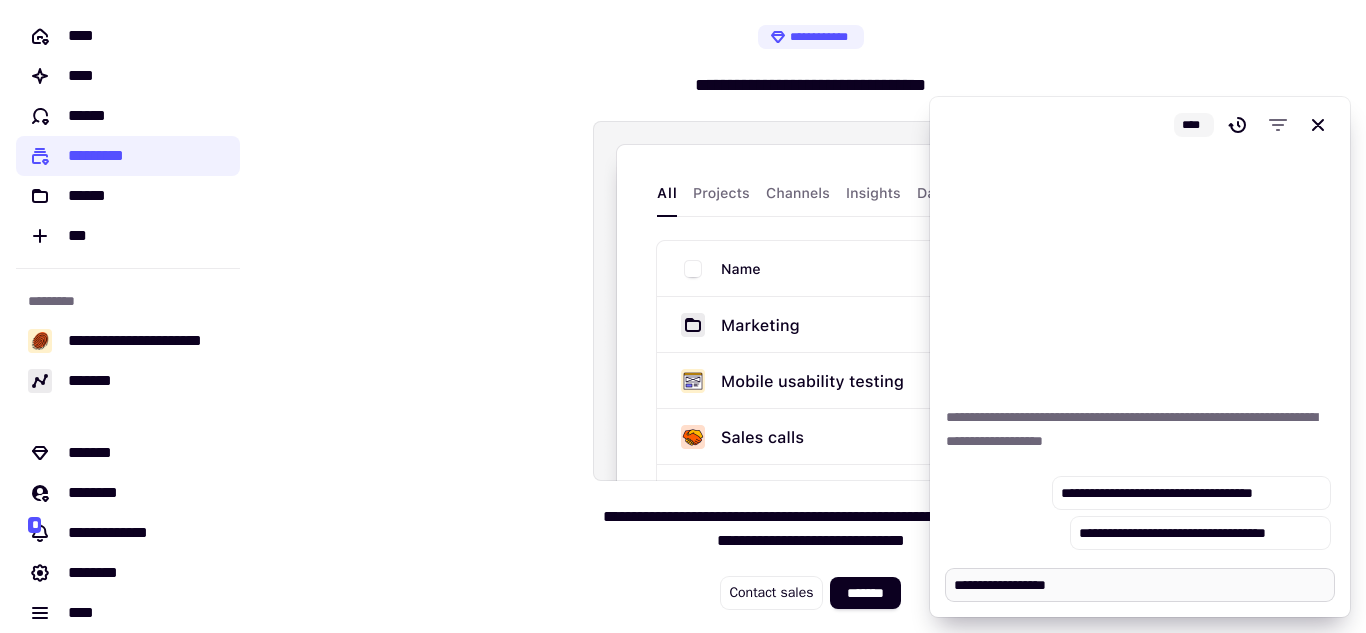 type on "*" 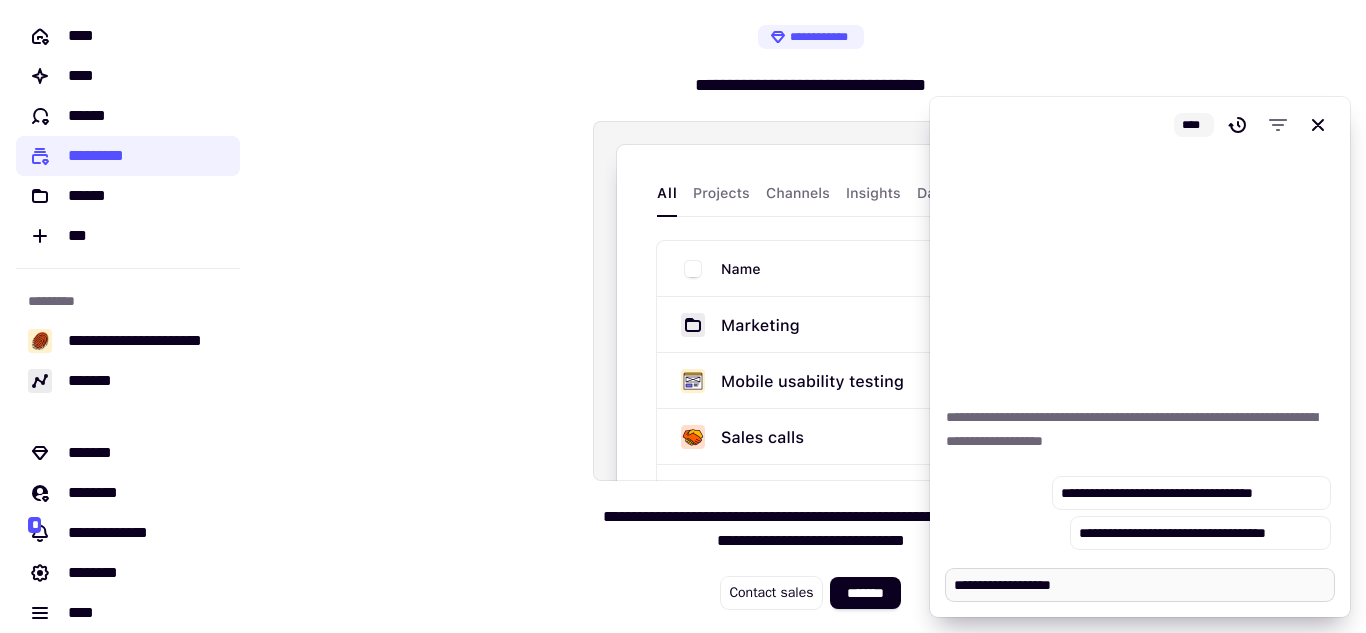type on "**********" 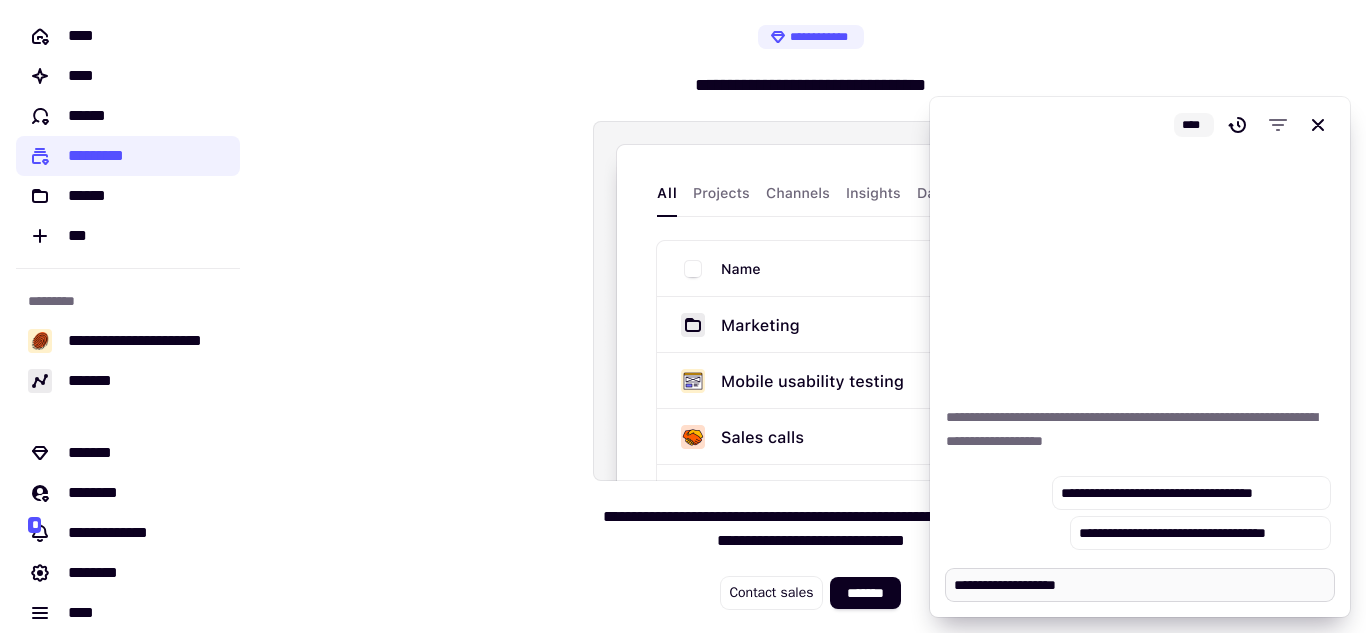 type on "*" 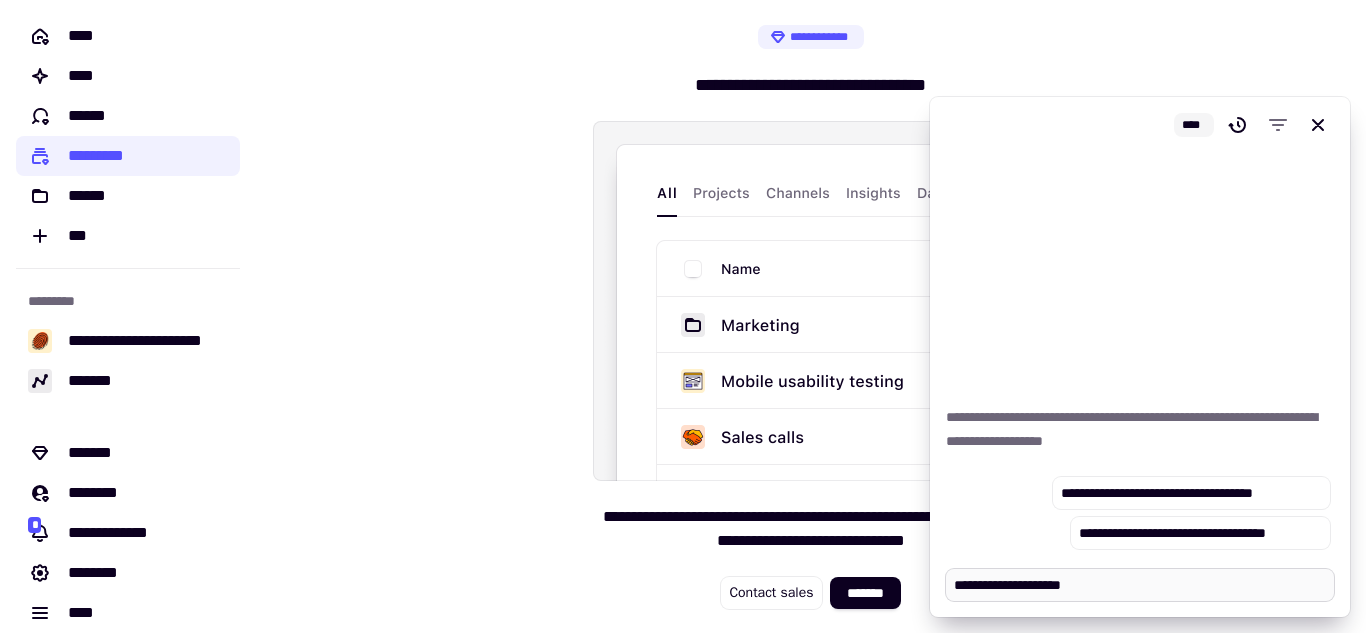 type on "*" 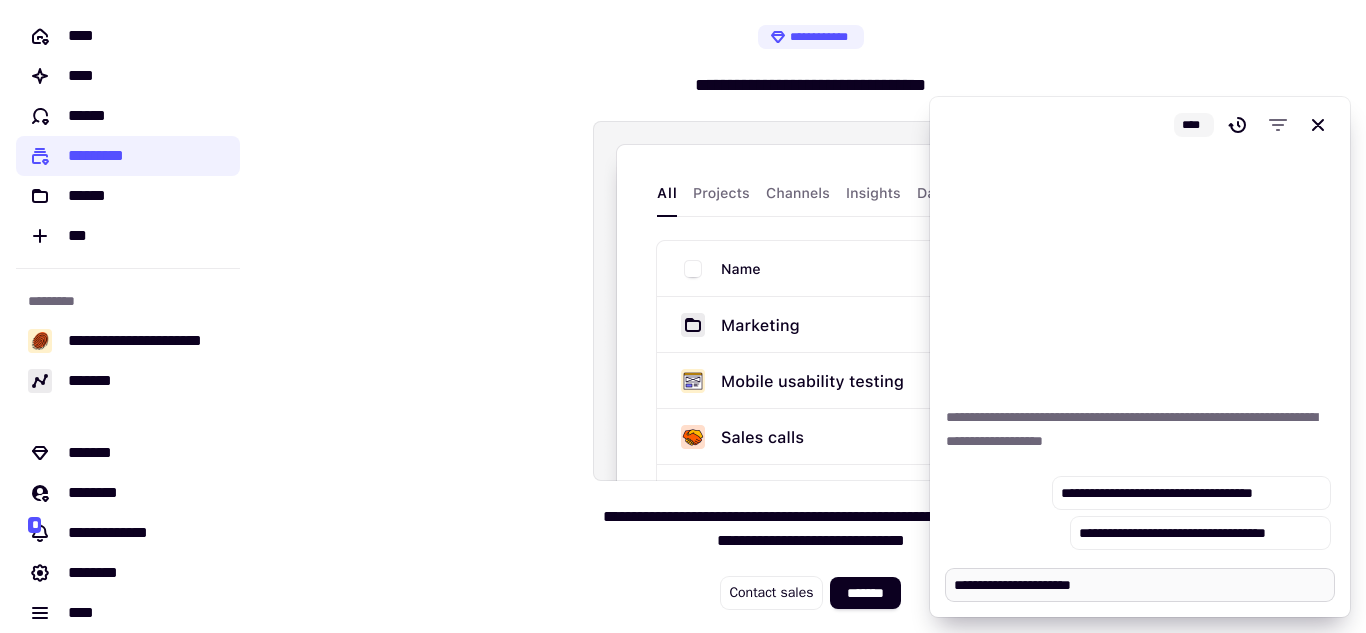 type on "**********" 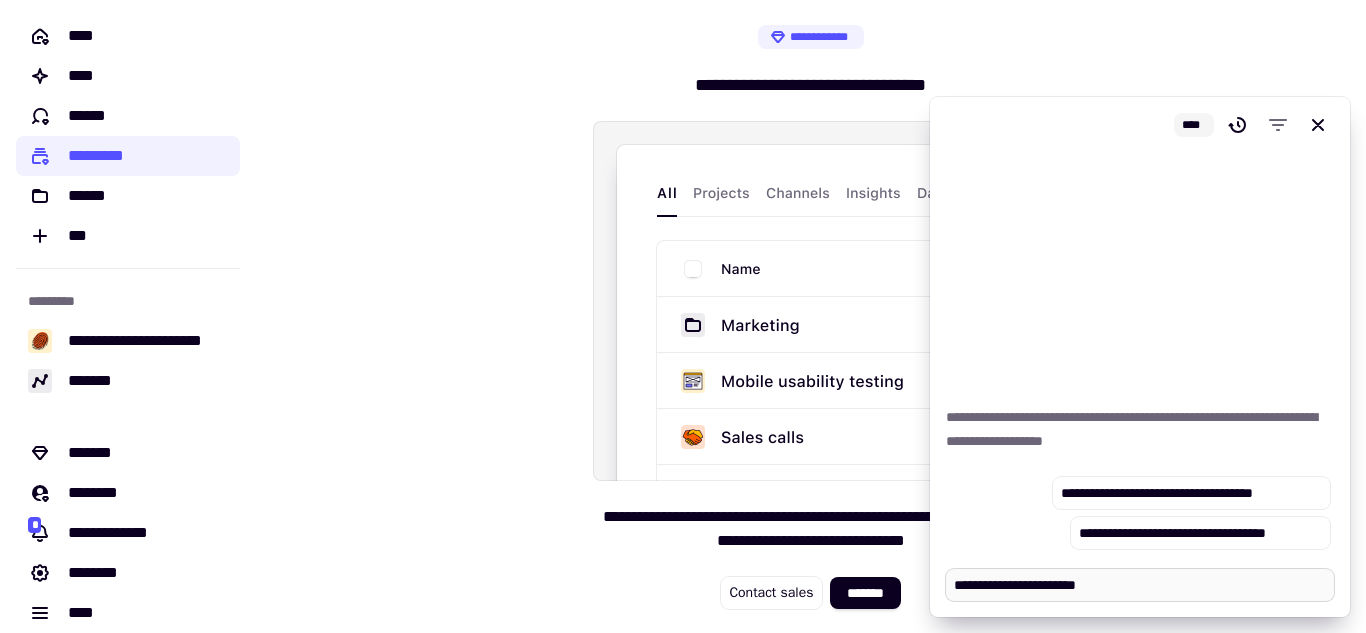 type on "*" 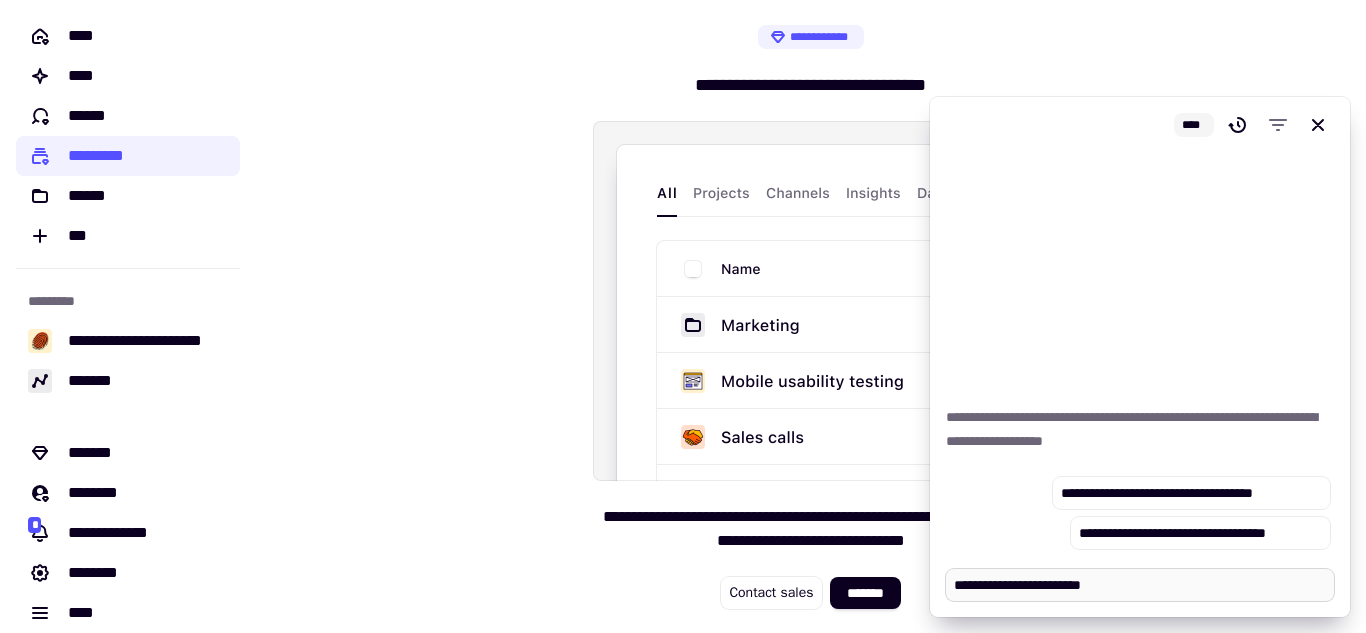 type on "*" 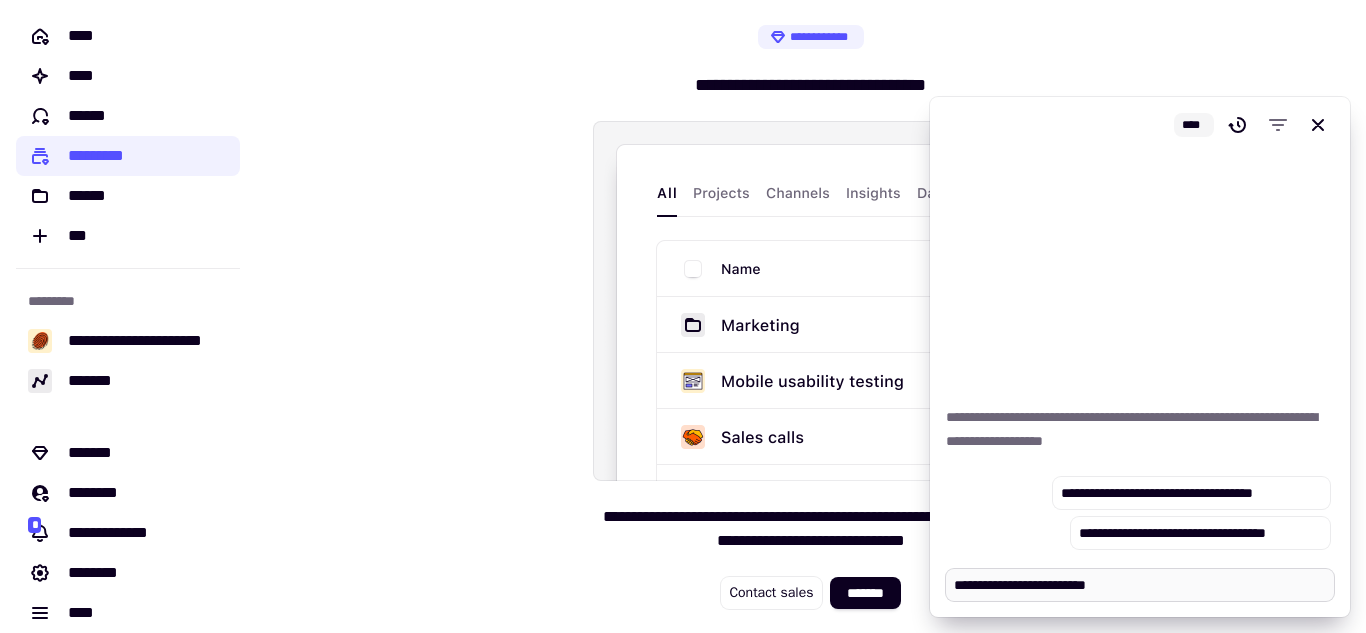 type on "**********" 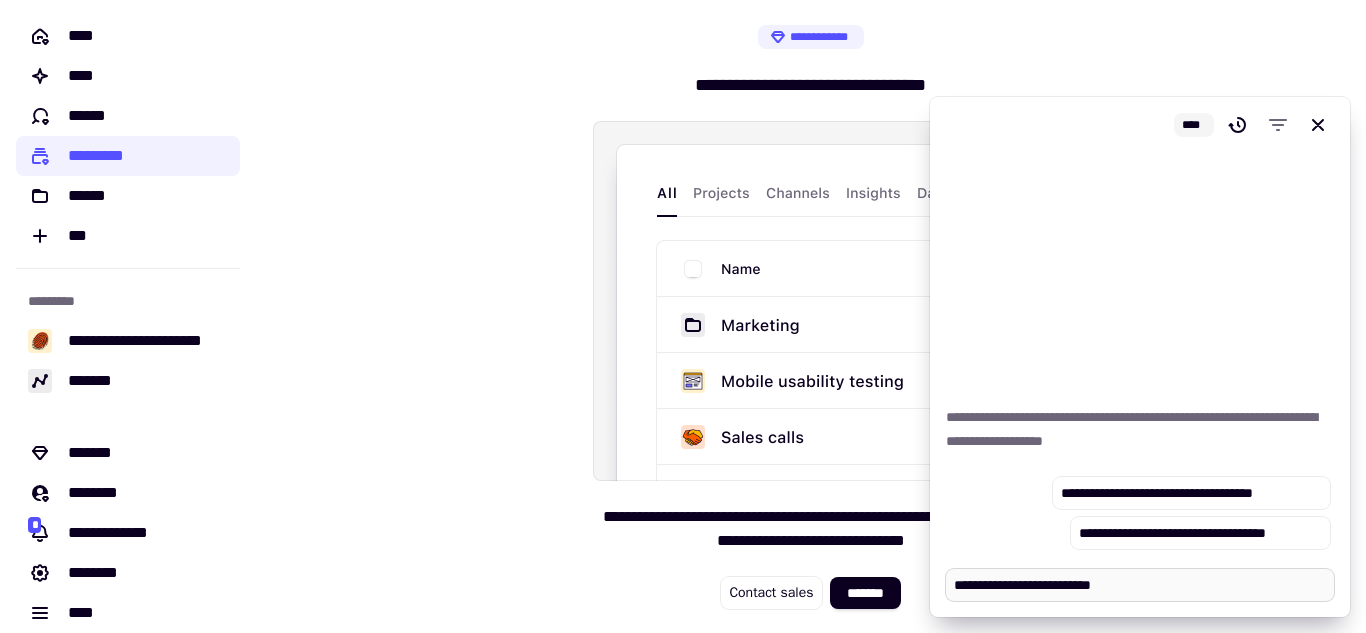 type on "*" 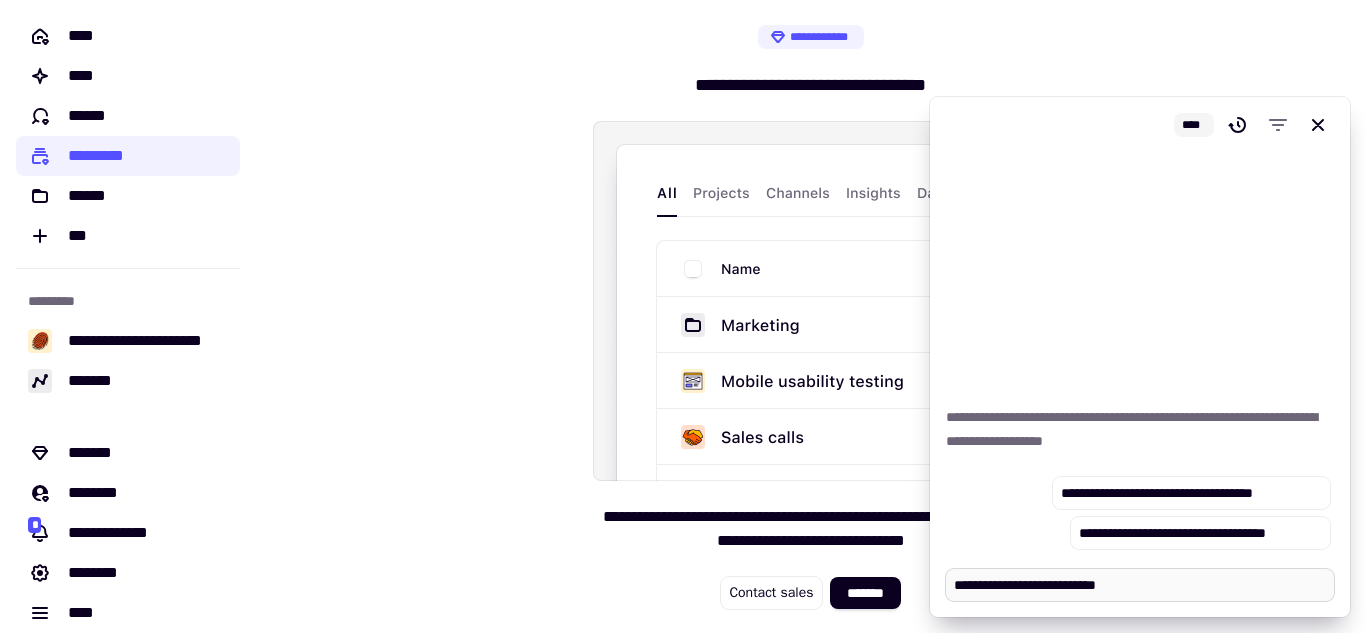 type on "*" 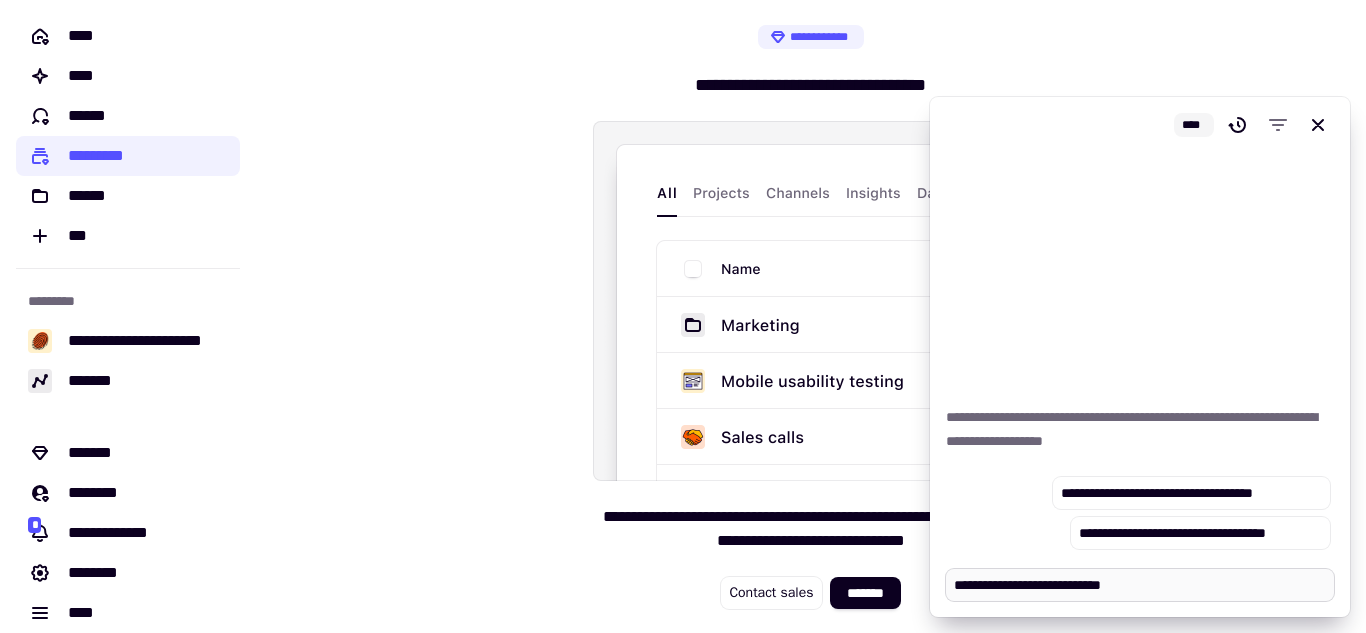 type on "*" 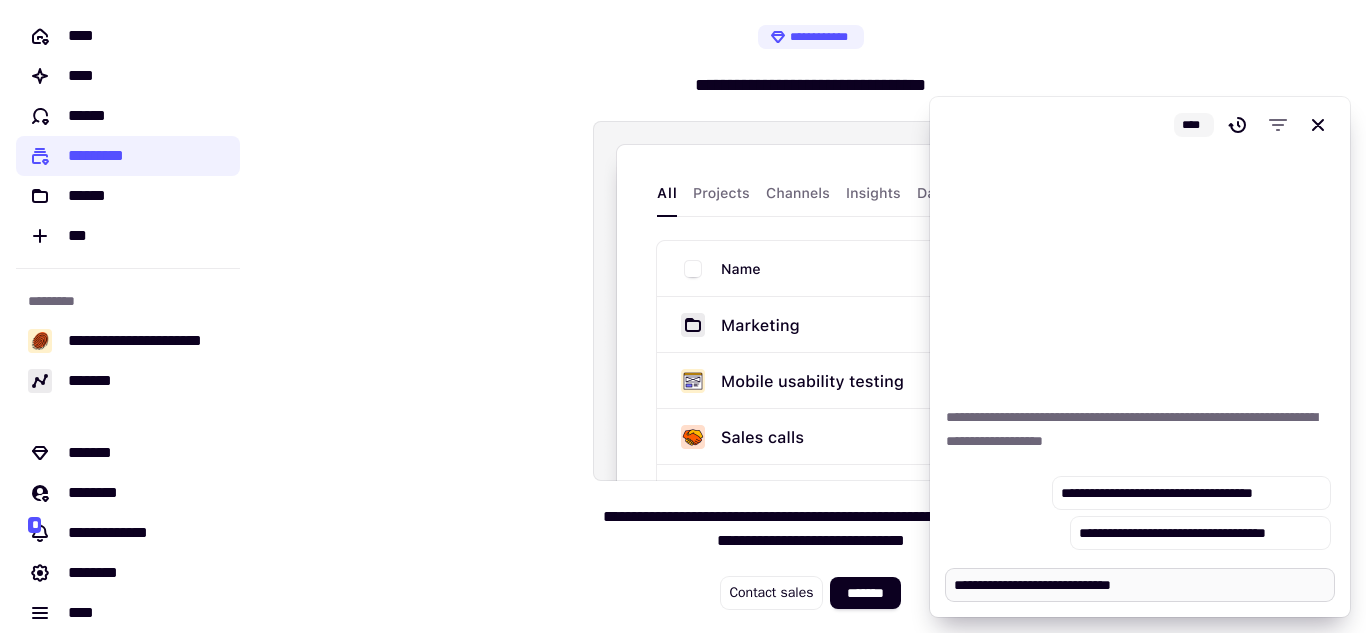 type on "**********" 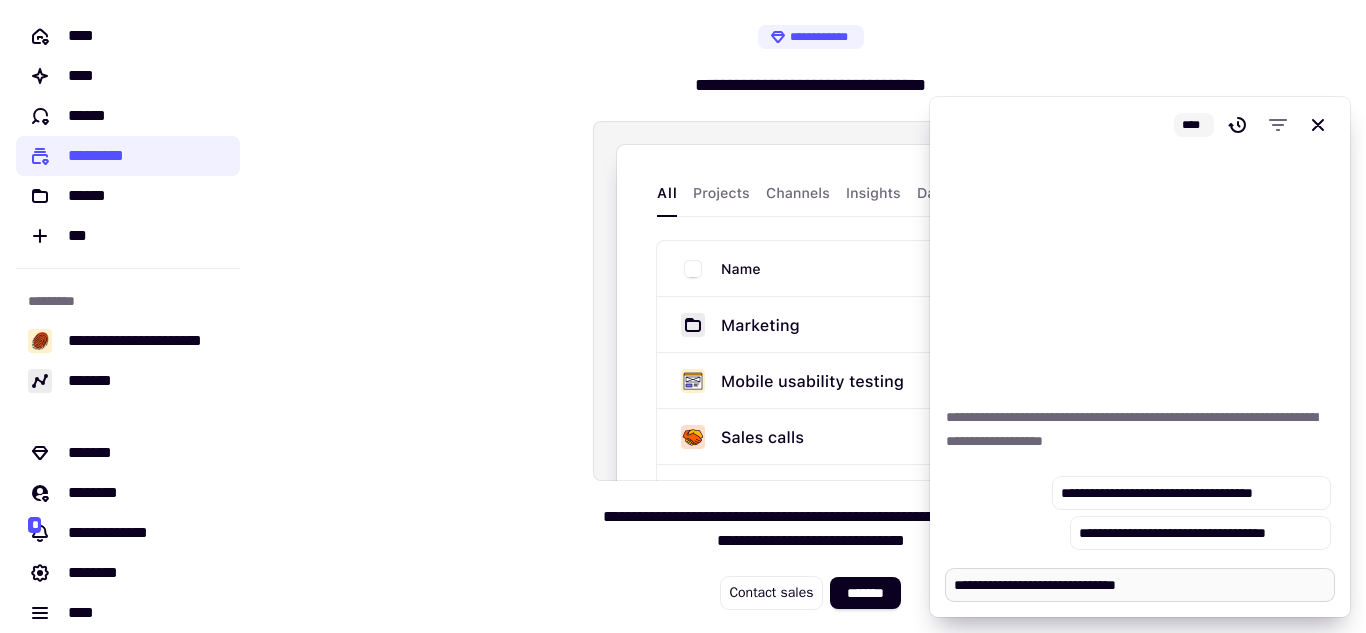 type on "*" 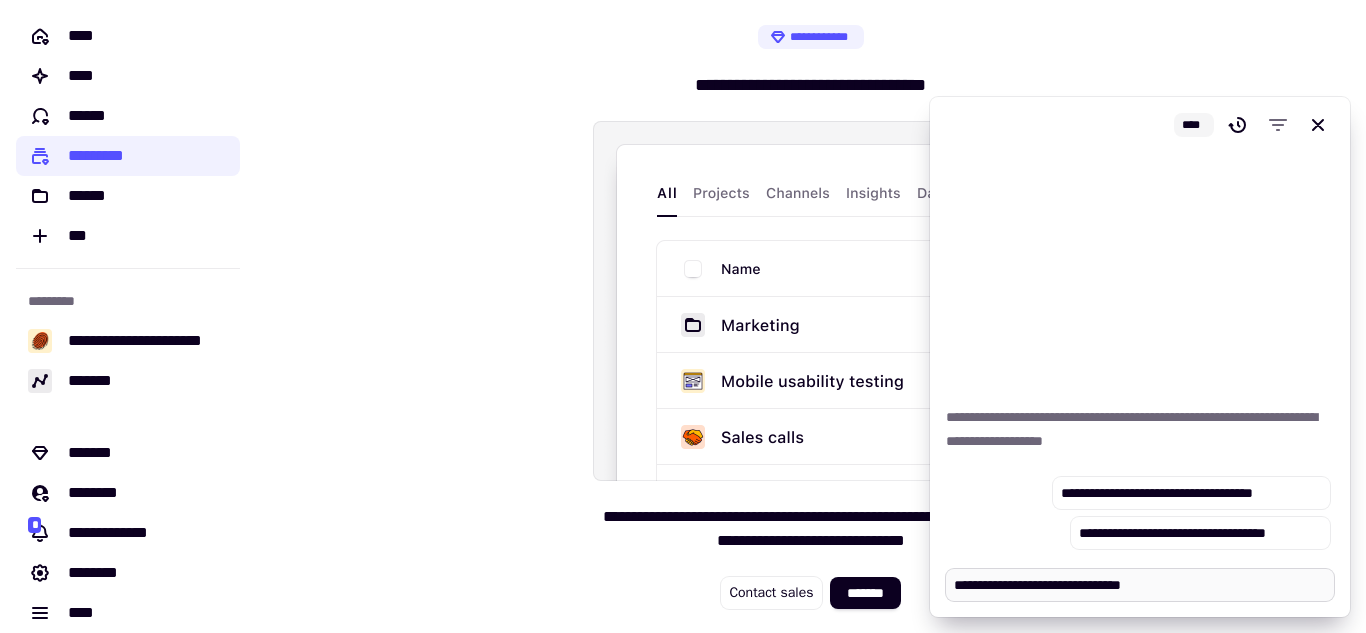 type on "*" 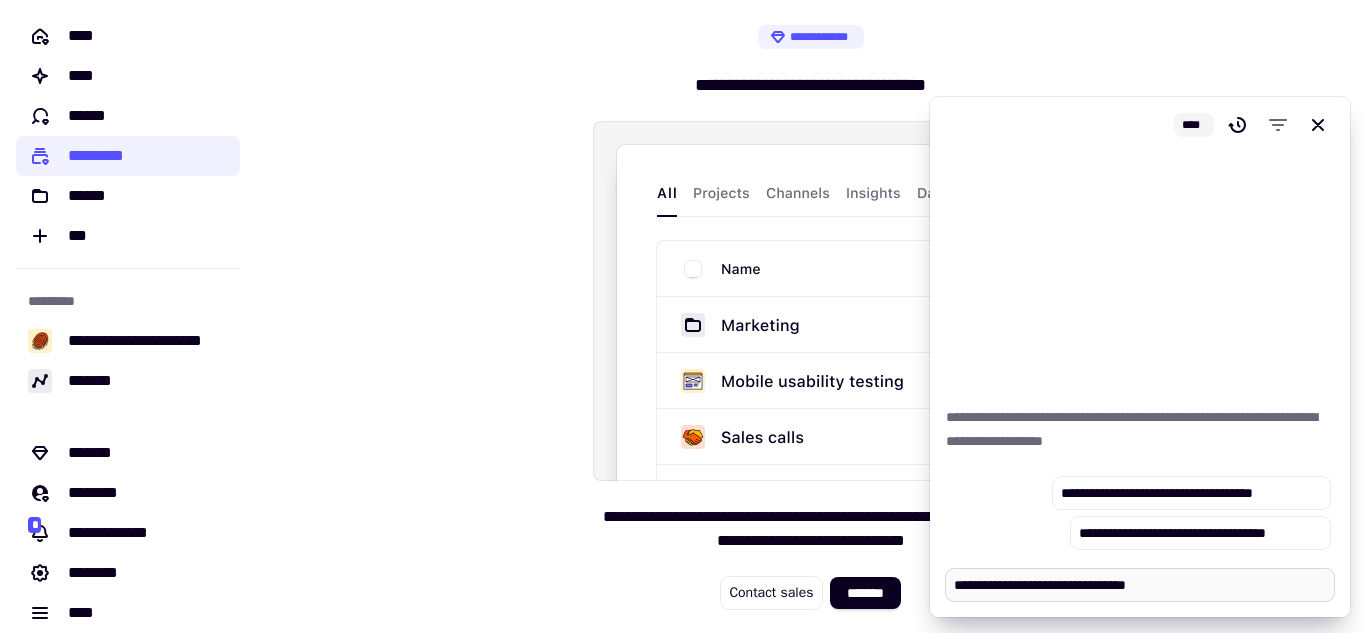 type on "*" 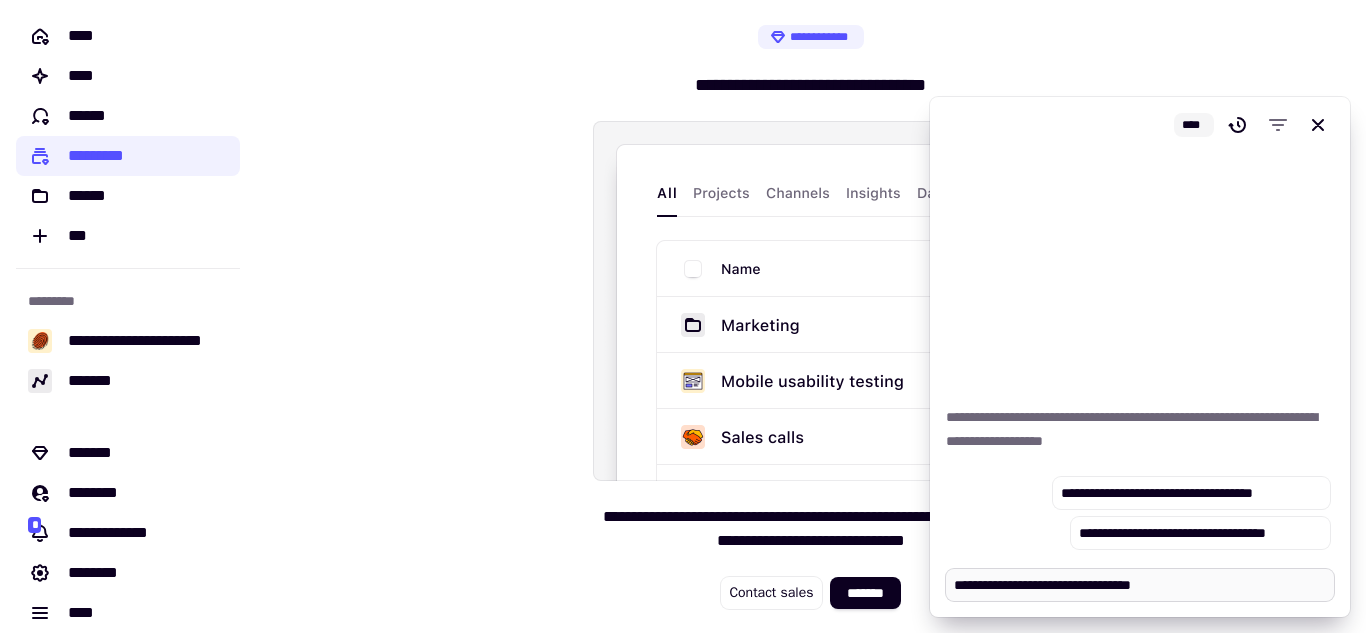 type on "*" 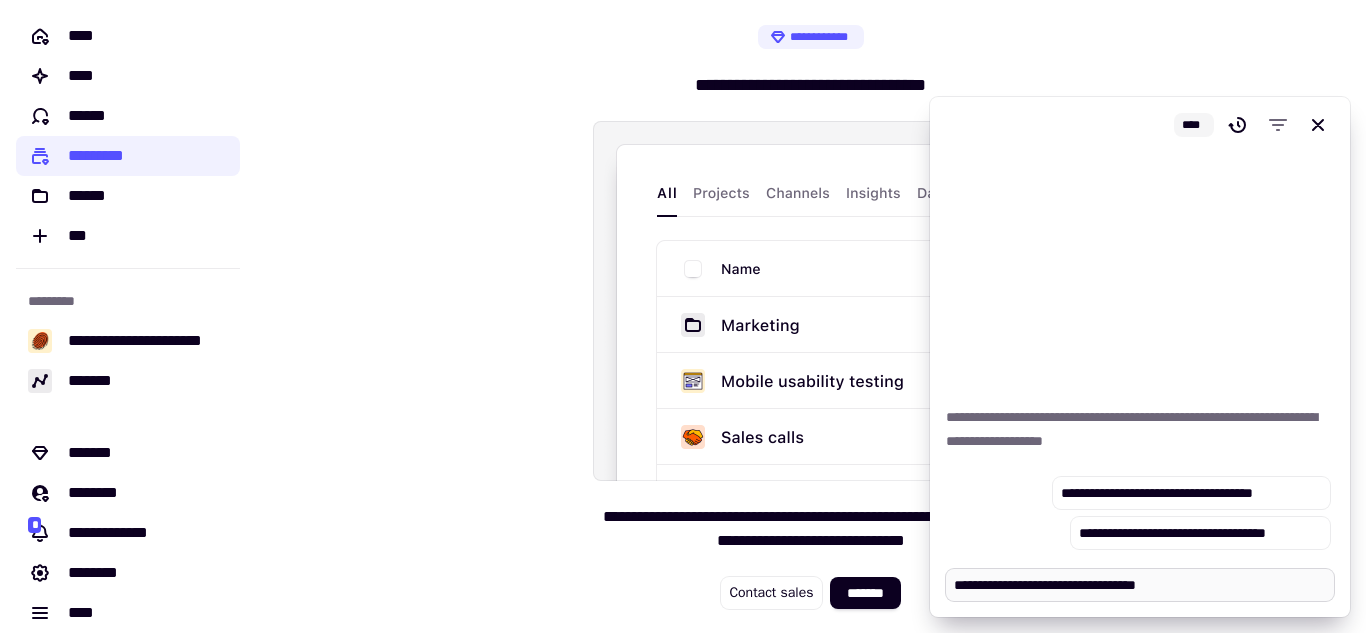type on "*" 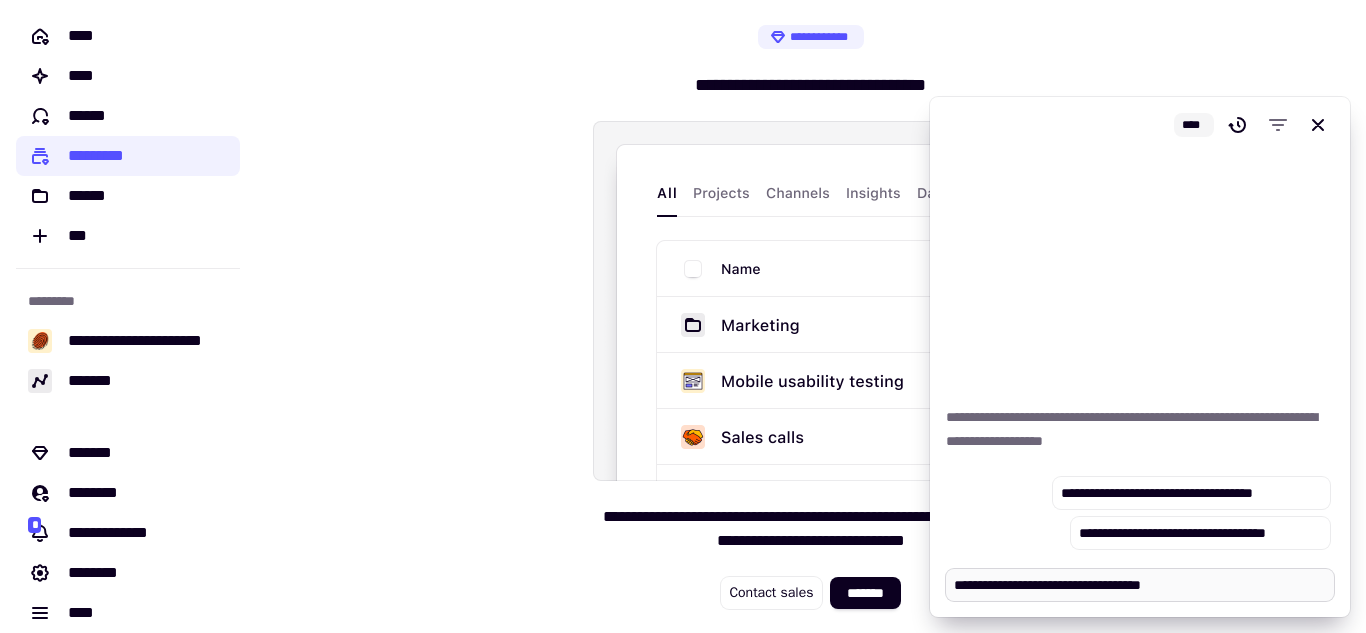 type on "**********" 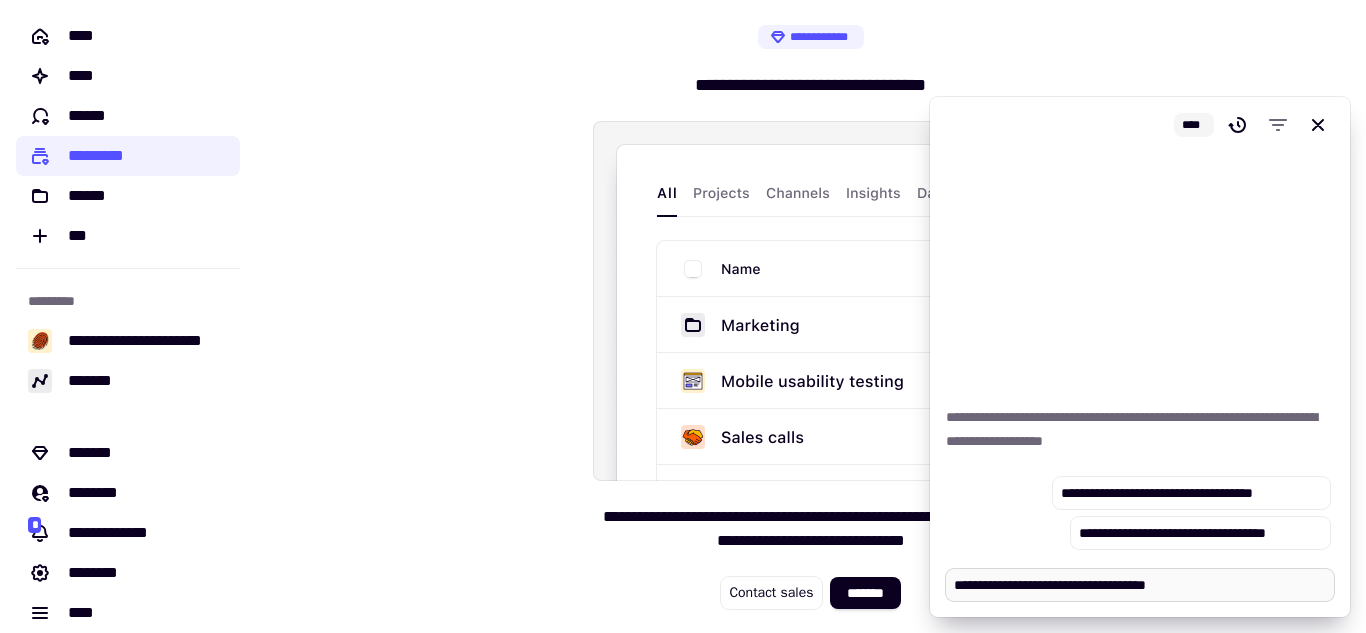 type on "*" 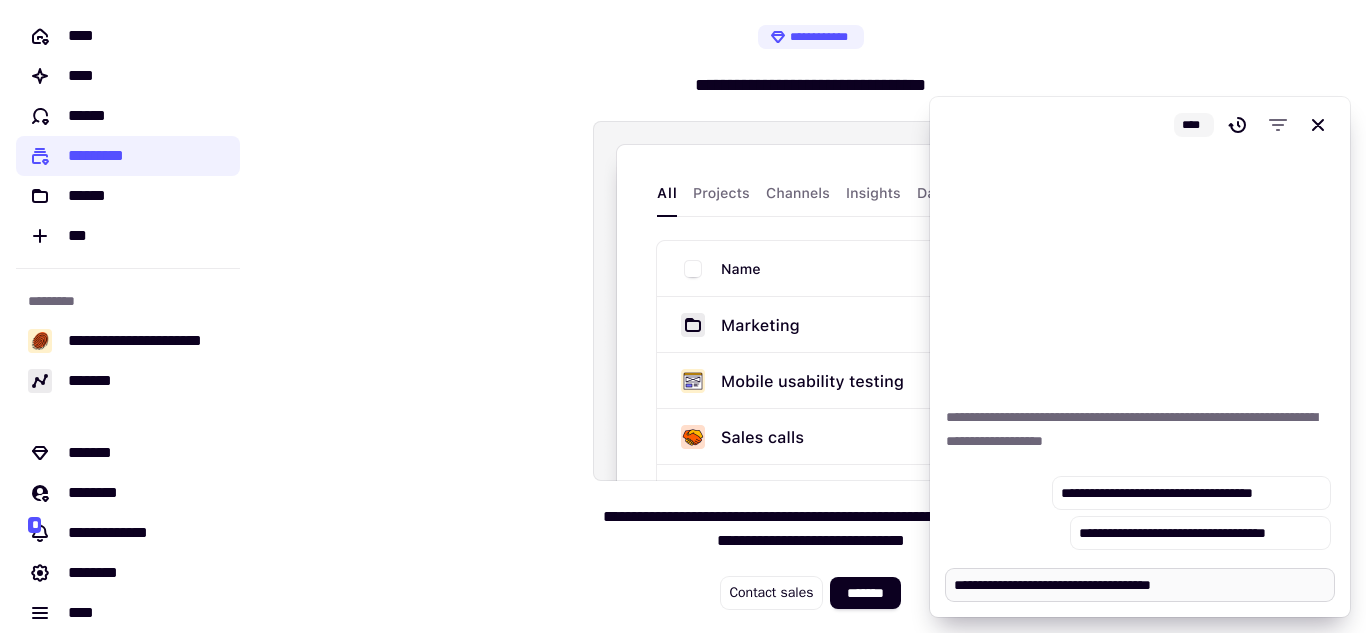 type on "*" 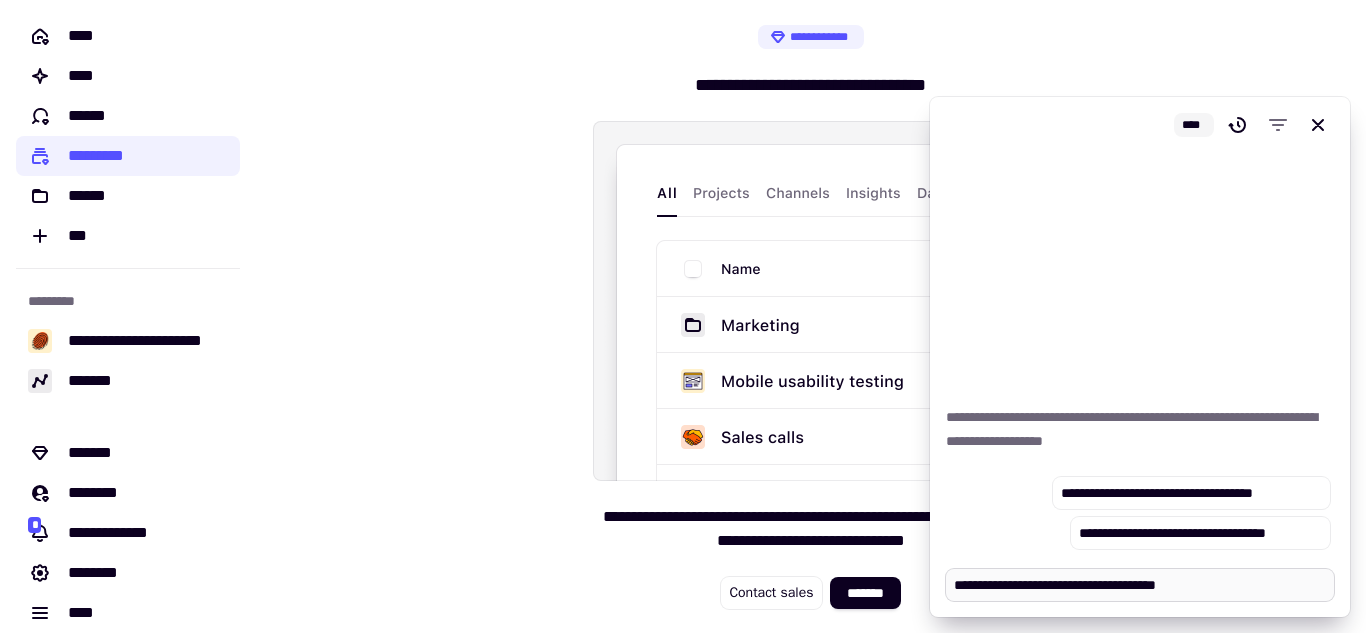 type on "*" 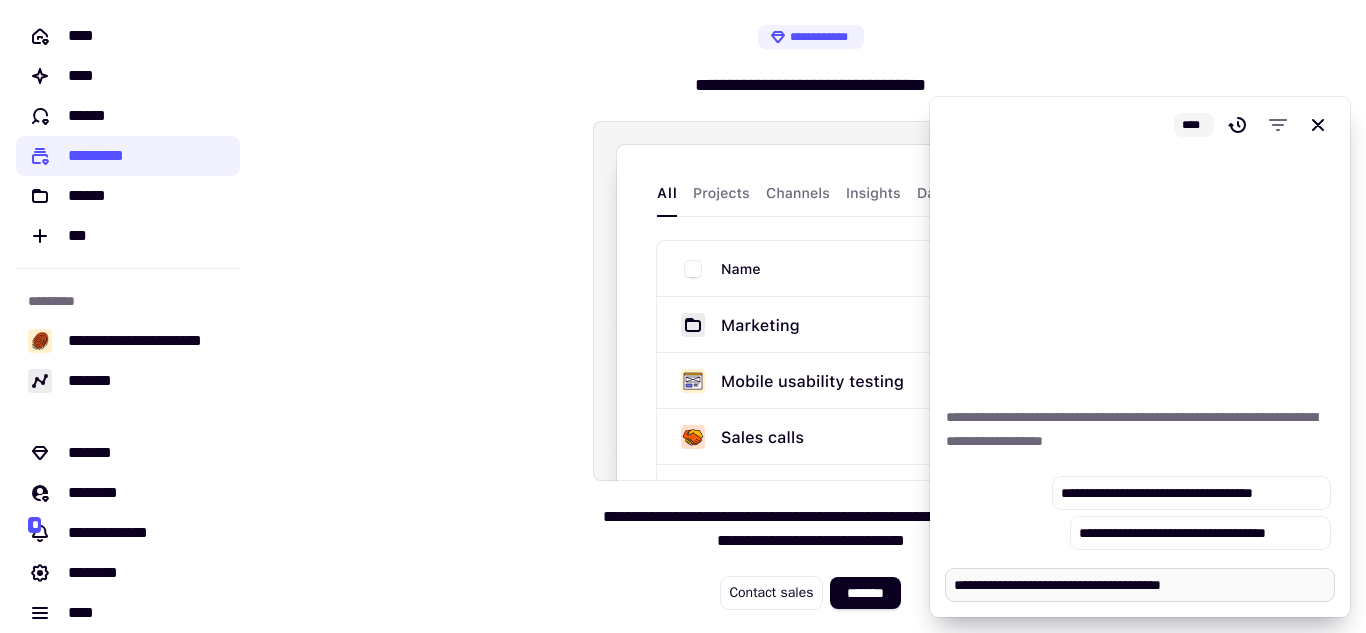 type on "*" 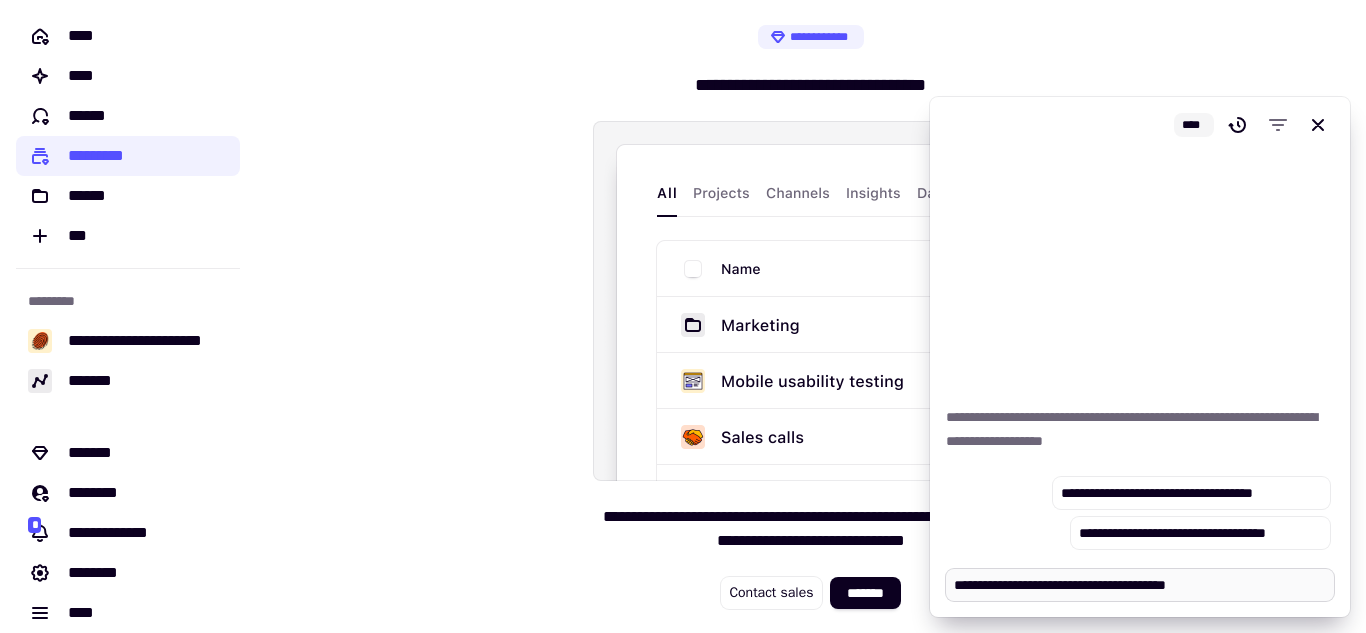 type on "*" 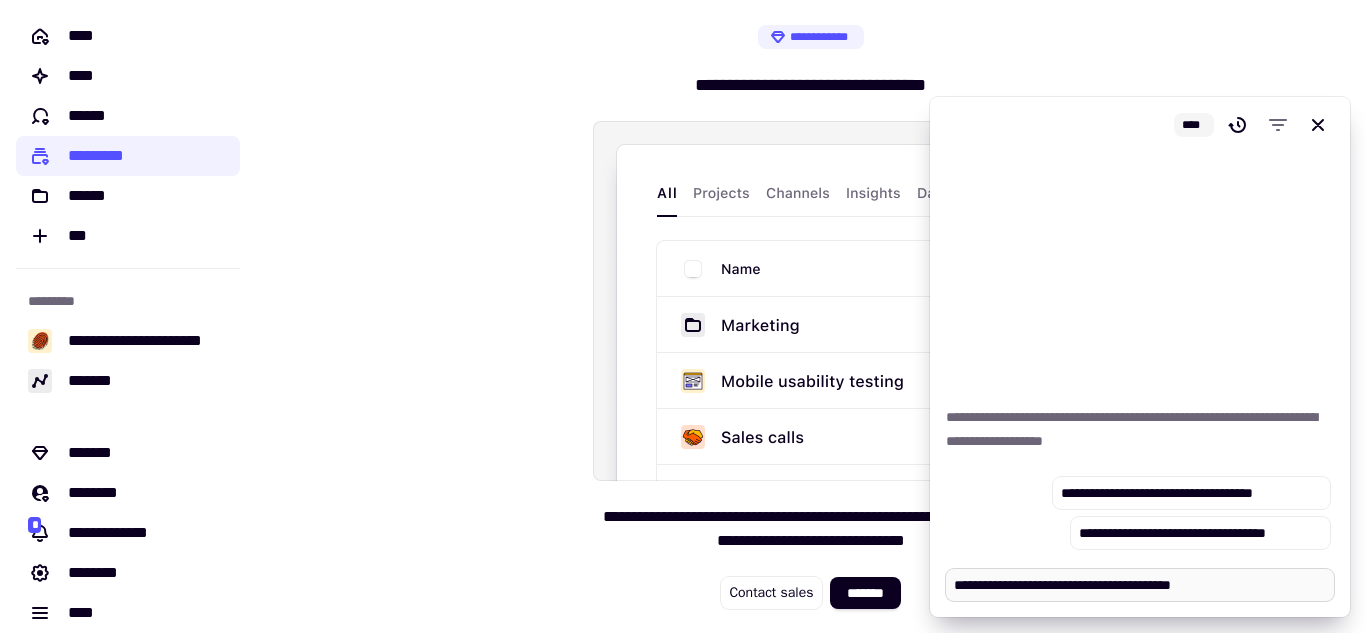 type on "**********" 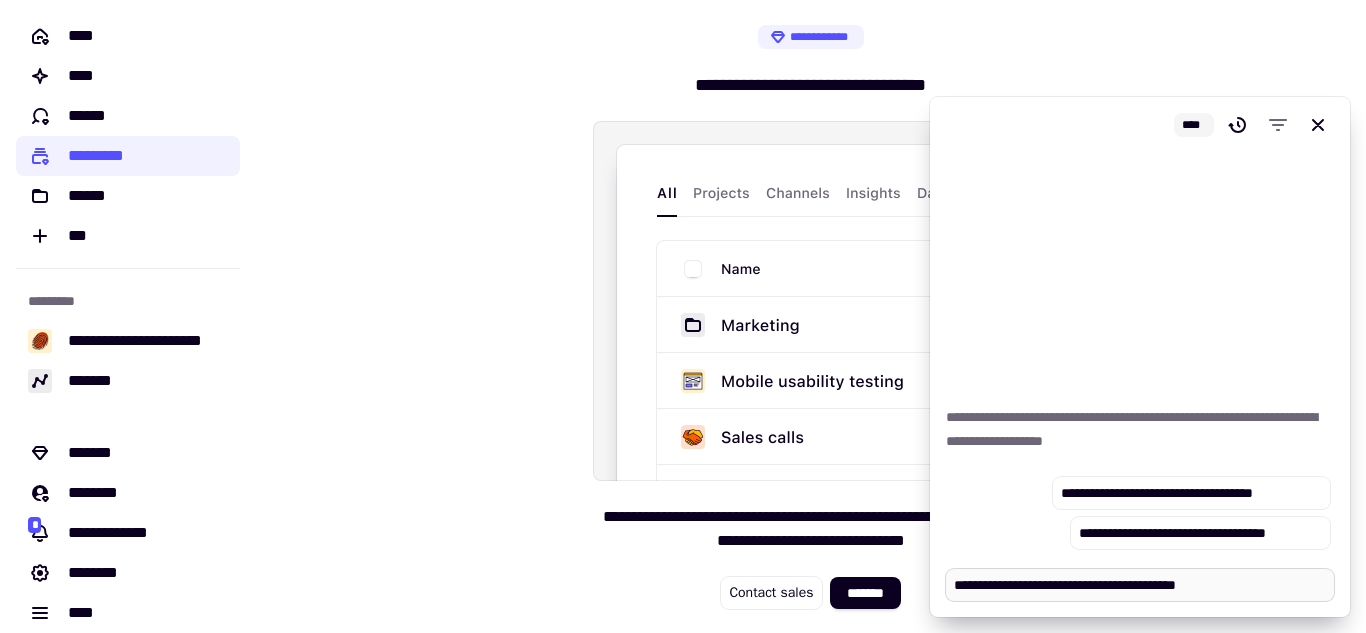type on "*" 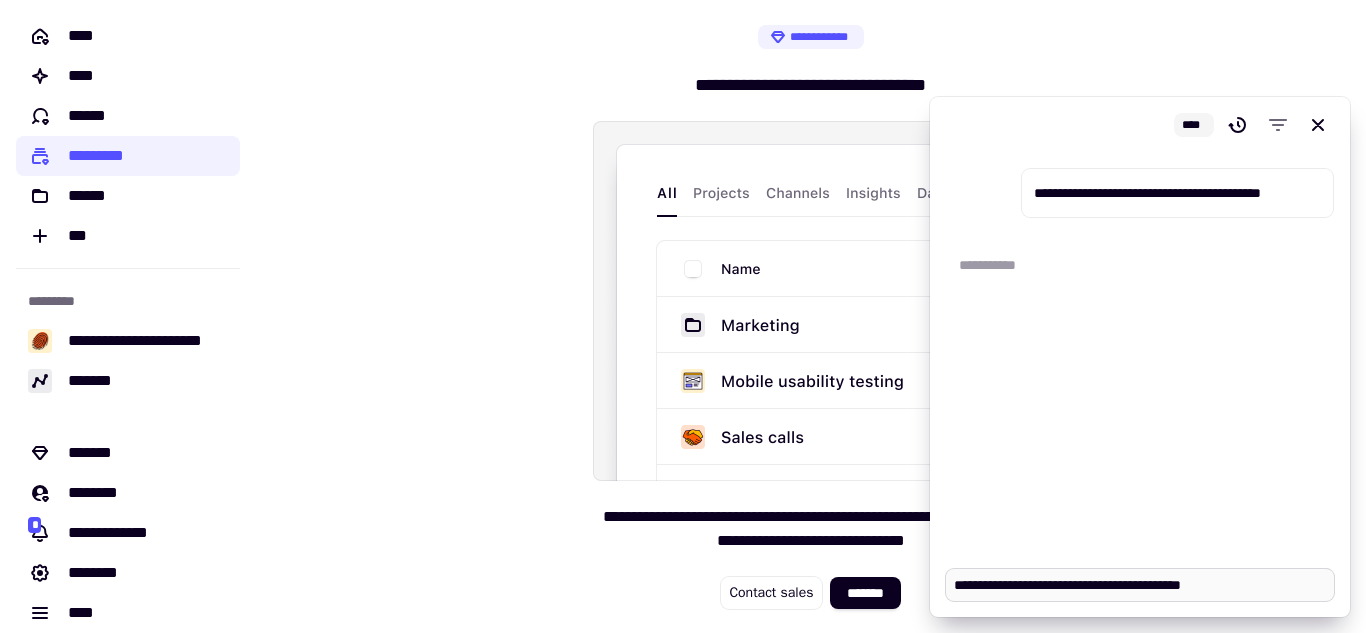 type on "*" 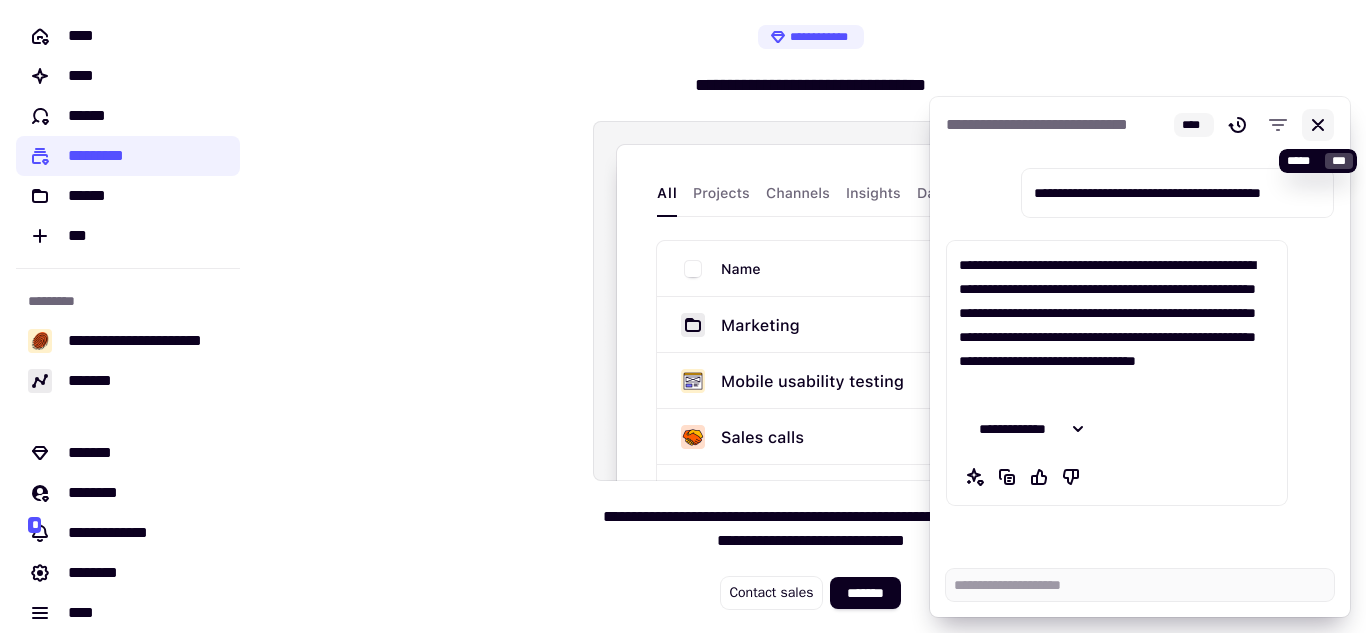 type on "*" 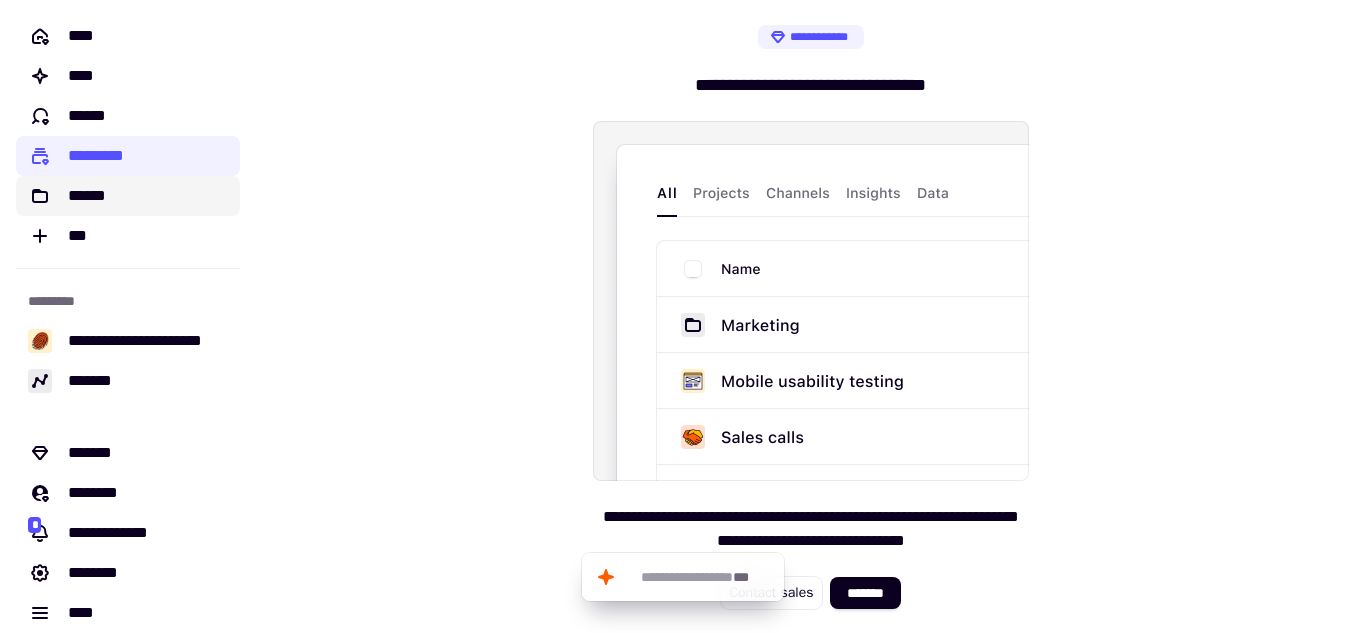 click on "******" 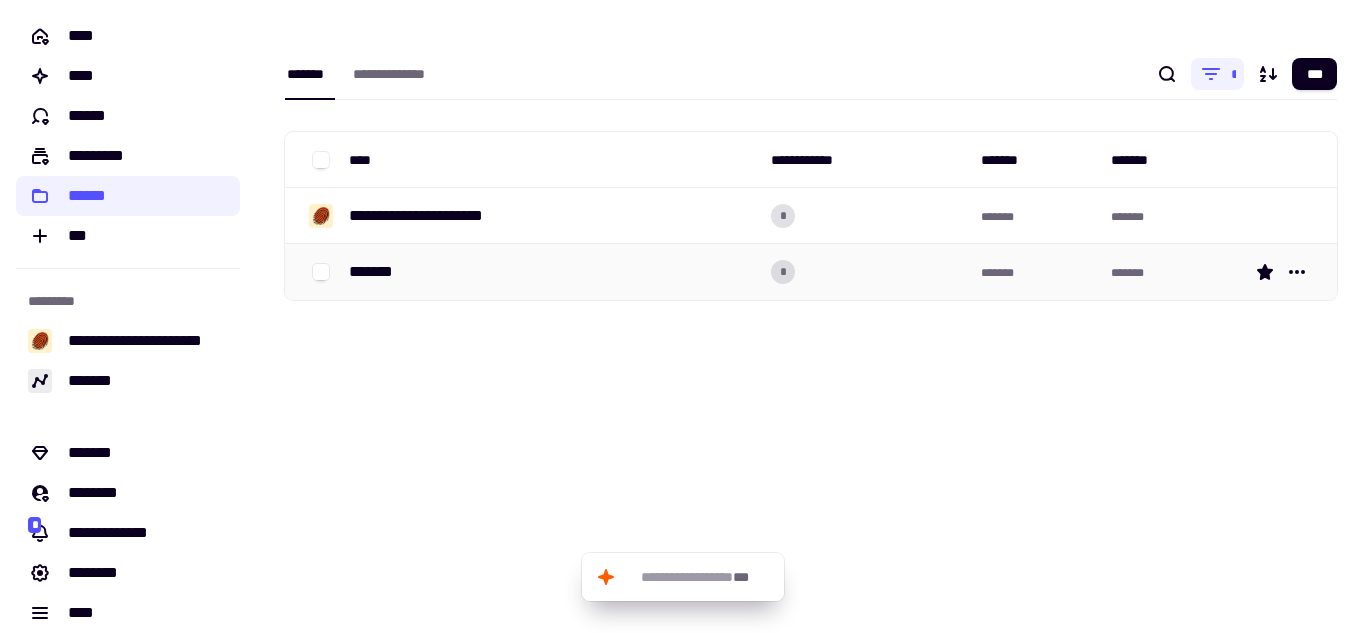 click on "*******" at bounding box center (378, 272) 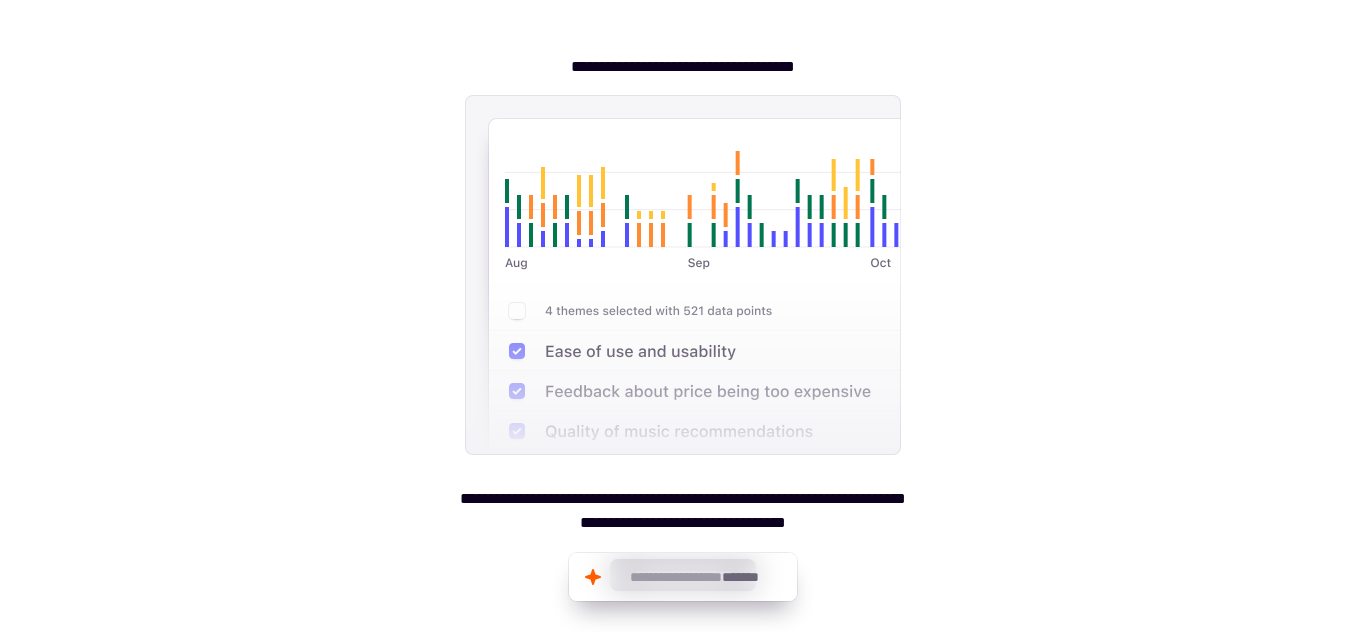 scroll, scrollTop: 0, scrollLeft: 0, axis: both 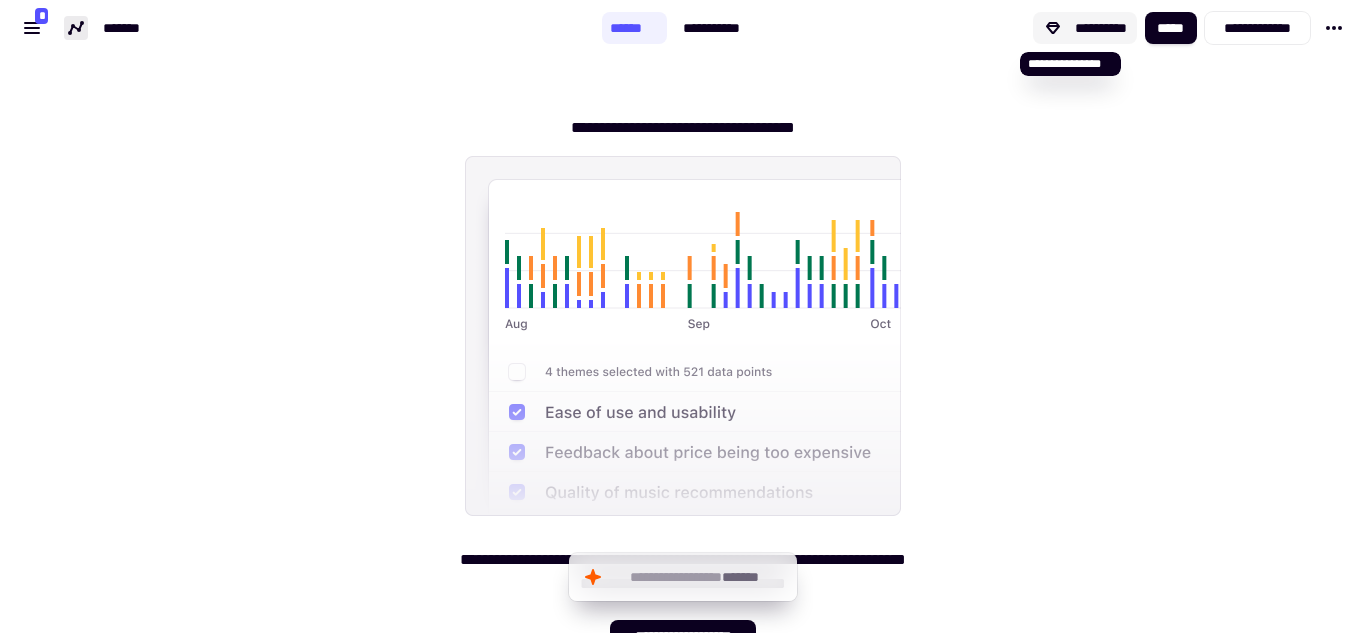 click on "**********" 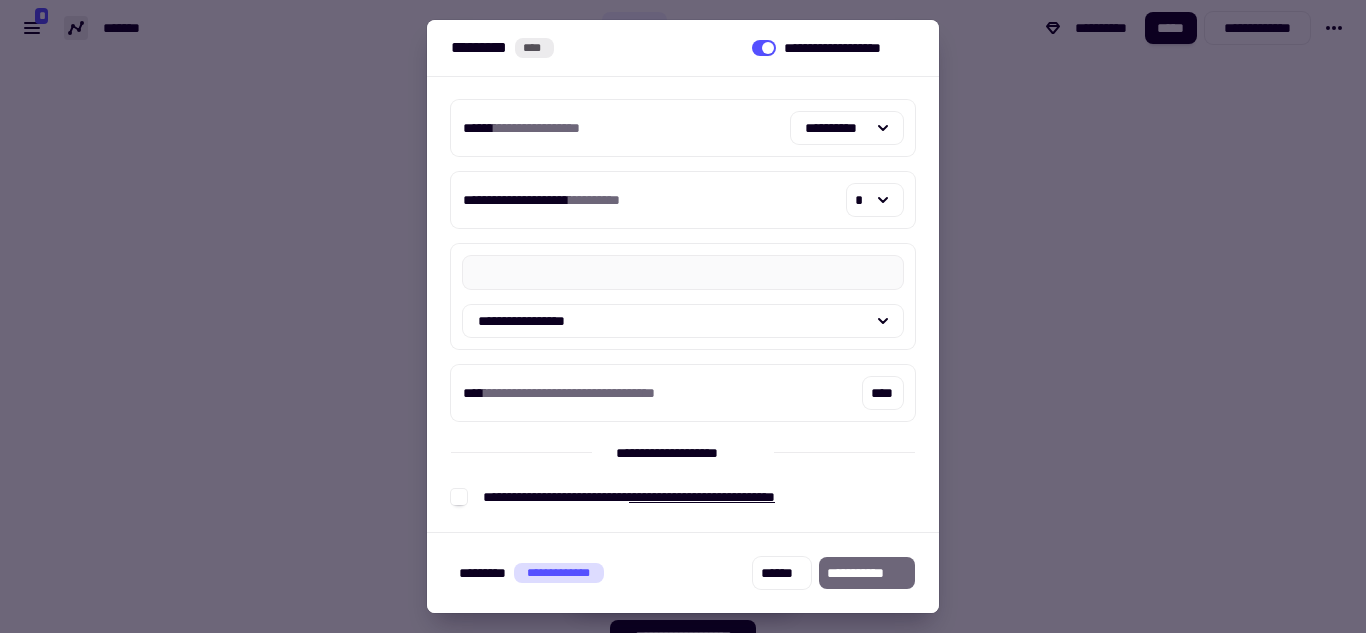 click at bounding box center (683, 316) 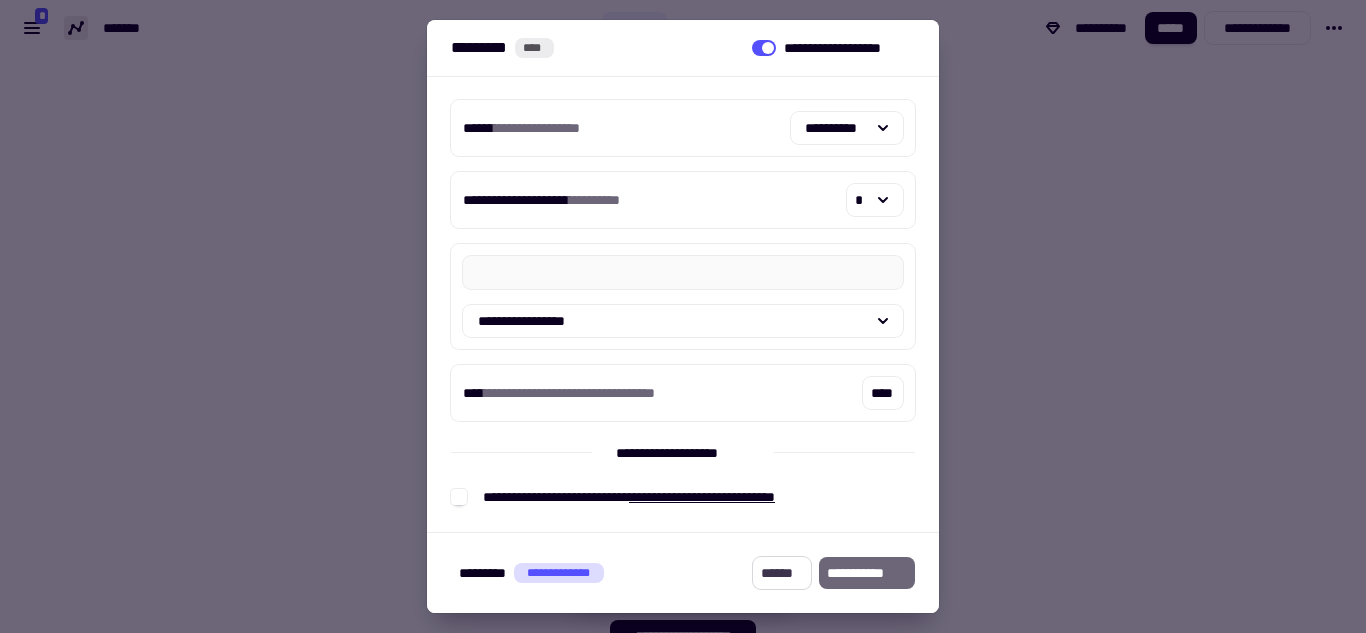 click on "******" at bounding box center [782, 573] 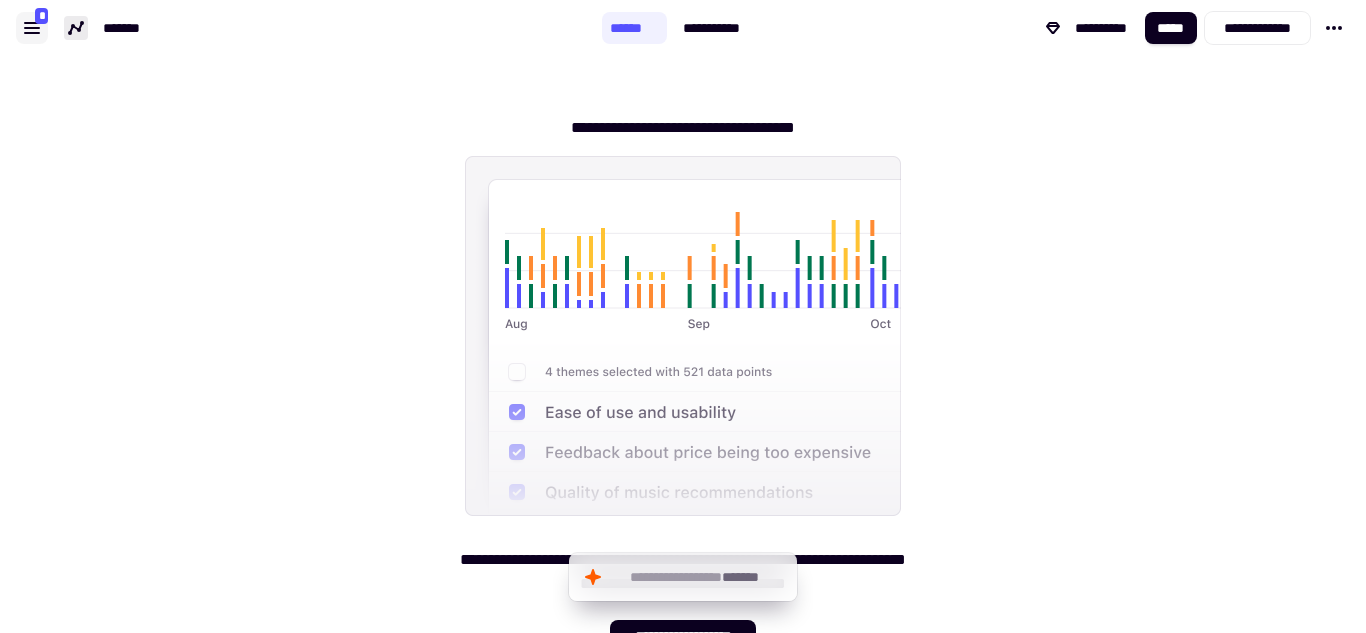 click 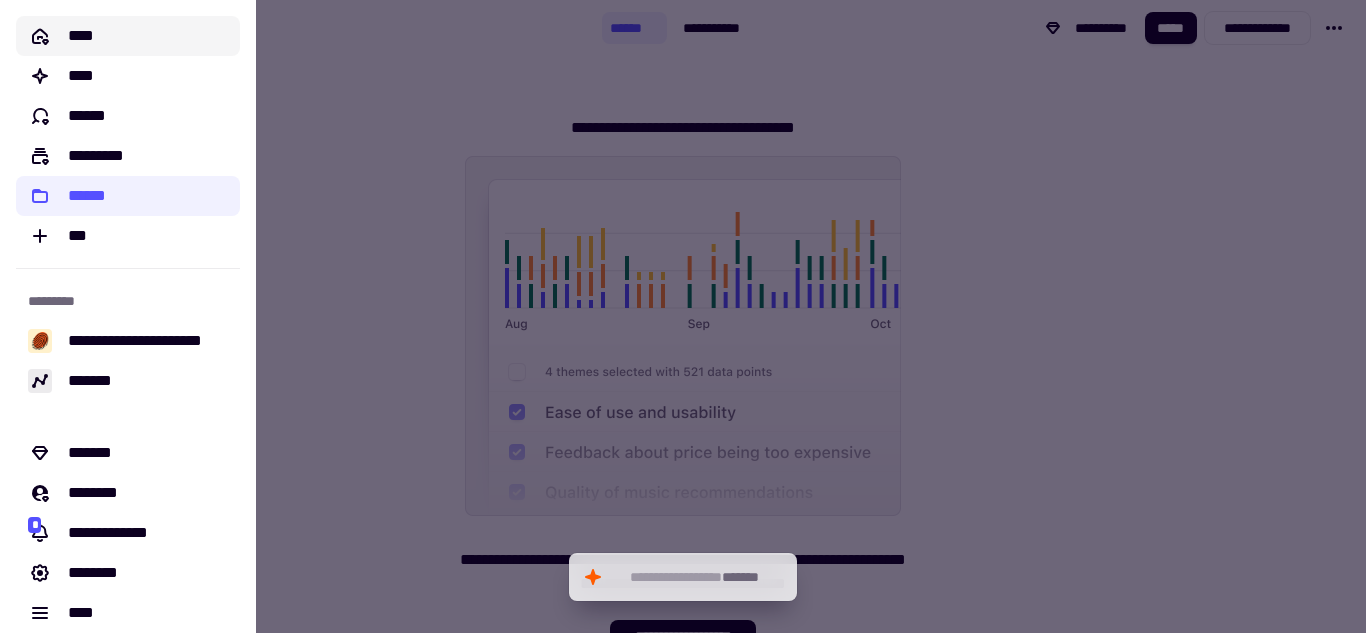 click on "****" 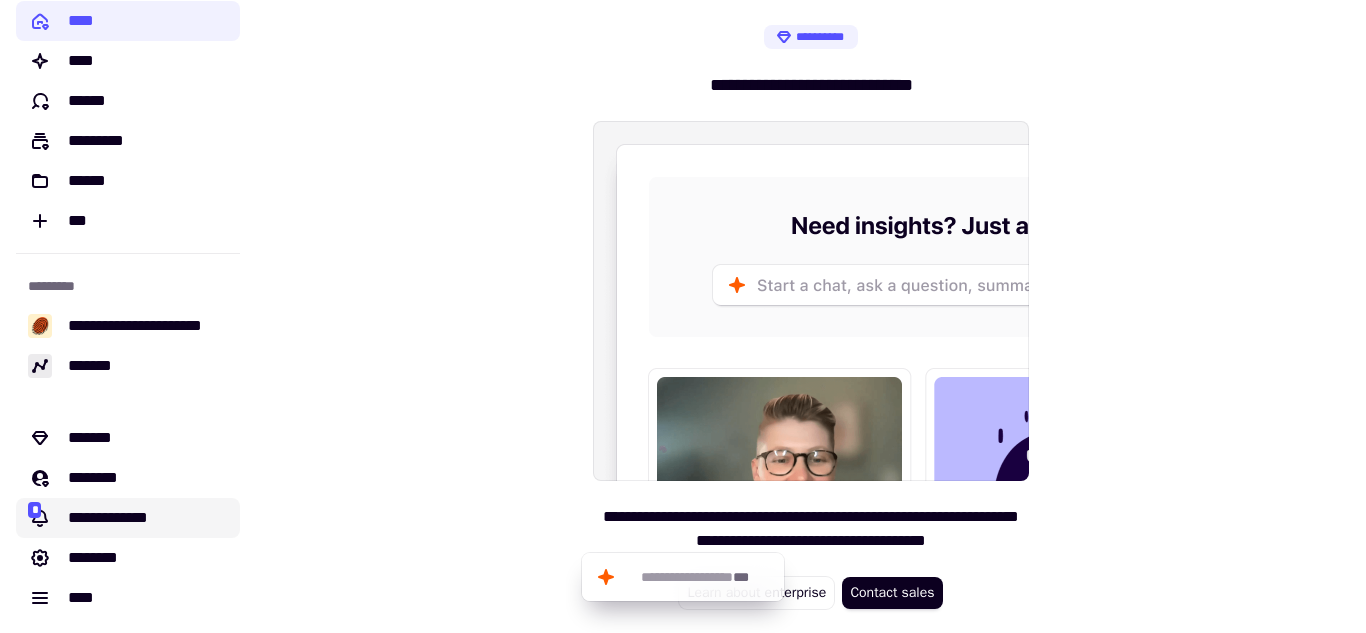 scroll, scrollTop: 16, scrollLeft: 0, axis: vertical 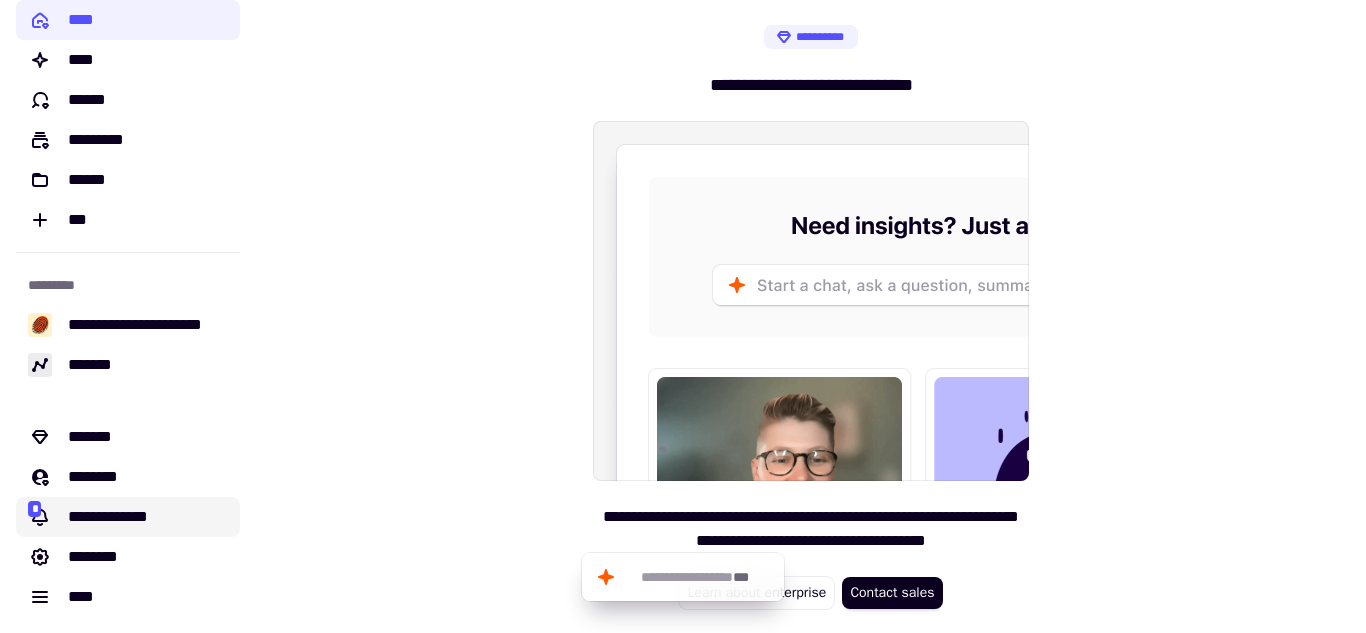 click on "**********" 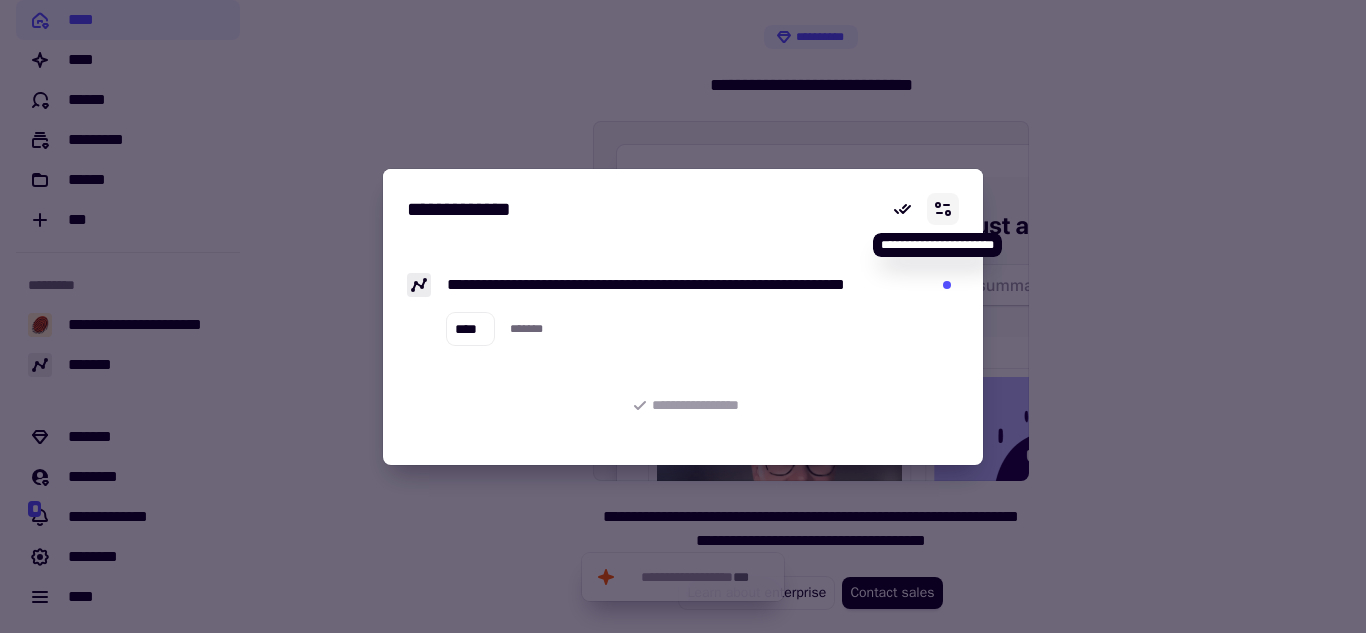 click 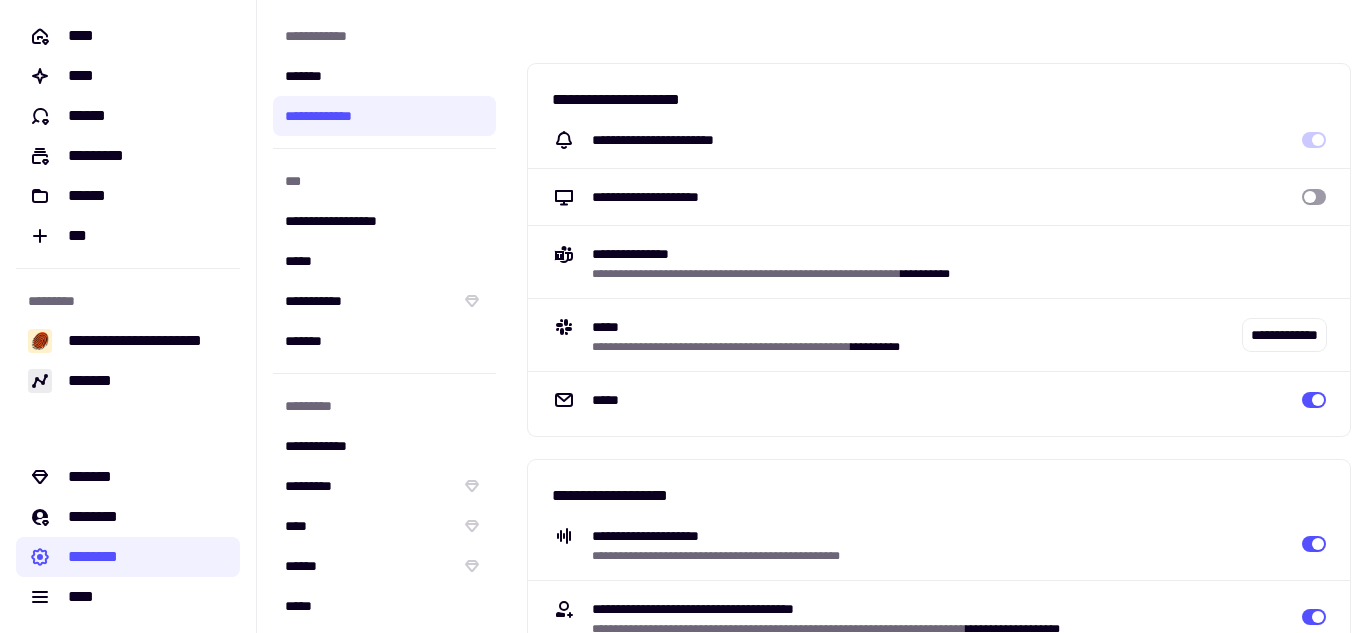 scroll, scrollTop: 0, scrollLeft: 0, axis: both 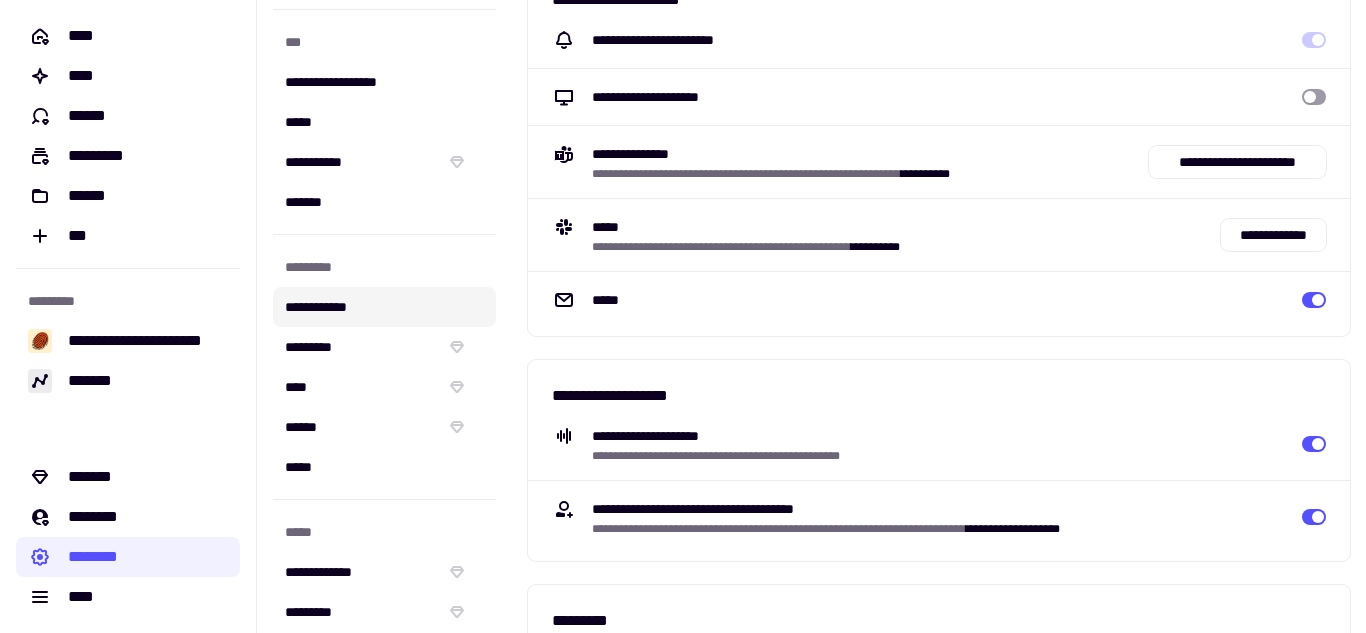click on "**********" 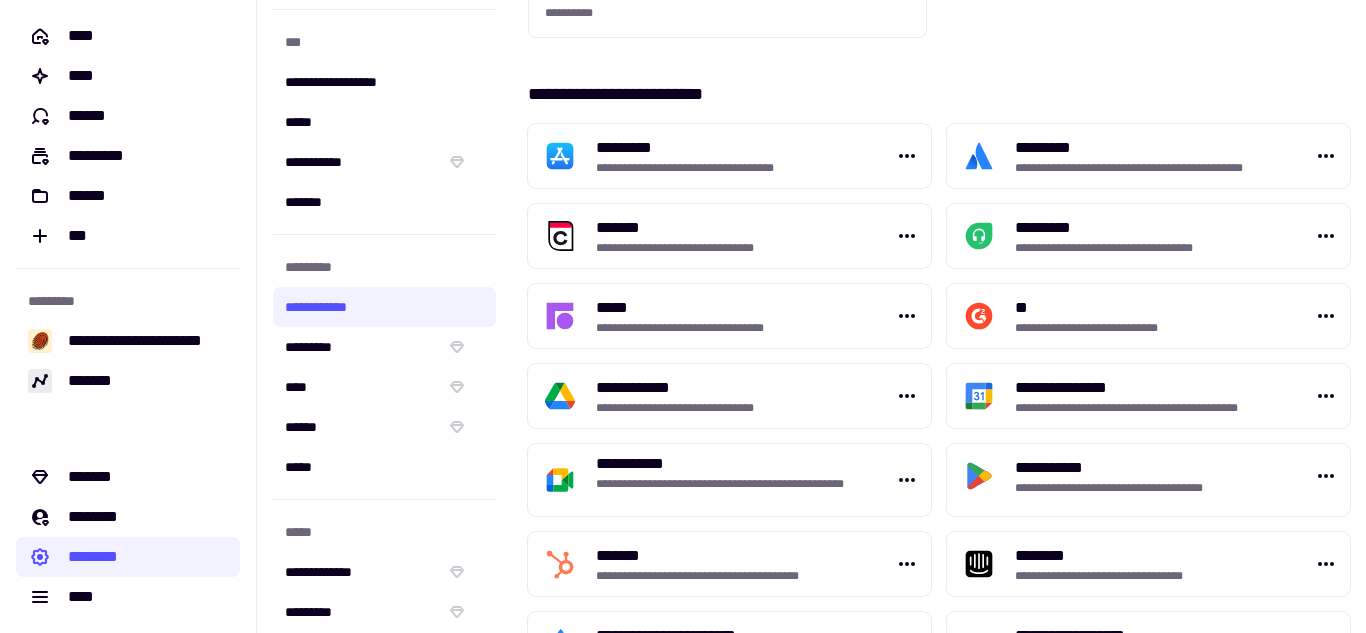 scroll, scrollTop: 900, scrollLeft: 0, axis: vertical 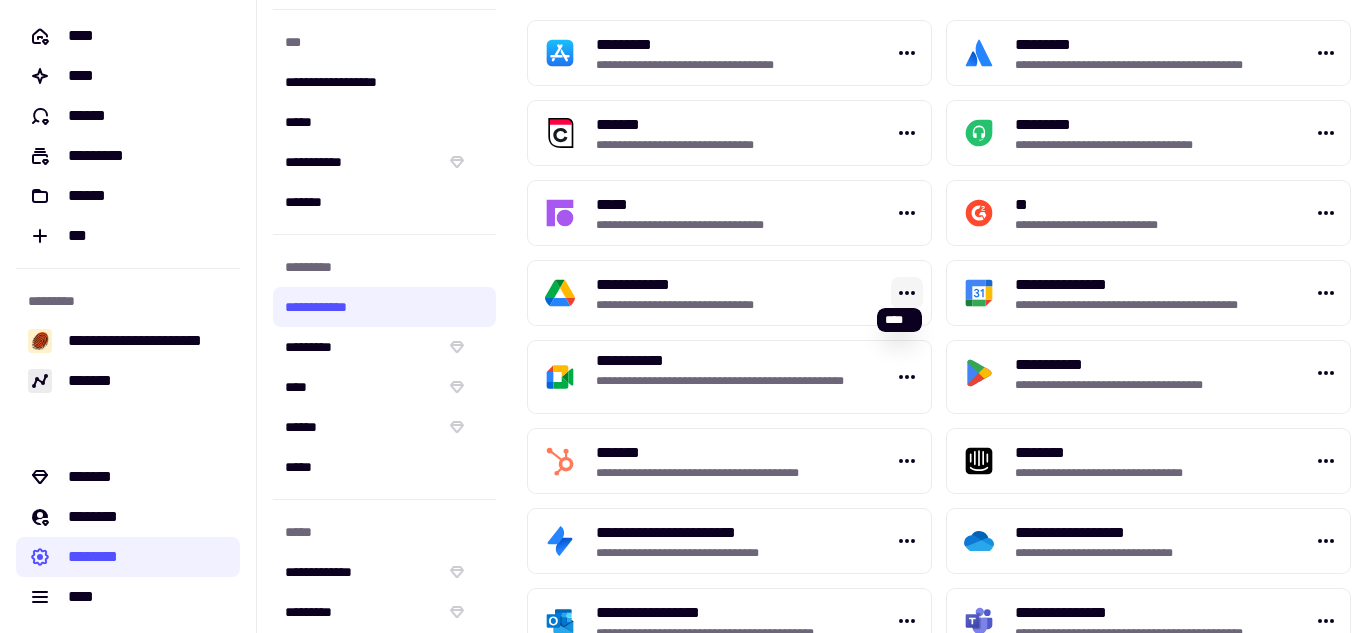 click 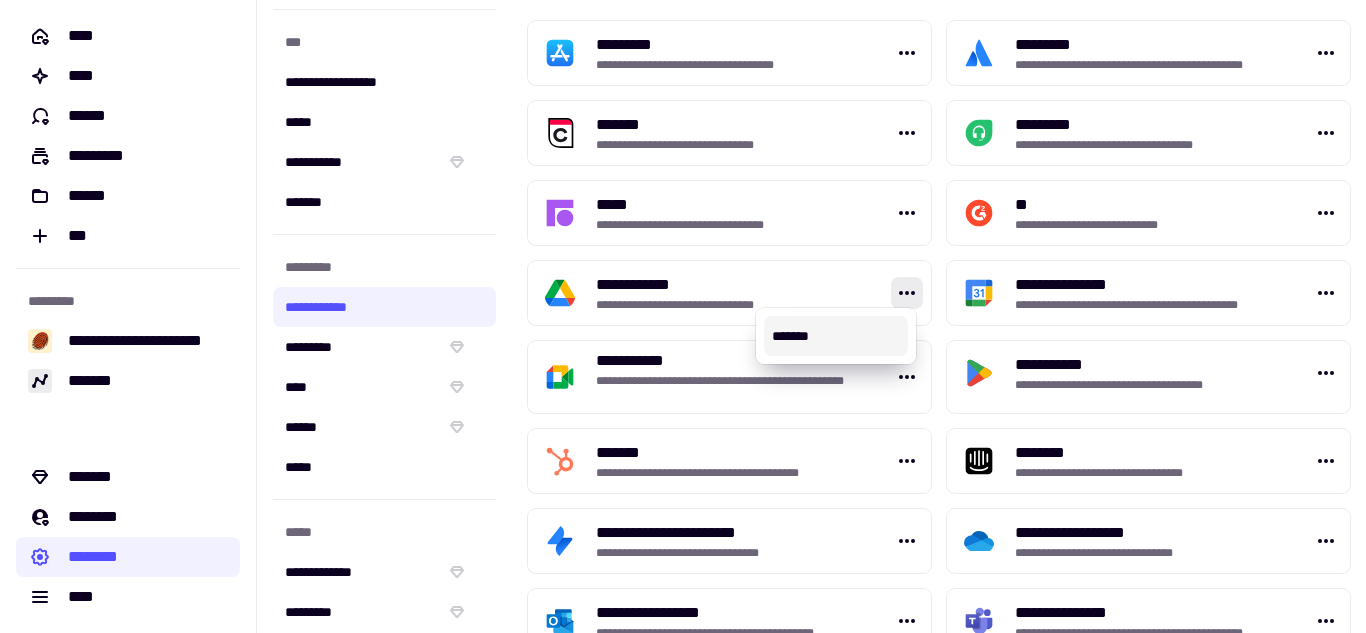 click on "*******" at bounding box center (836, 336) 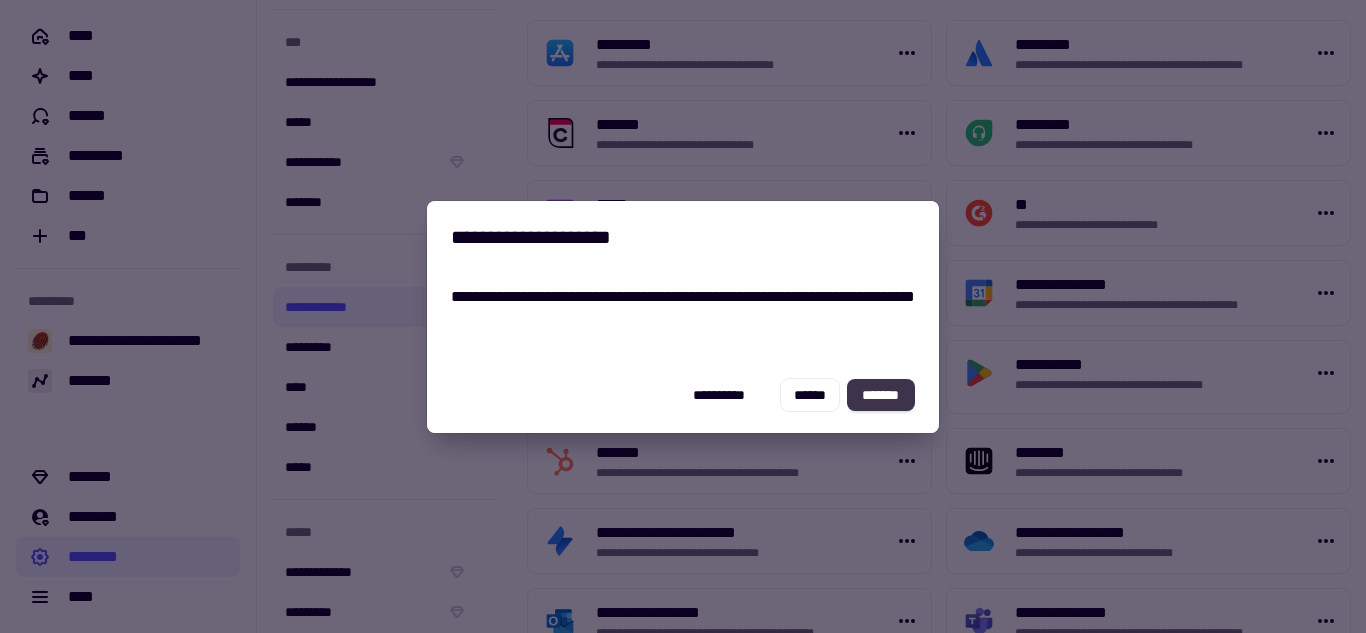 click on "*******" 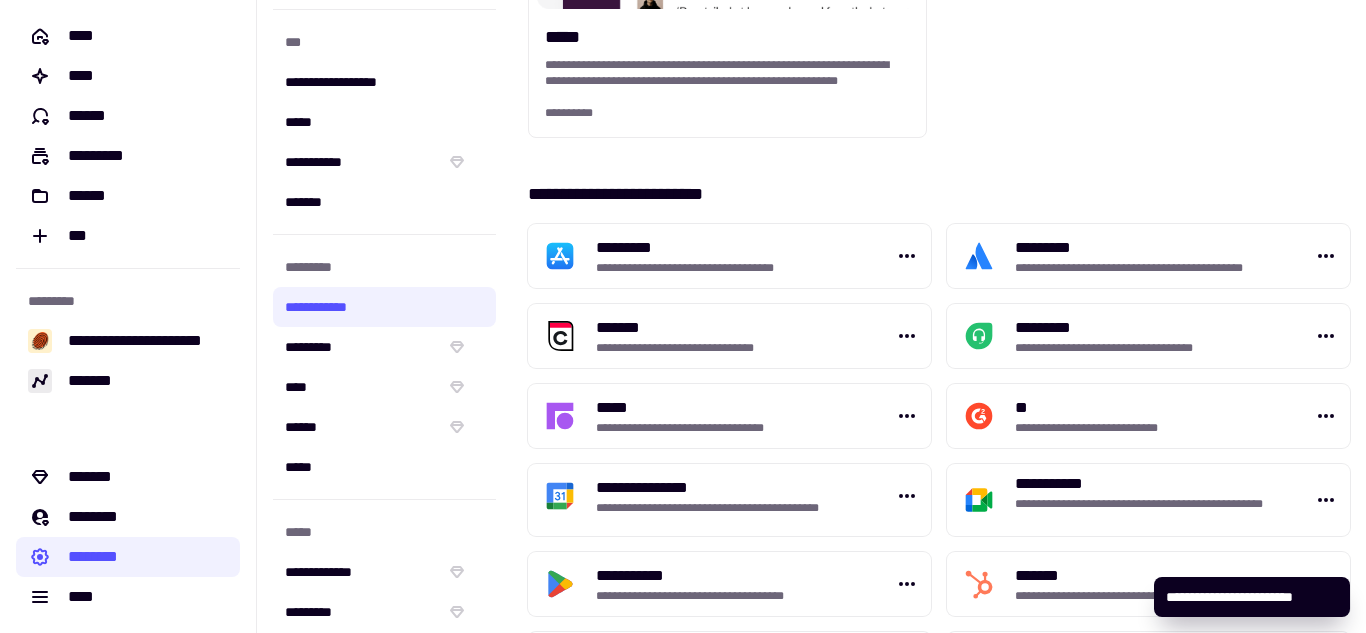 scroll, scrollTop: 1103, scrollLeft: 0, axis: vertical 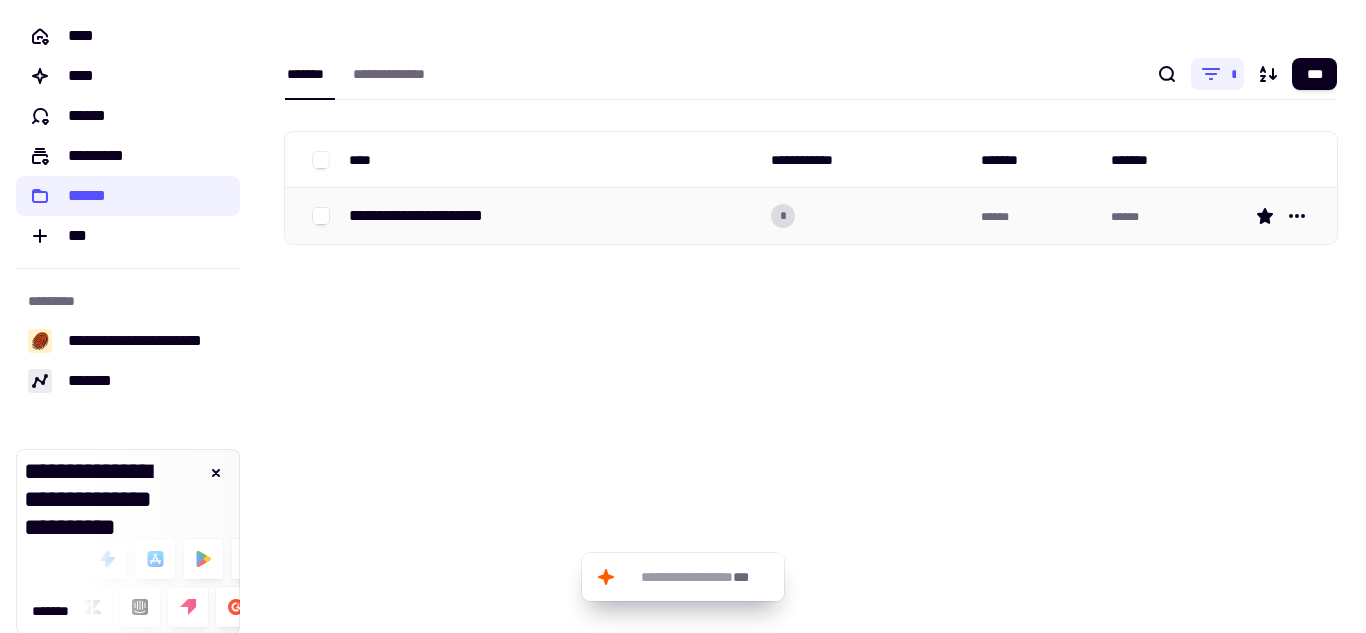 click on "**********" at bounding box center [433, 216] 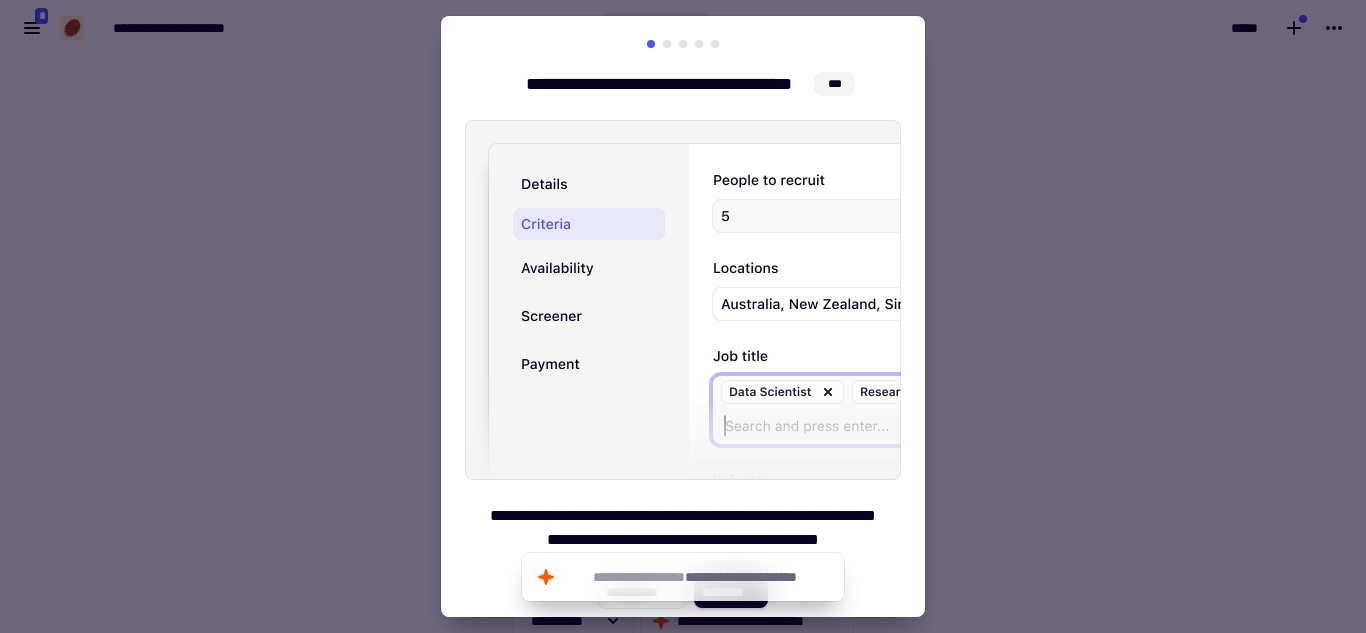 scroll, scrollTop: 3, scrollLeft: 0, axis: vertical 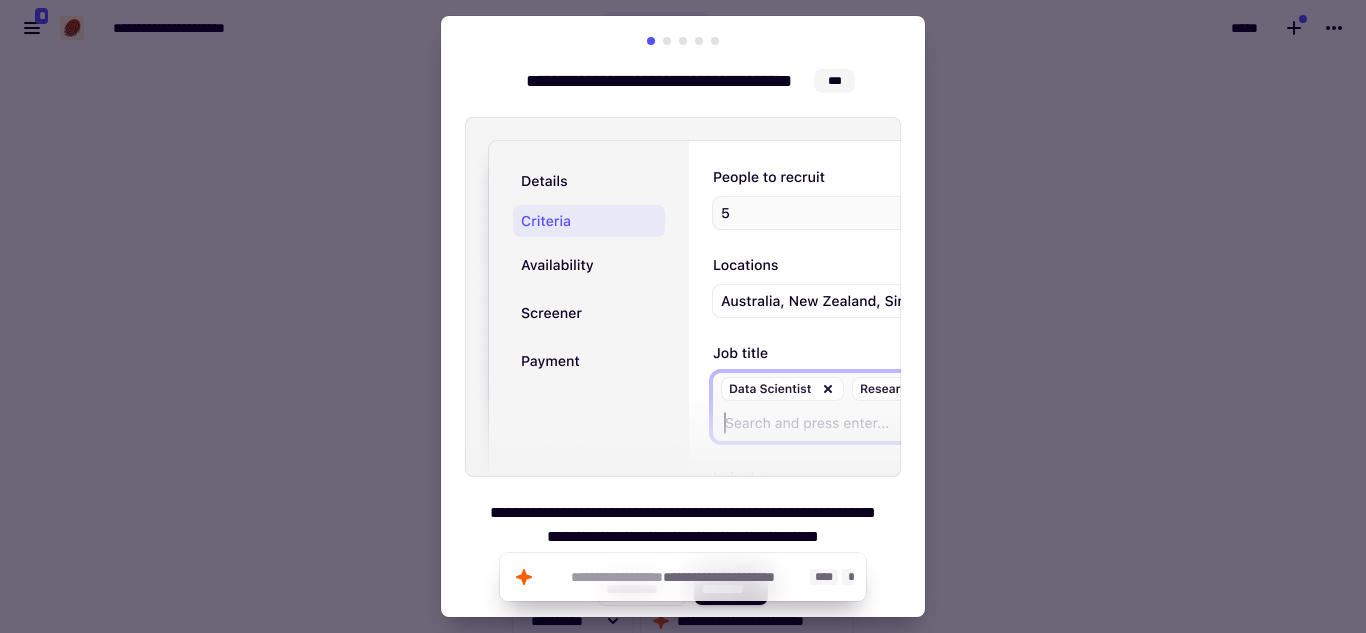 click on "****" 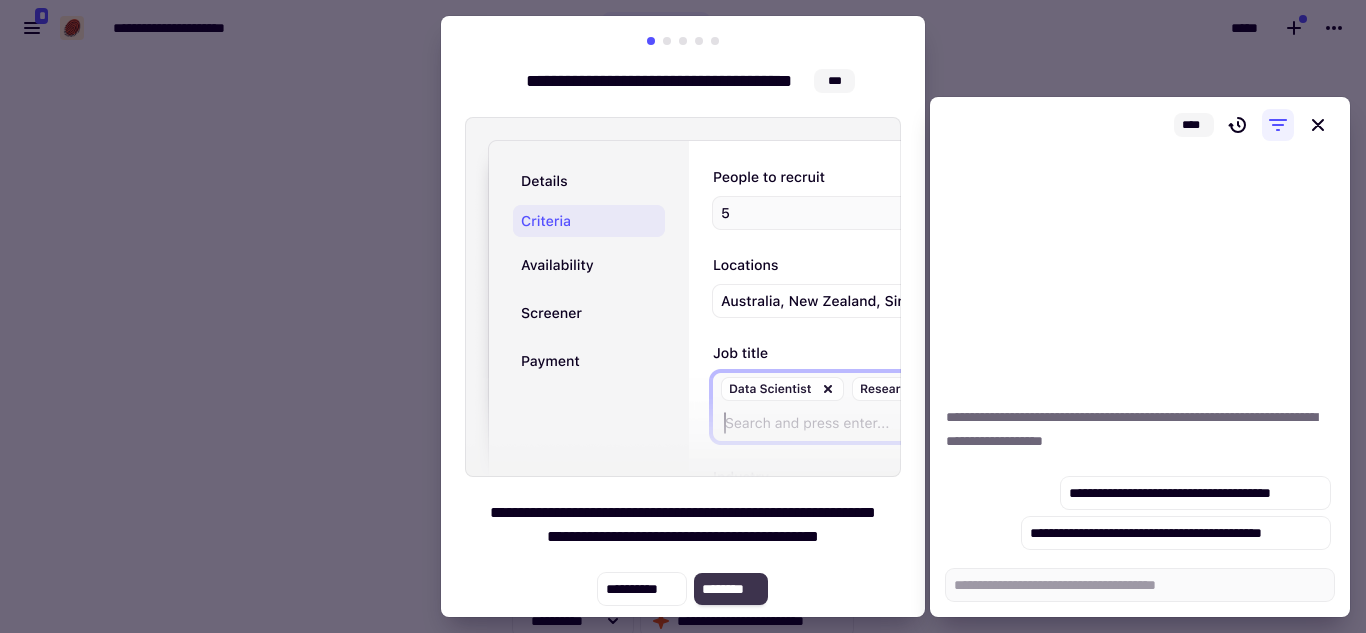click on "********" 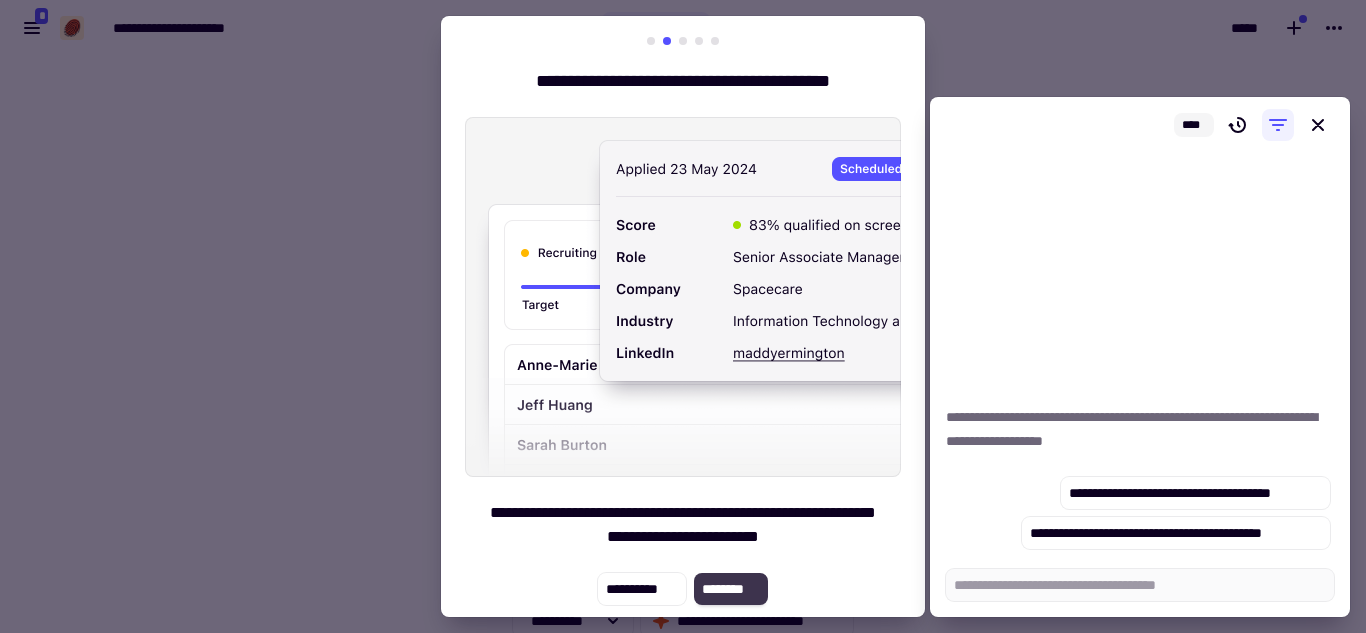 click on "********" 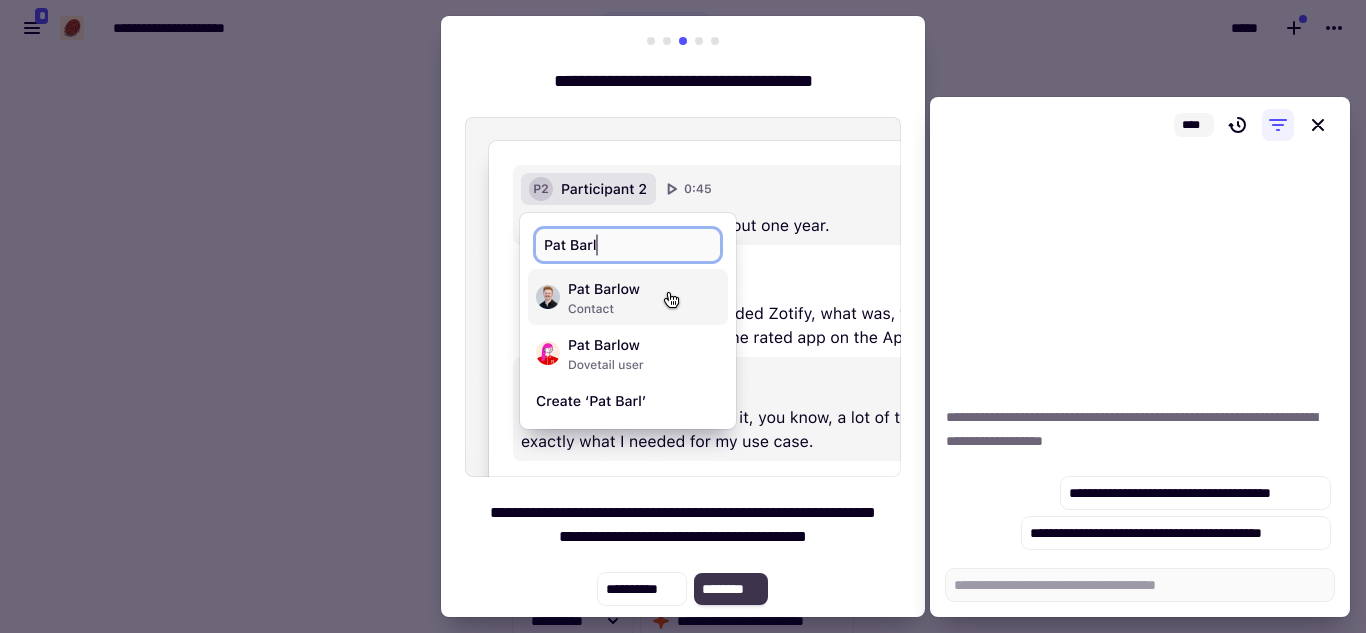 click on "********" 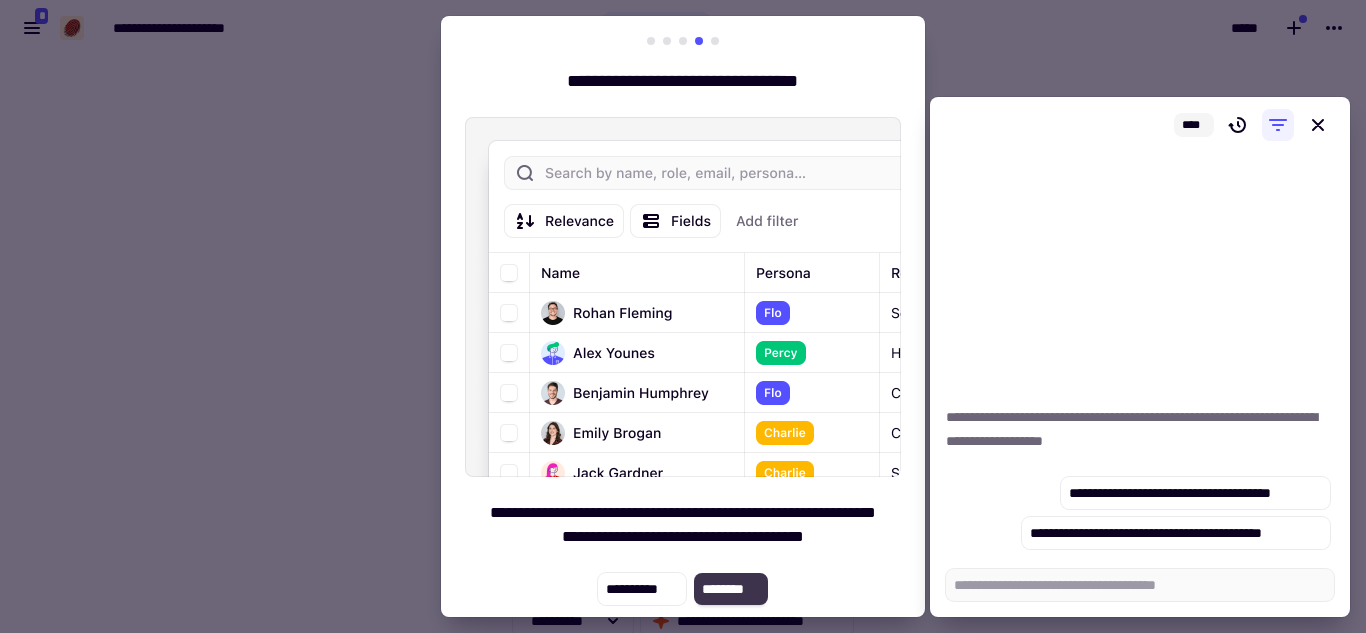click on "********" 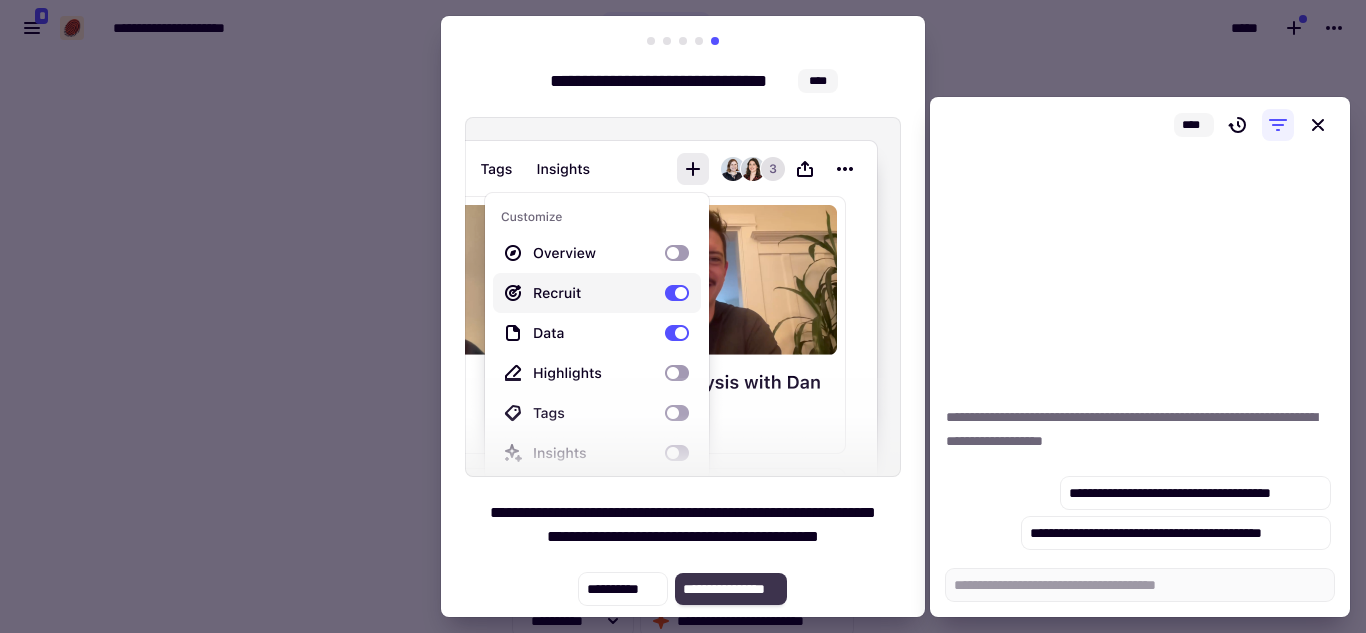 click on "**********" 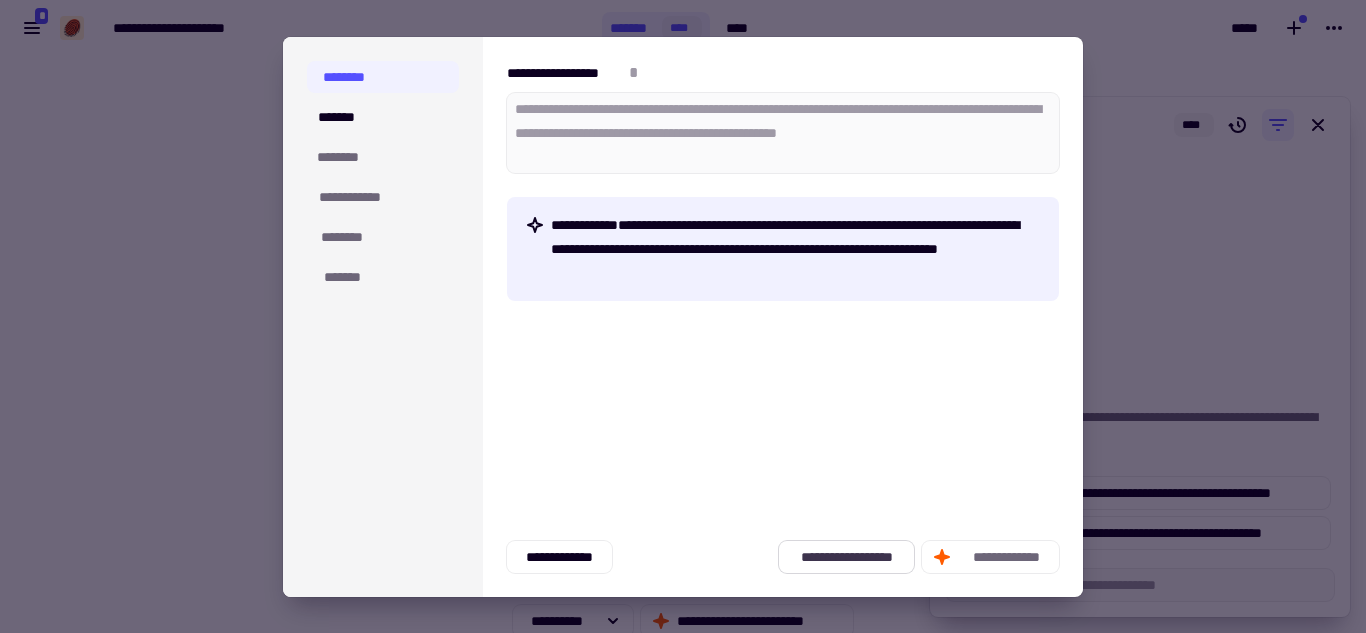 click on "**********" 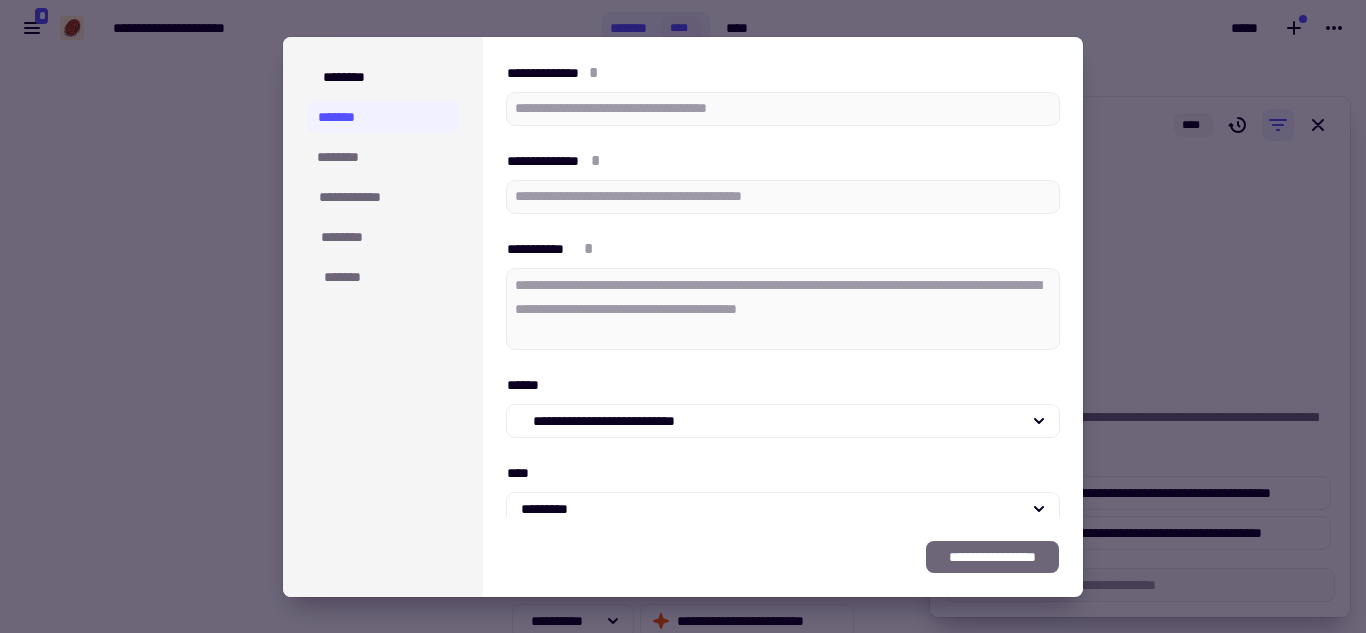 type on "*" 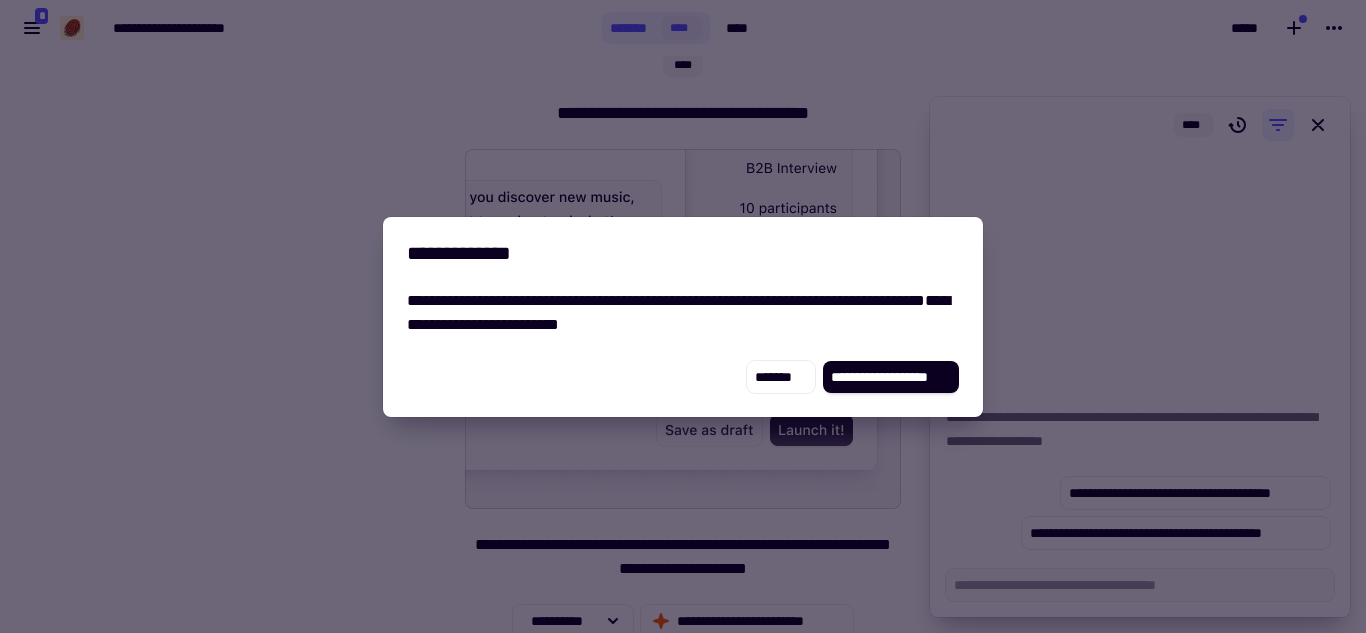 type on "*" 